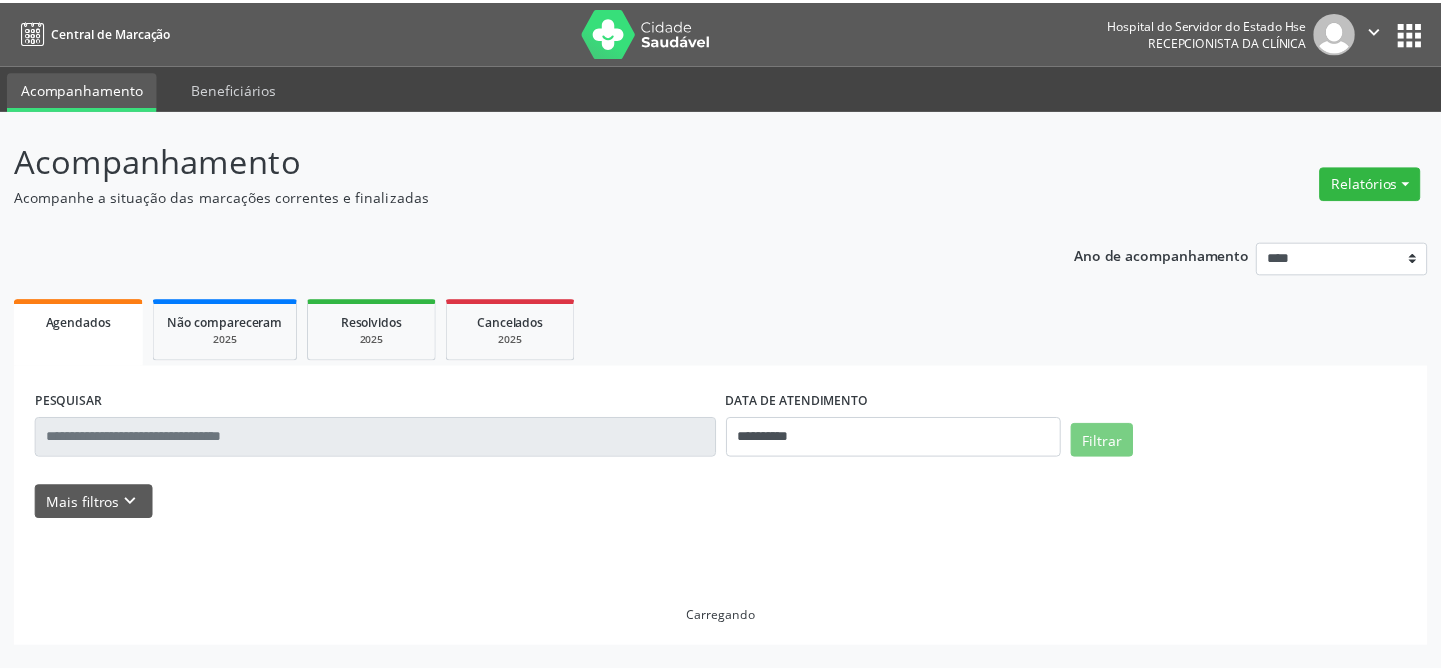 scroll, scrollTop: 0, scrollLeft: 0, axis: both 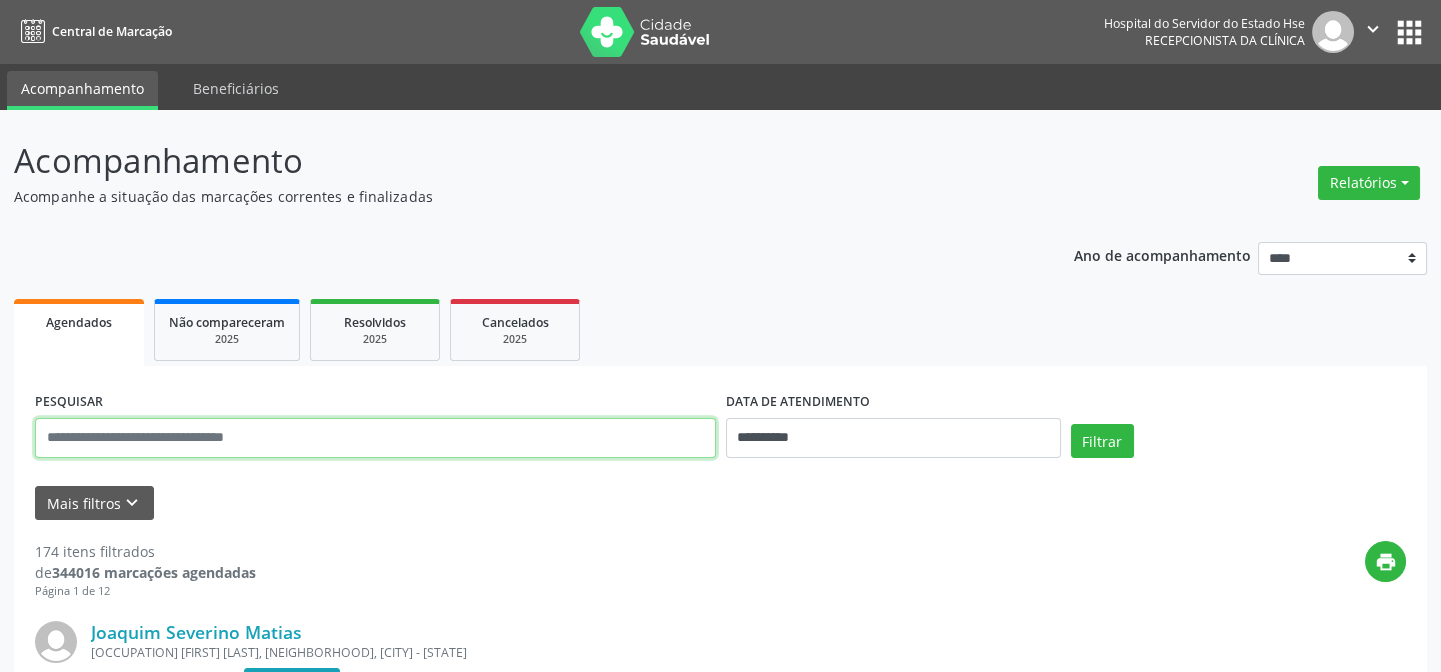 drag, startPoint x: 306, startPoint y: 440, endPoint x: 332, endPoint y: 457, distance: 31.06445 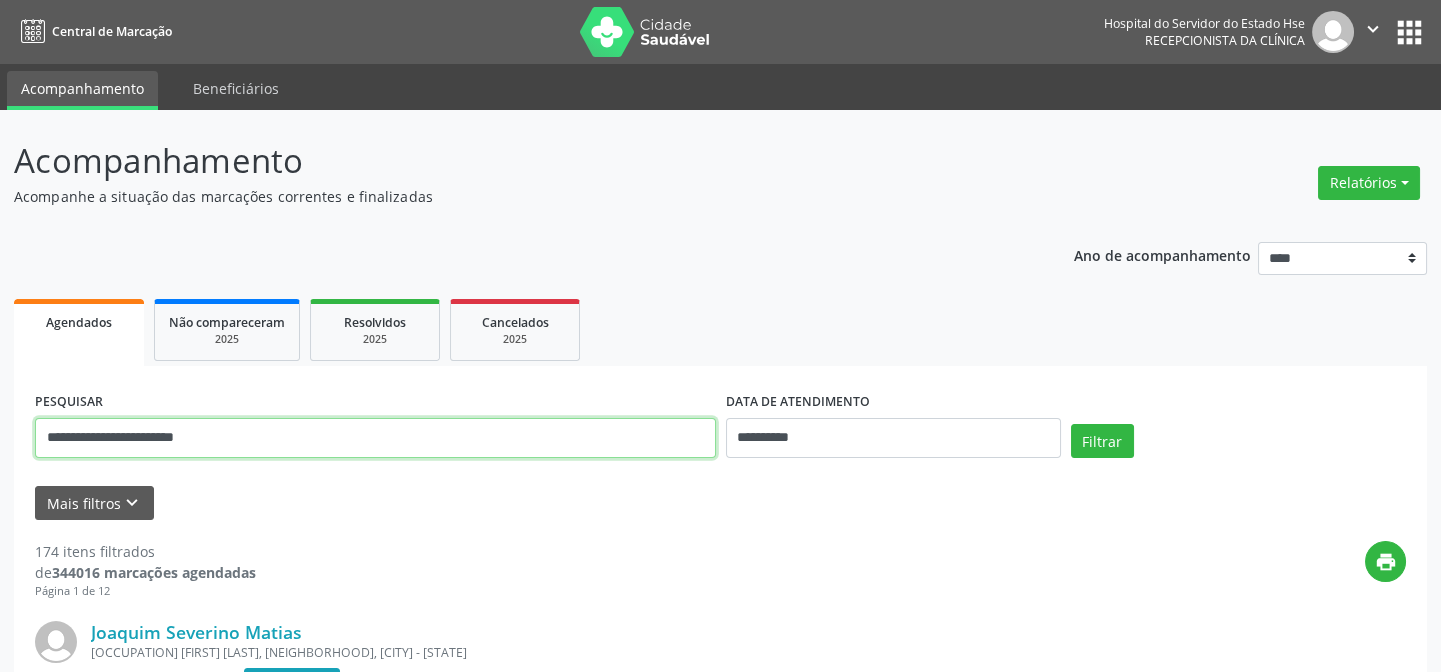 type on "**********" 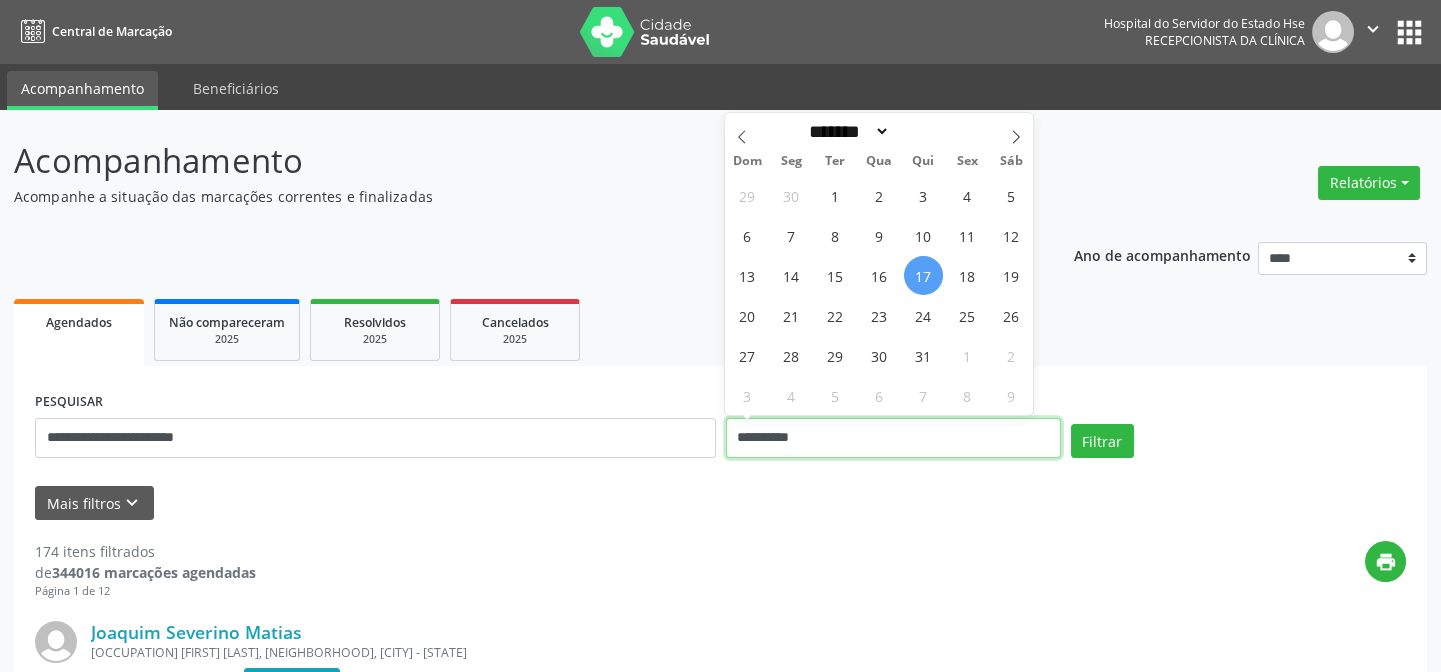 drag, startPoint x: 856, startPoint y: 441, endPoint x: 710, endPoint y: 447, distance: 146.12323 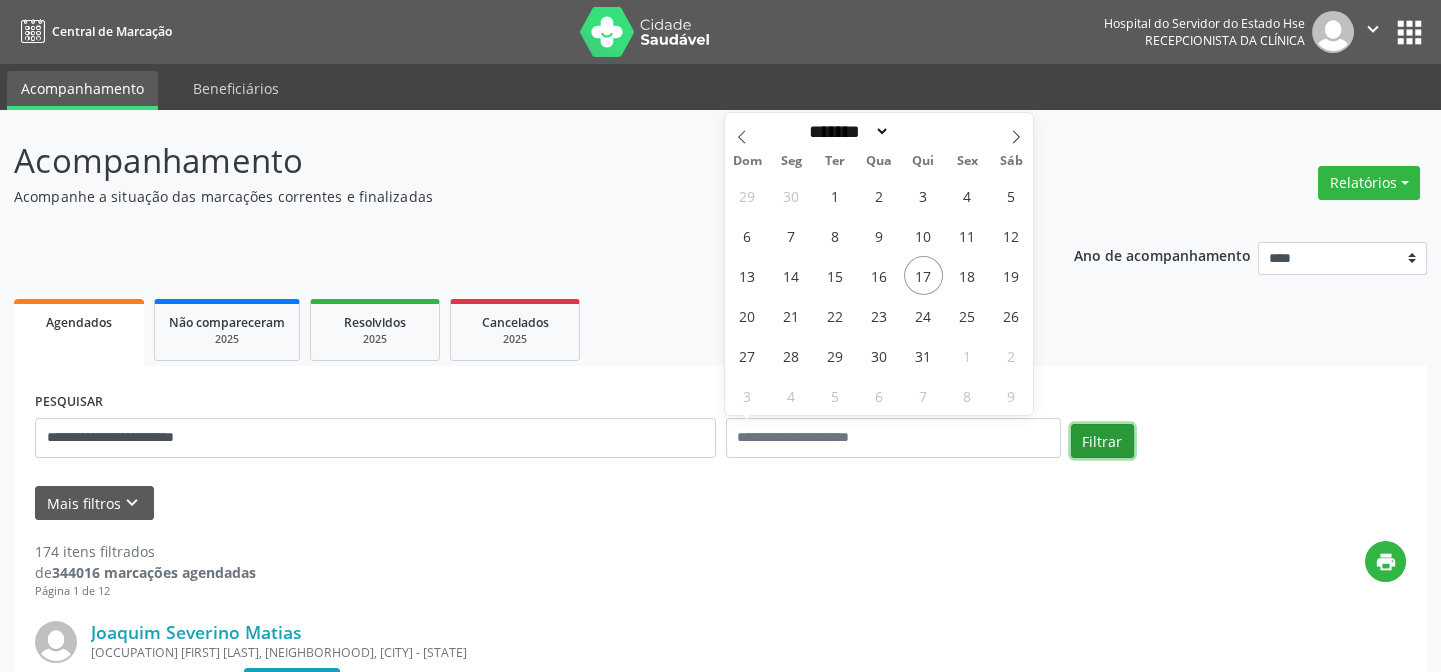 click on "Filtrar" at bounding box center [1102, 441] 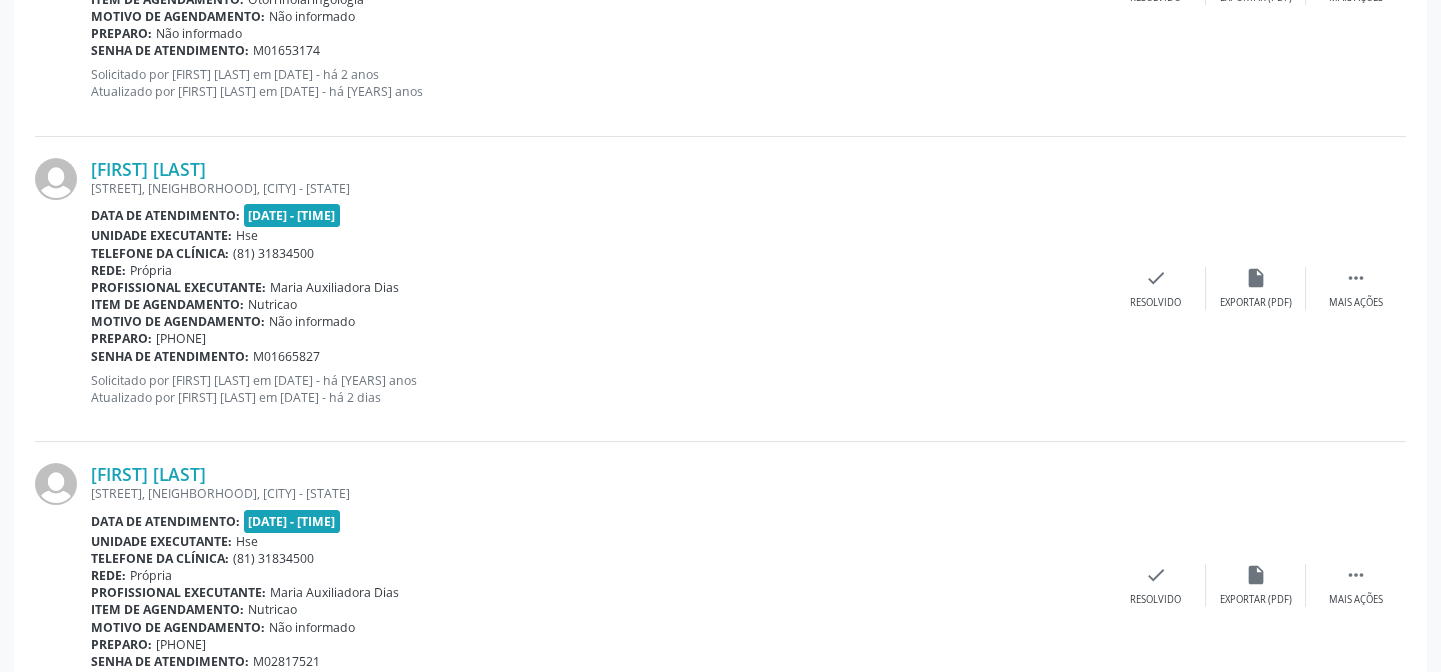 scroll, scrollTop: 860, scrollLeft: 0, axis: vertical 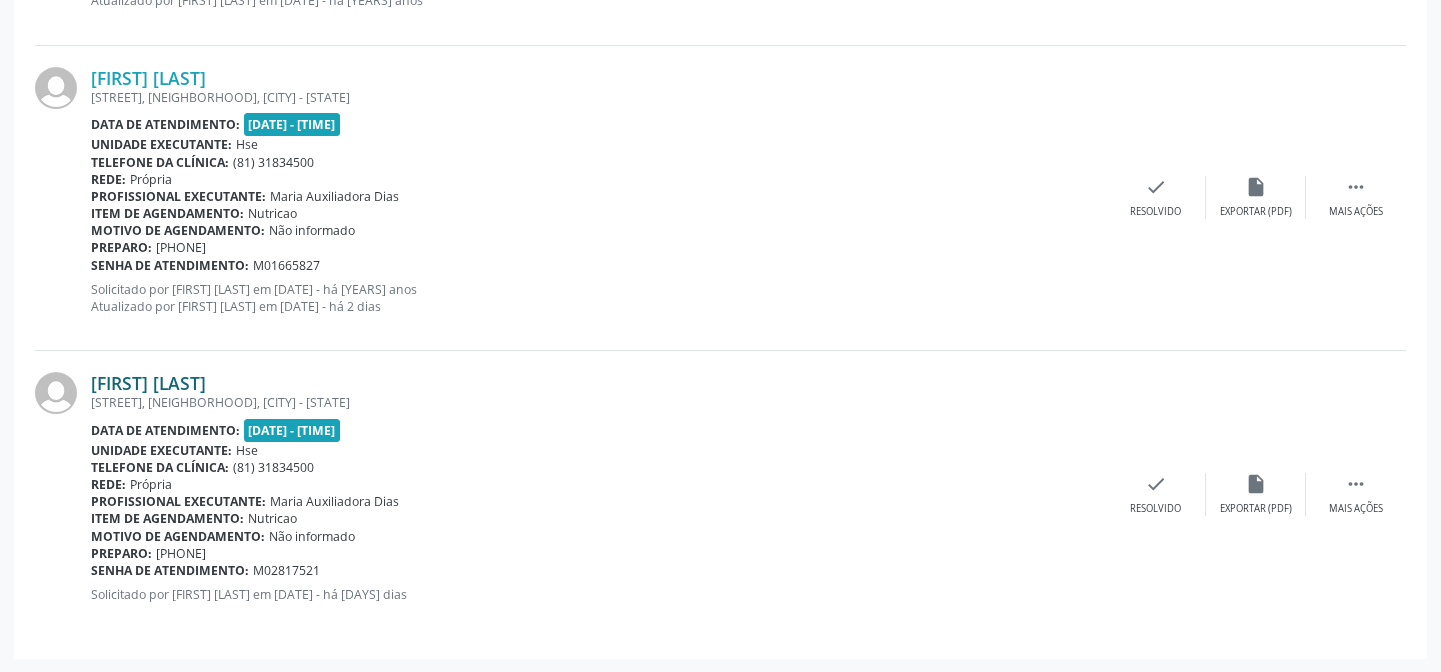 click on "[FIRST] [LAST]" at bounding box center [148, 383] 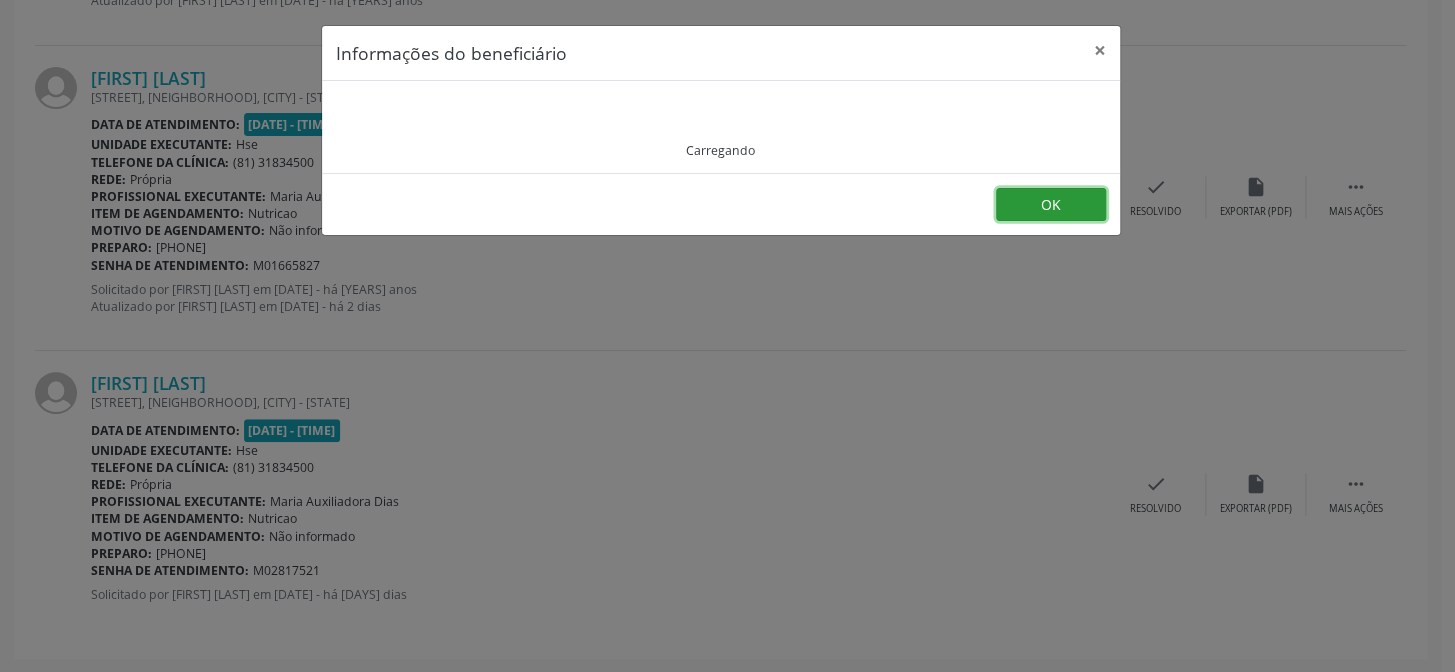 click on "OK" at bounding box center (1051, 205) 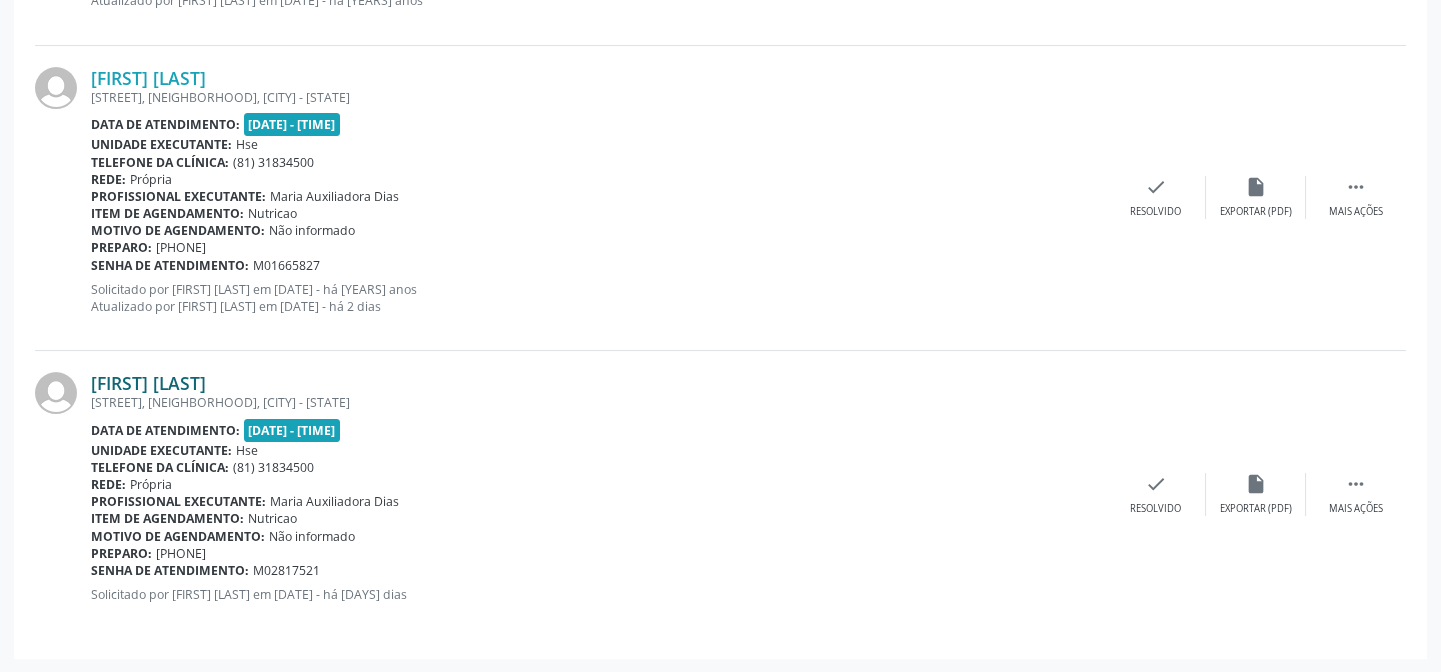 click on "[FIRST] [LAST]" at bounding box center [148, 383] 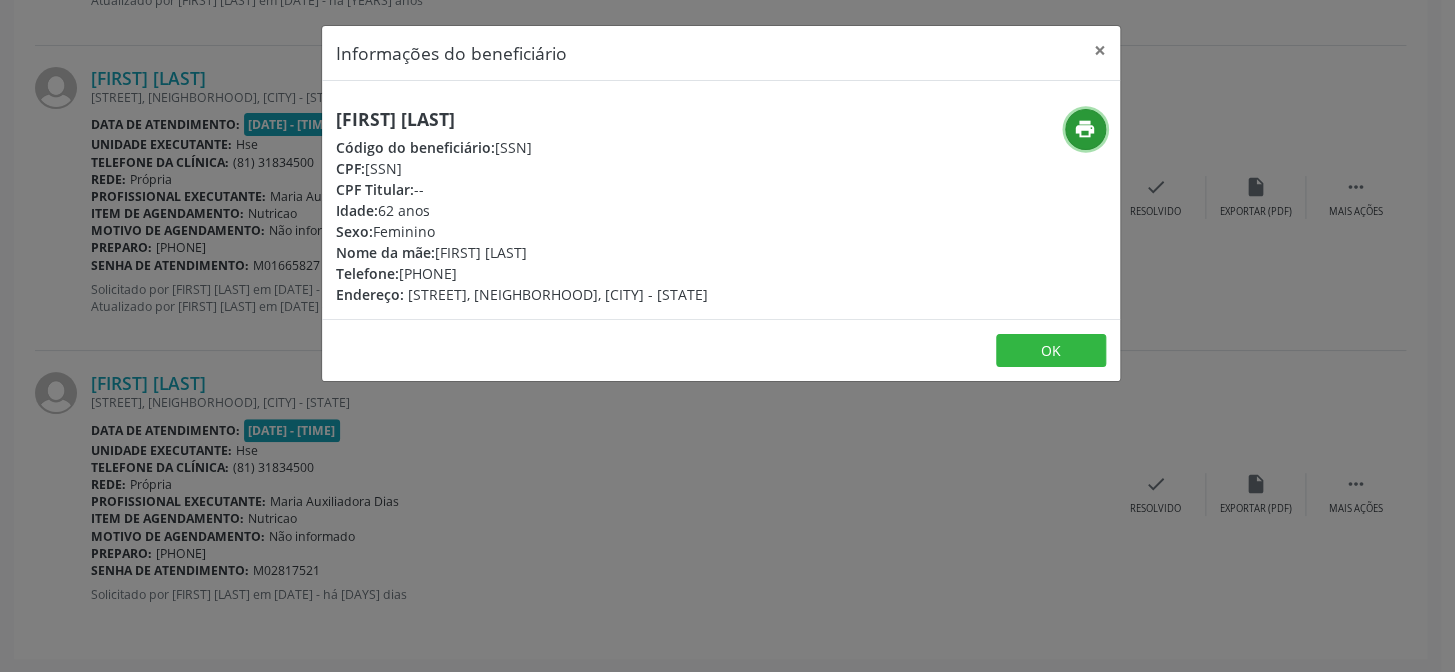 click on "print" at bounding box center [1085, 129] 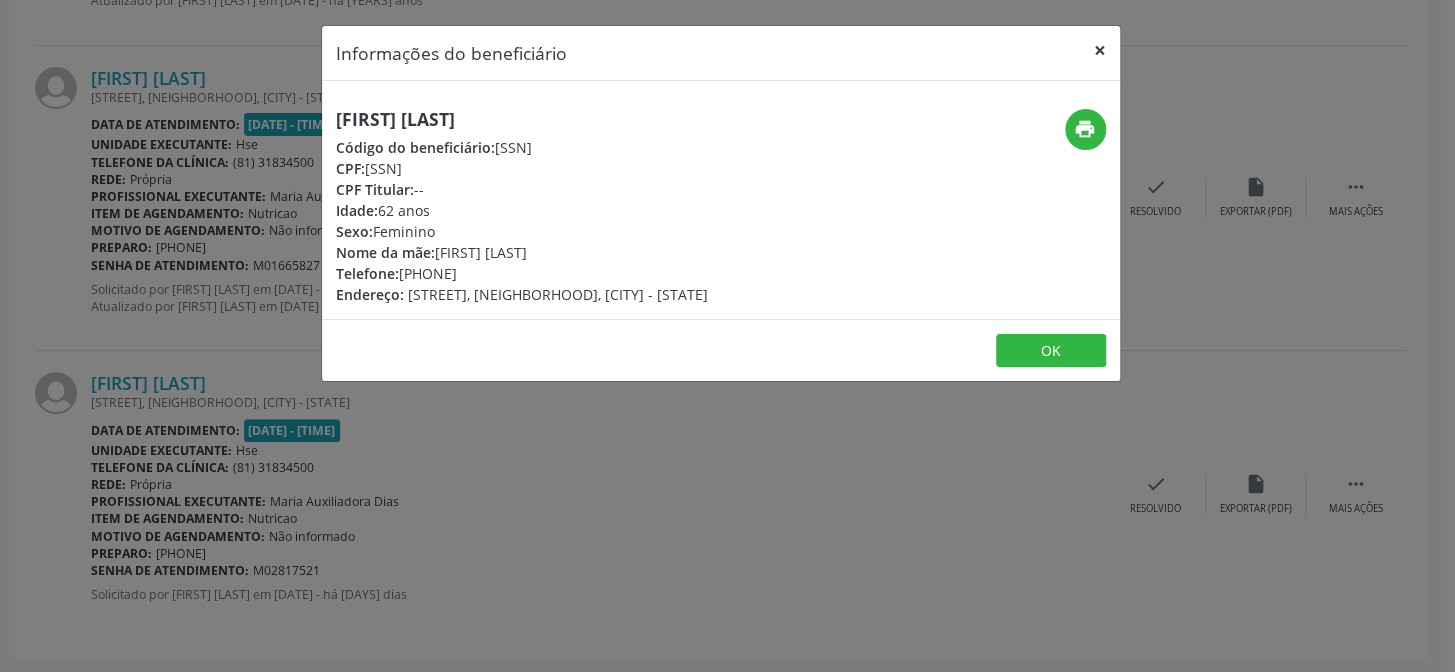 click on "×" at bounding box center (1100, 50) 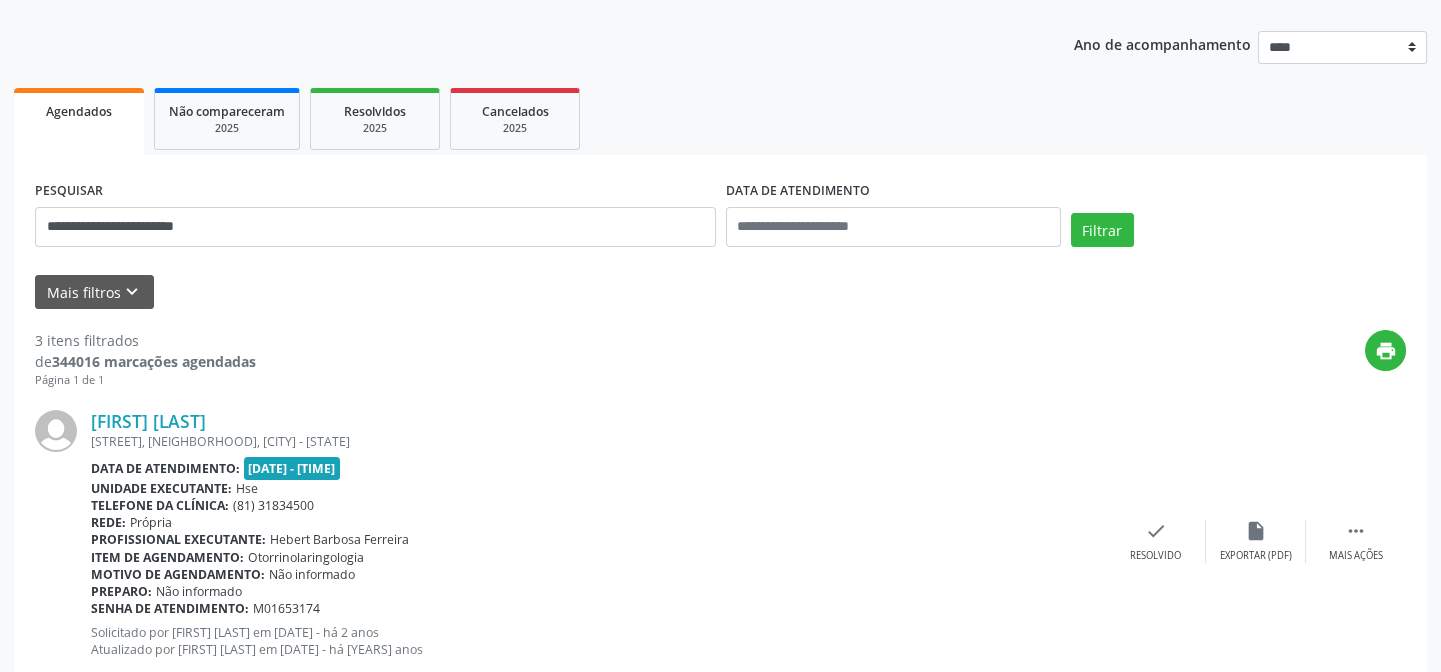 scroll, scrollTop: 41, scrollLeft: 0, axis: vertical 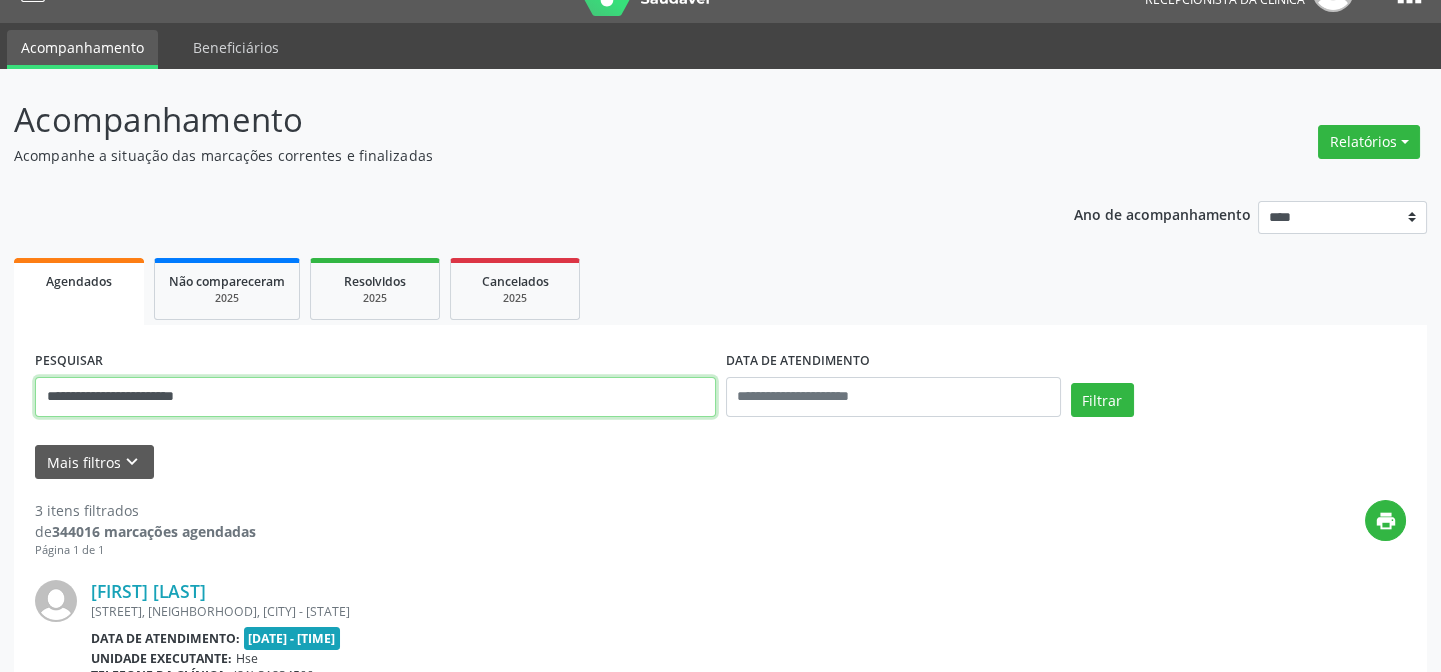 click on "**********" at bounding box center [375, 397] 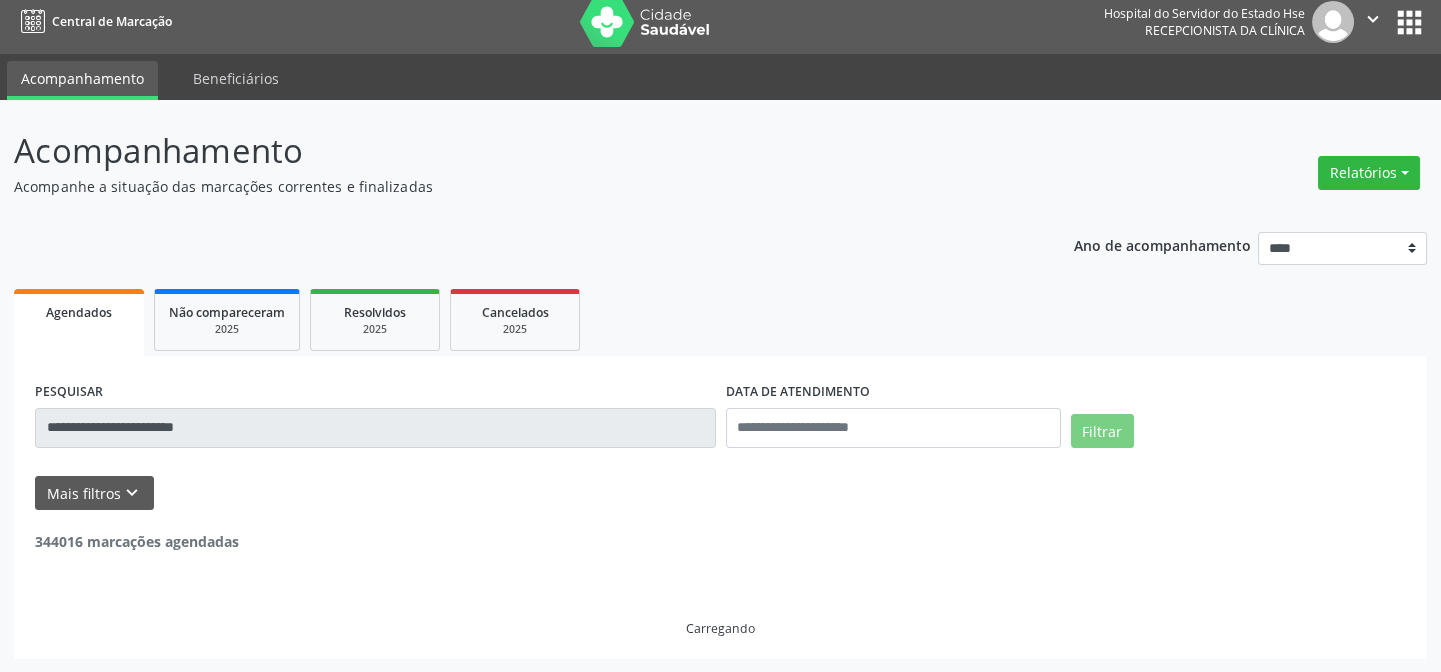 scroll, scrollTop: 0, scrollLeft: 0, axis: both 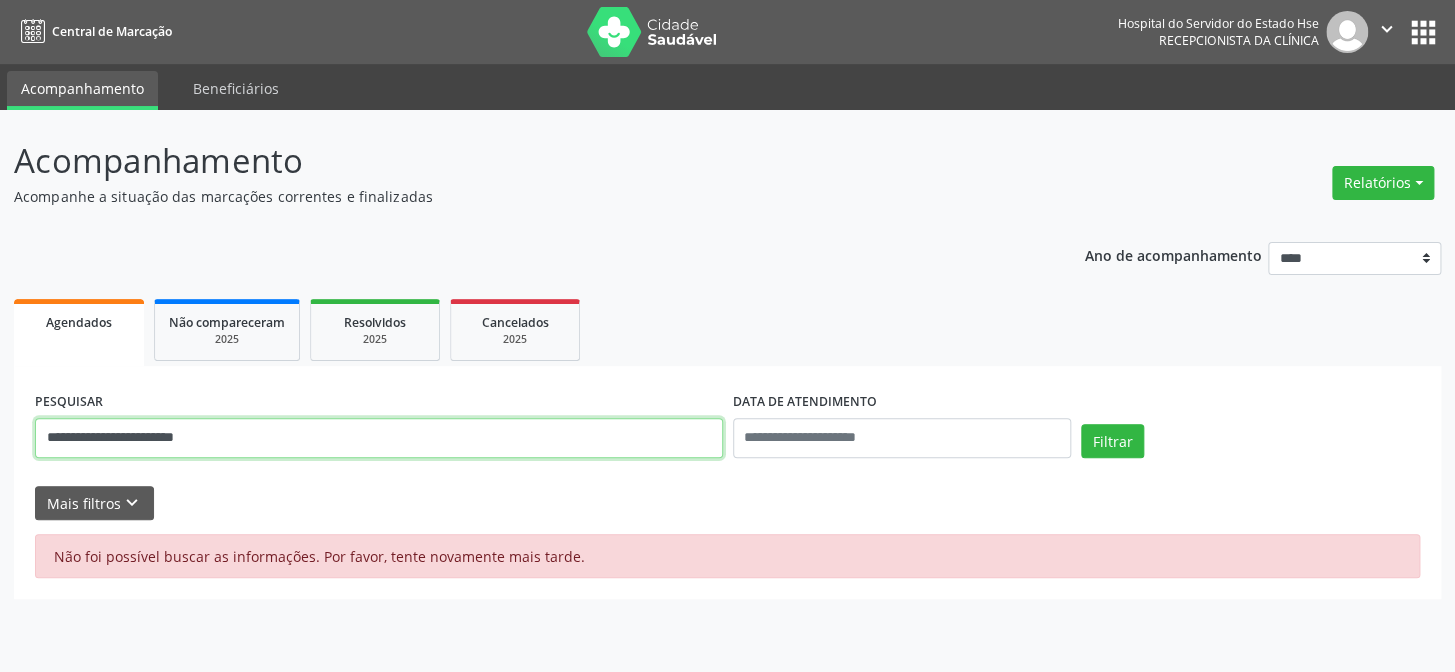 click on "**********" at bounding box center [379, 438] 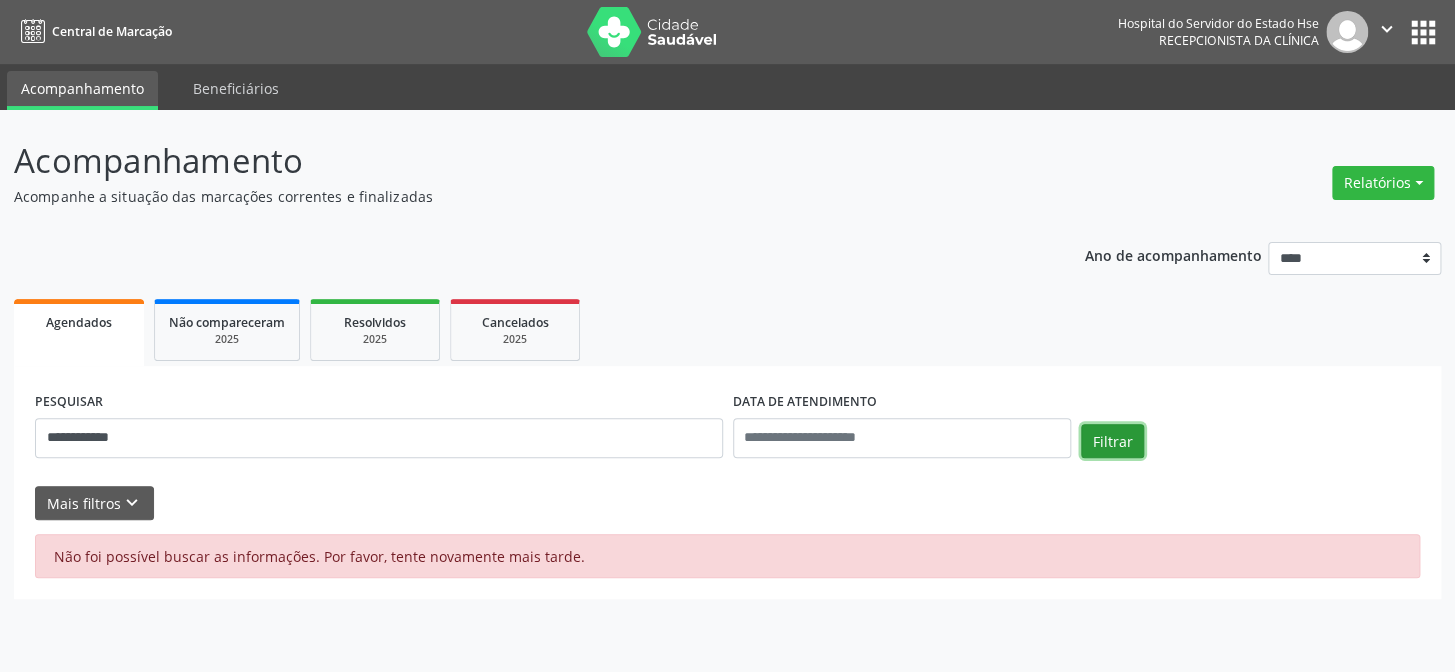 click on "Filtrar" at bounding box center (1112, 441) 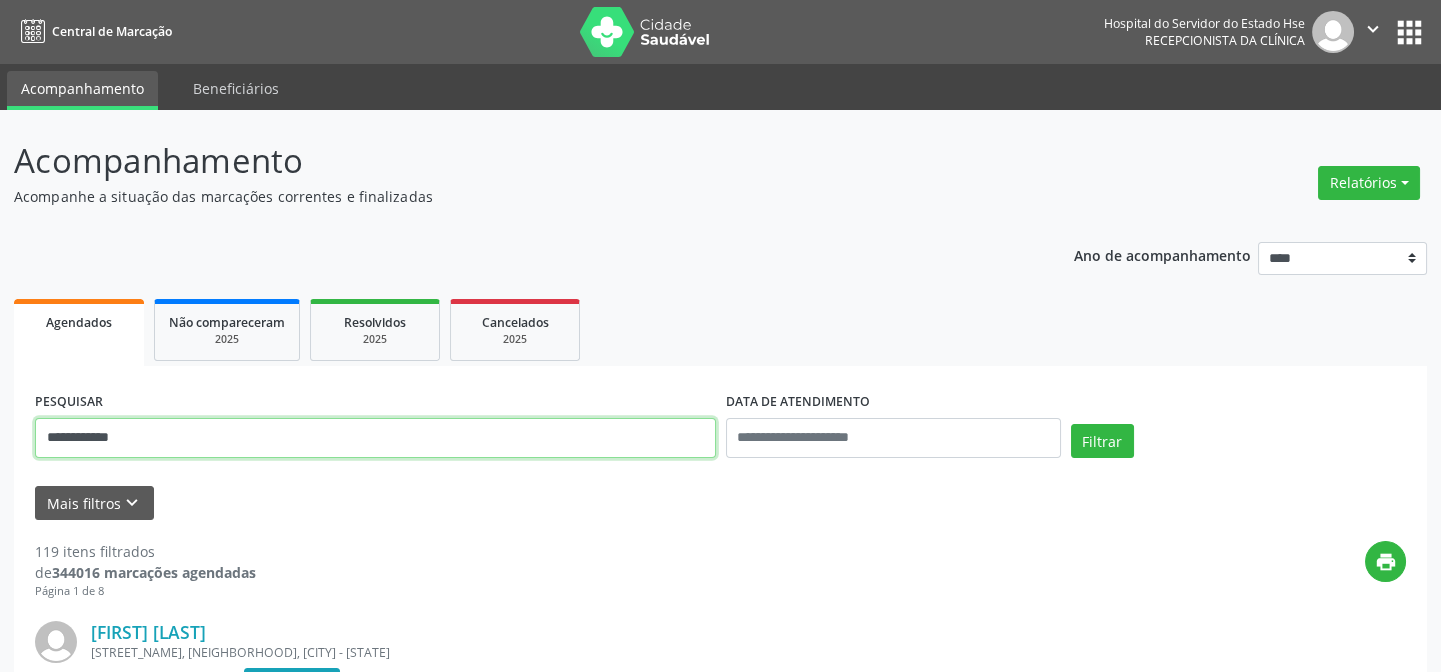 click on "**********" at bounding box center [375, 438] 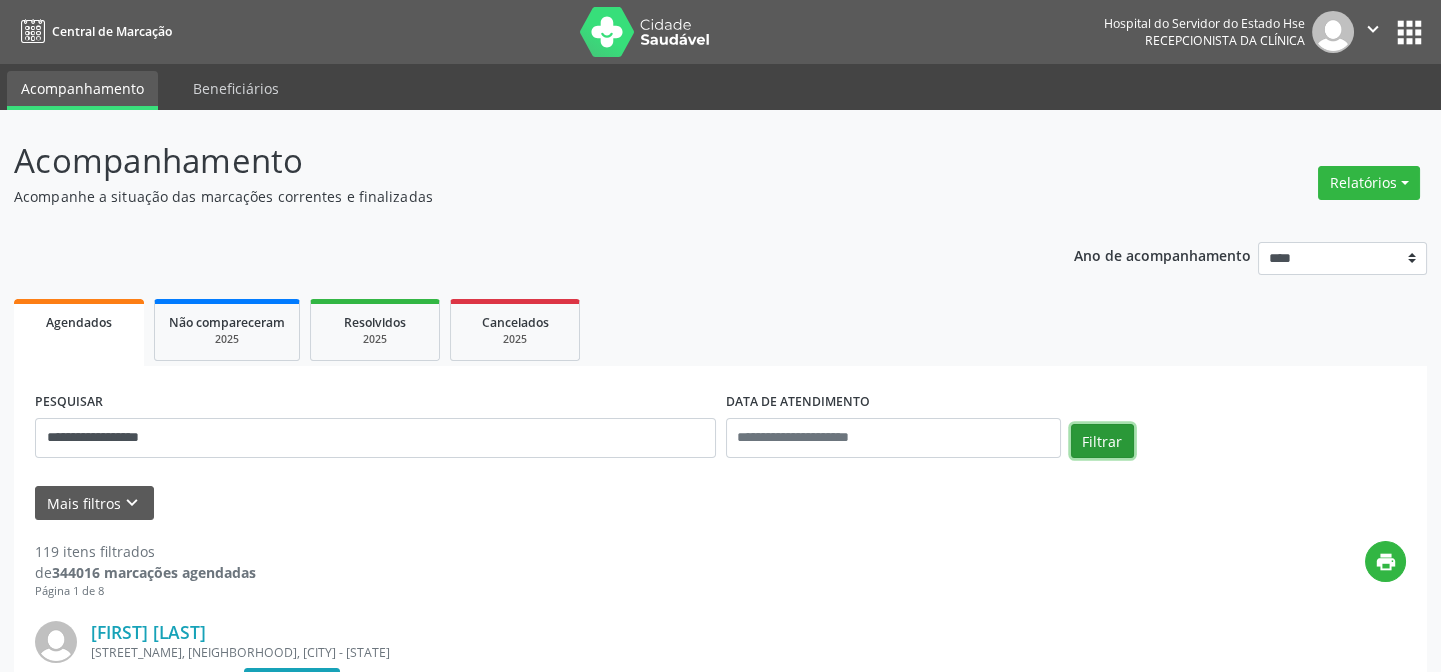 click on "Filtrar" at bounding box center [1102, 441] 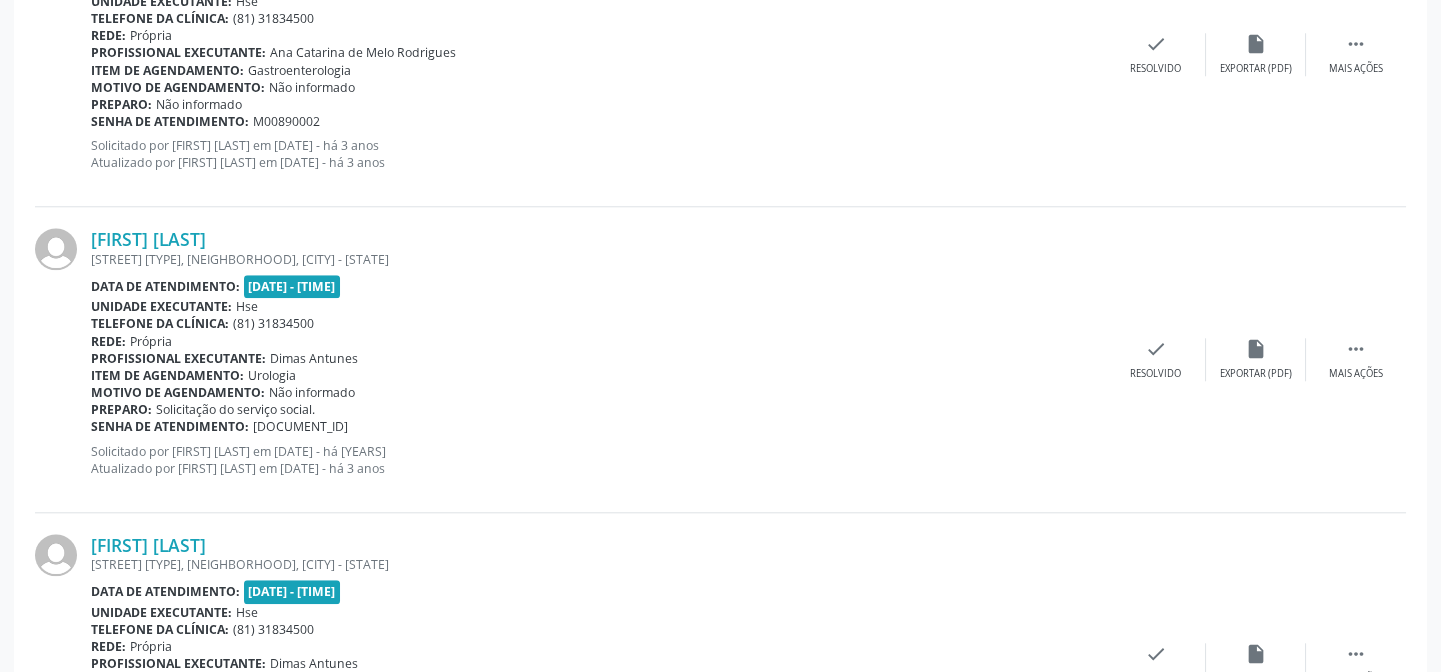 scroll, scrollTop: 4595, scrollLeft: 0, axis: vertical 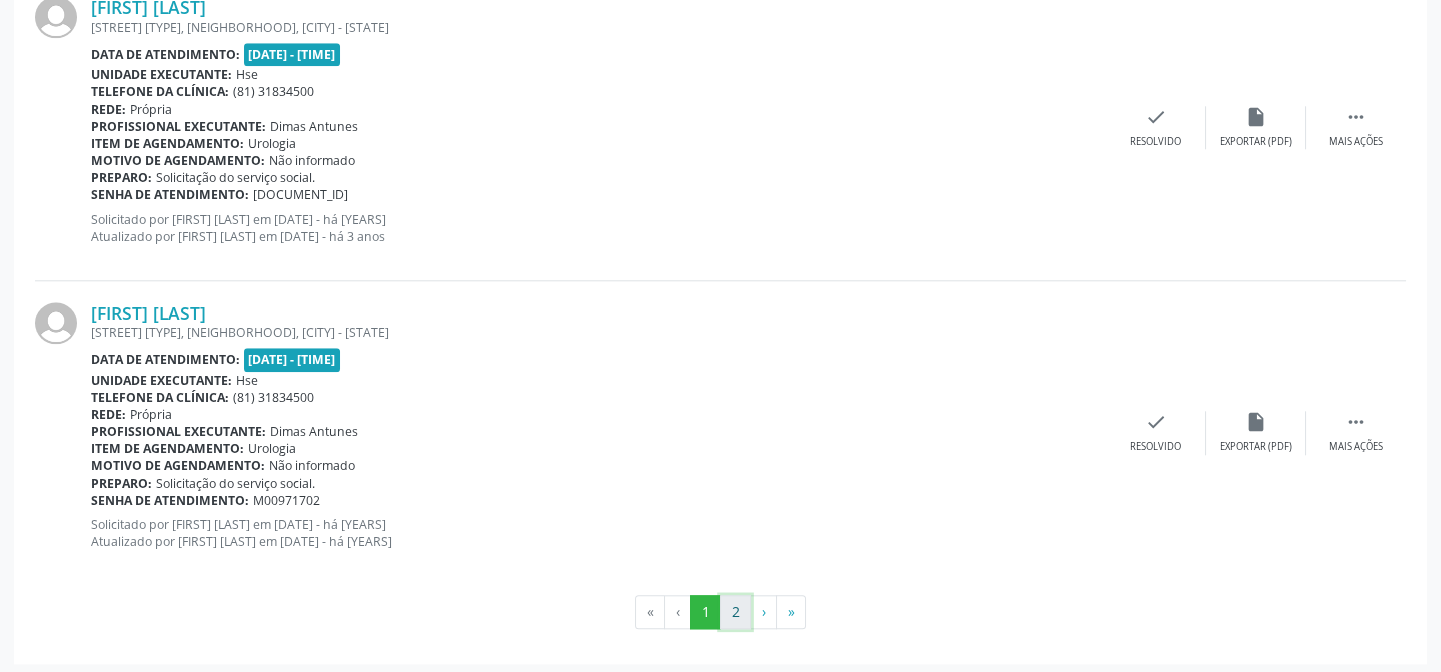 click on "2" at bounding box center (735, 612) 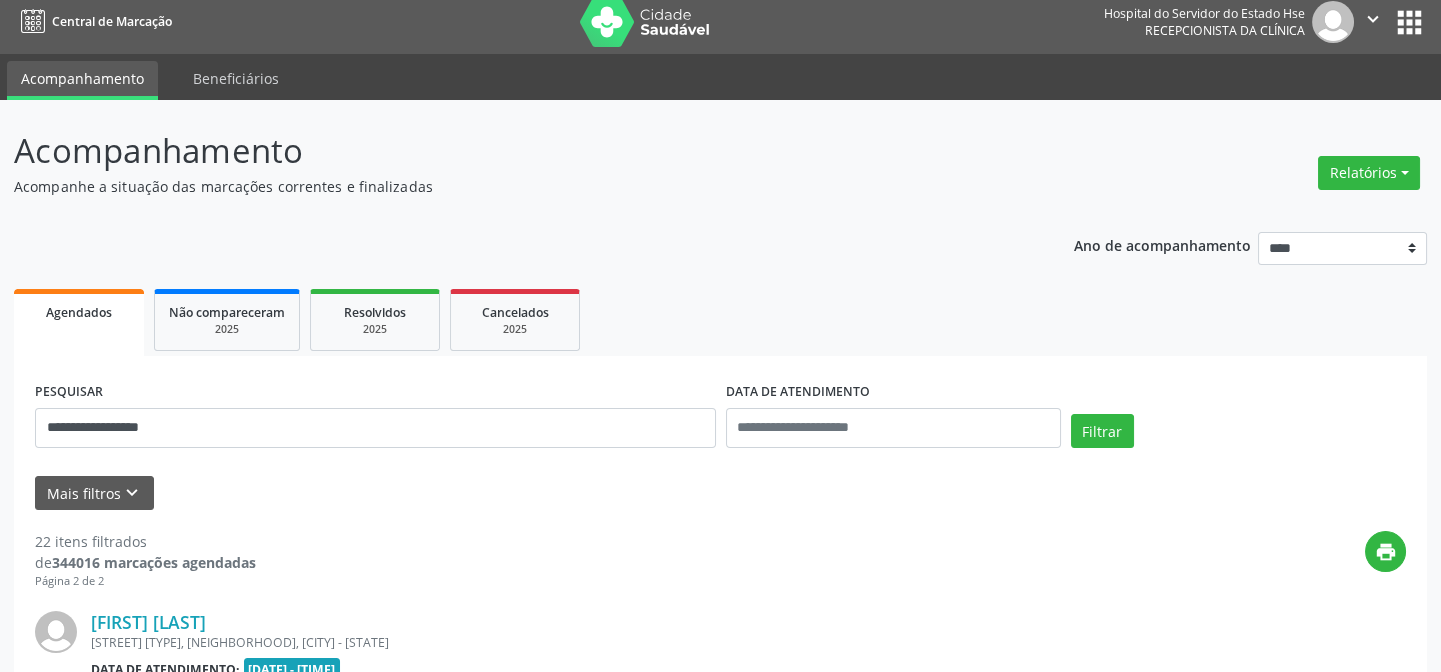 scroll, scrollTop: 2137, scrollLeft: 0, axis: vertical 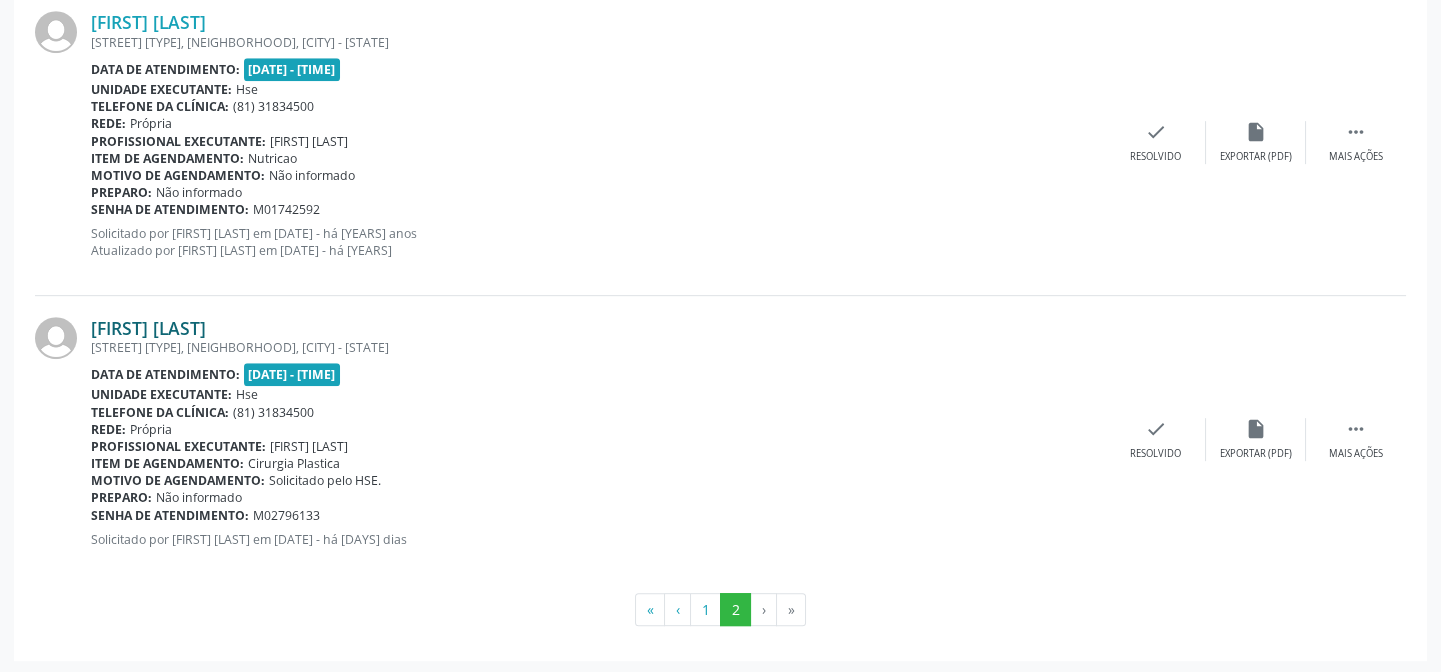 click on "[FIRST] [LAST]" at bounding box center [148, 328] 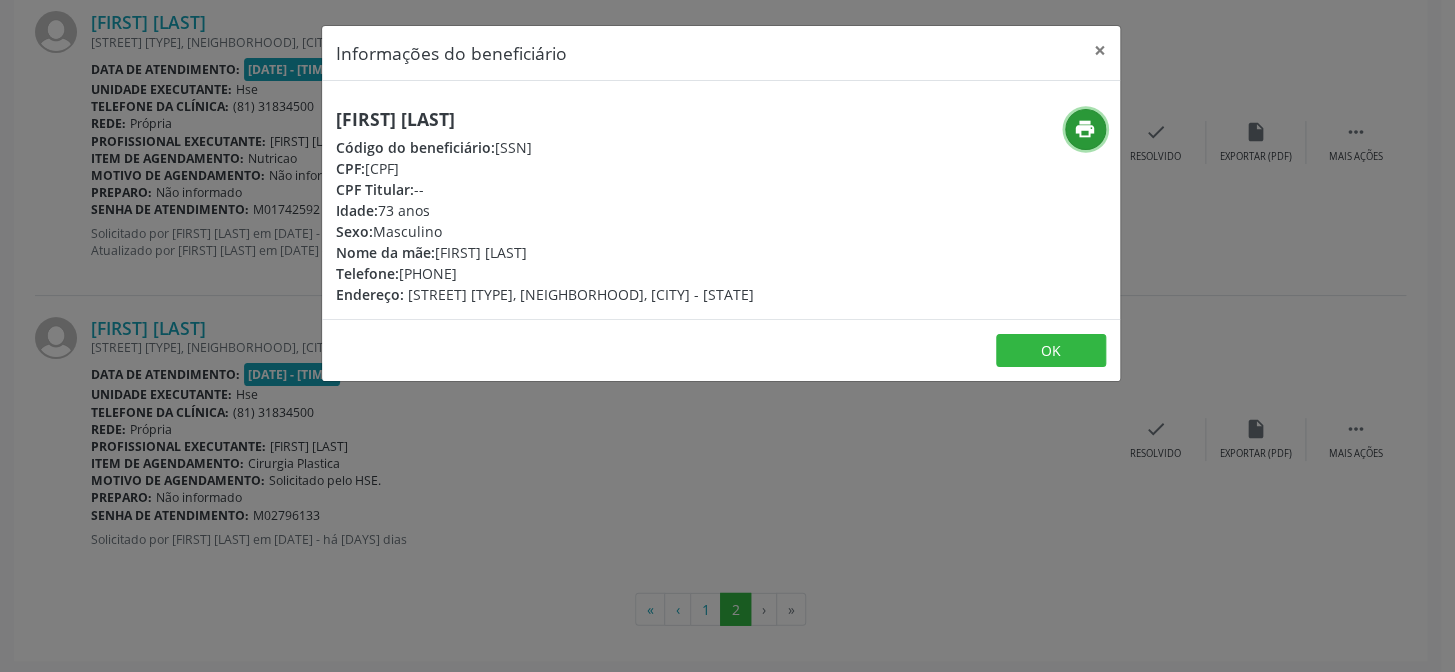 click on "print" at bounding box center [1085, 129] 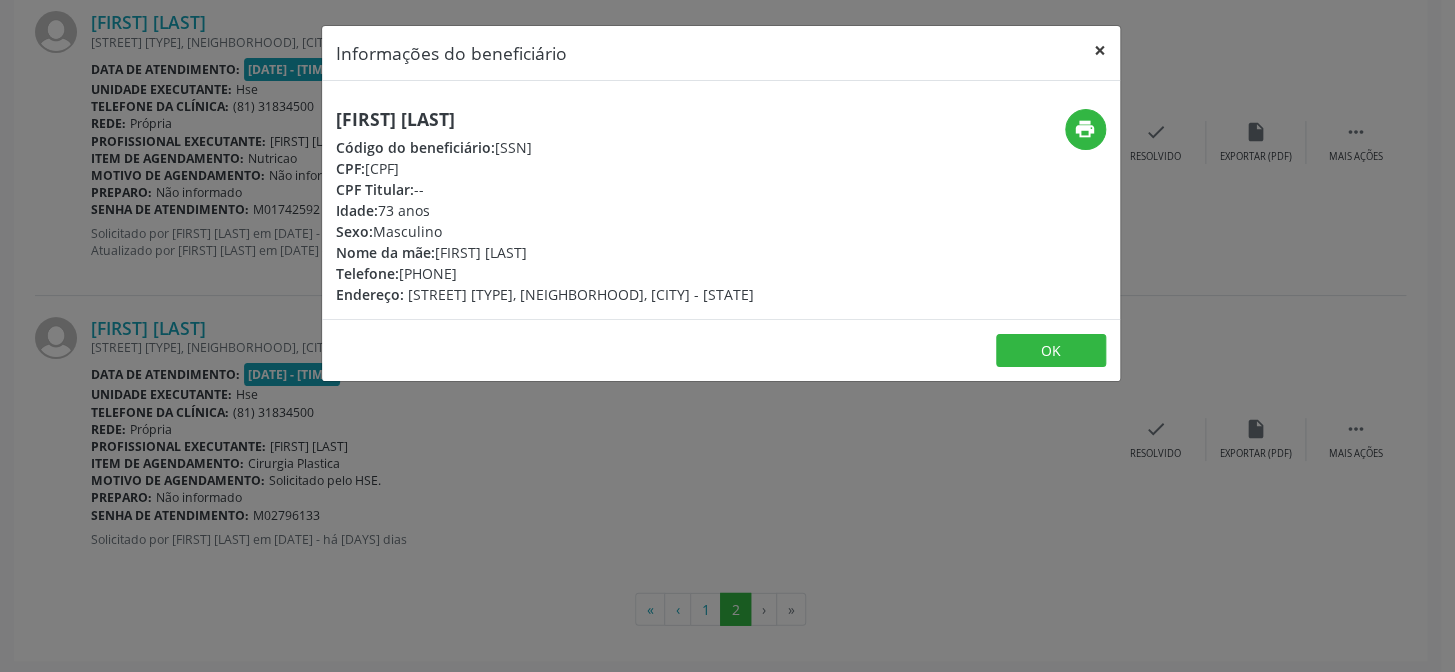 click on "×" at bounding box center (1100, 50) 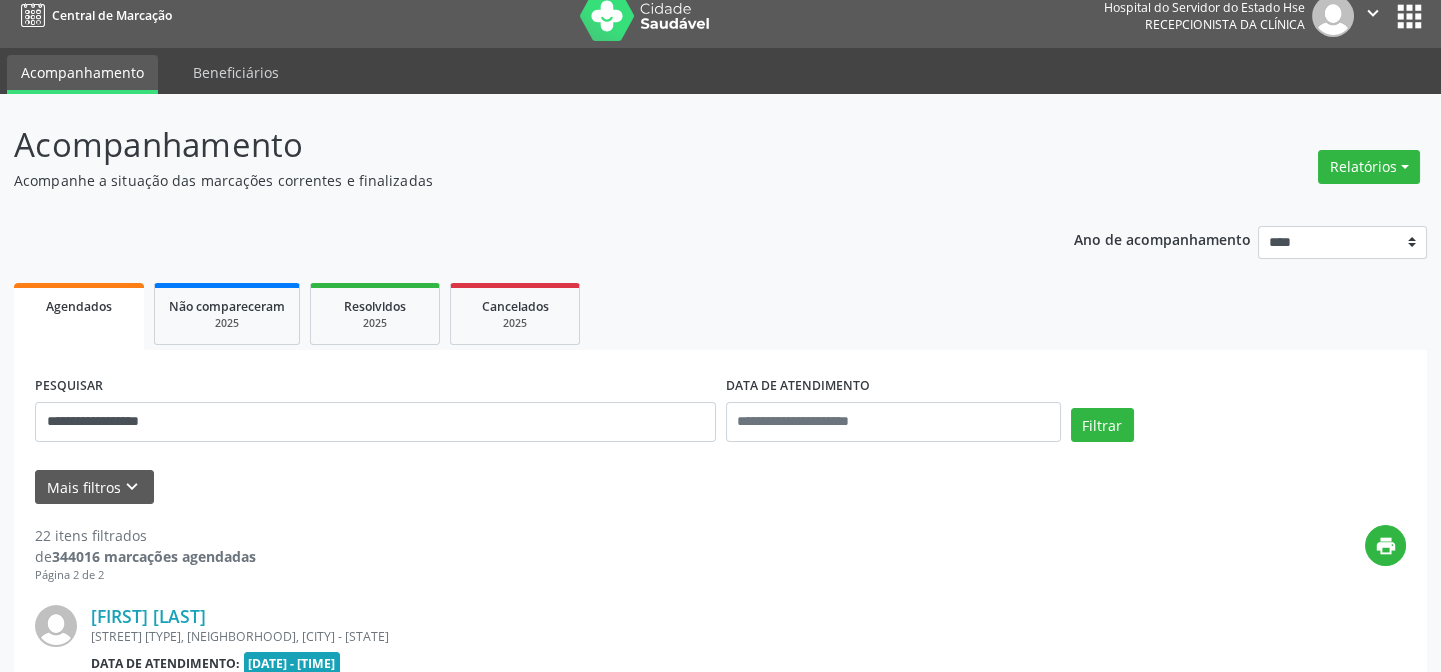 scroll, scrollTop: 0, scrollLeft: 0, axis: both 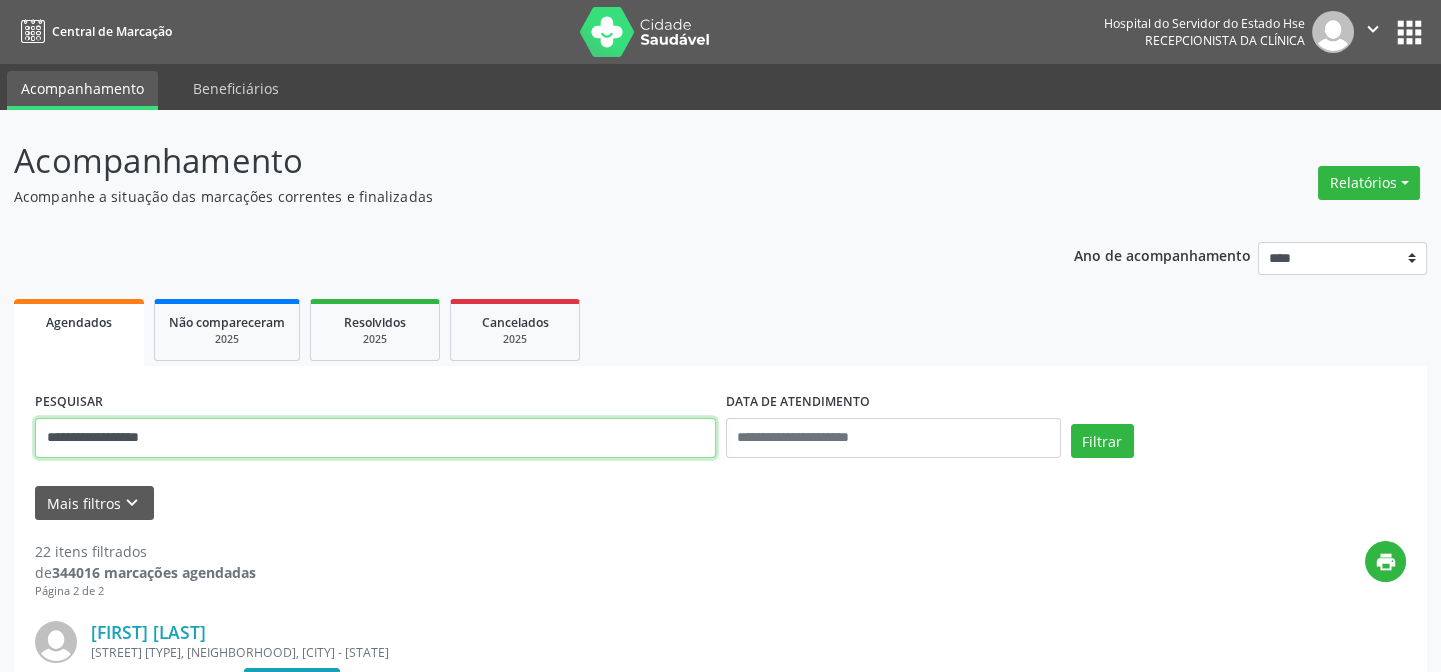 click on "**********" at bounding box center (375, 438) 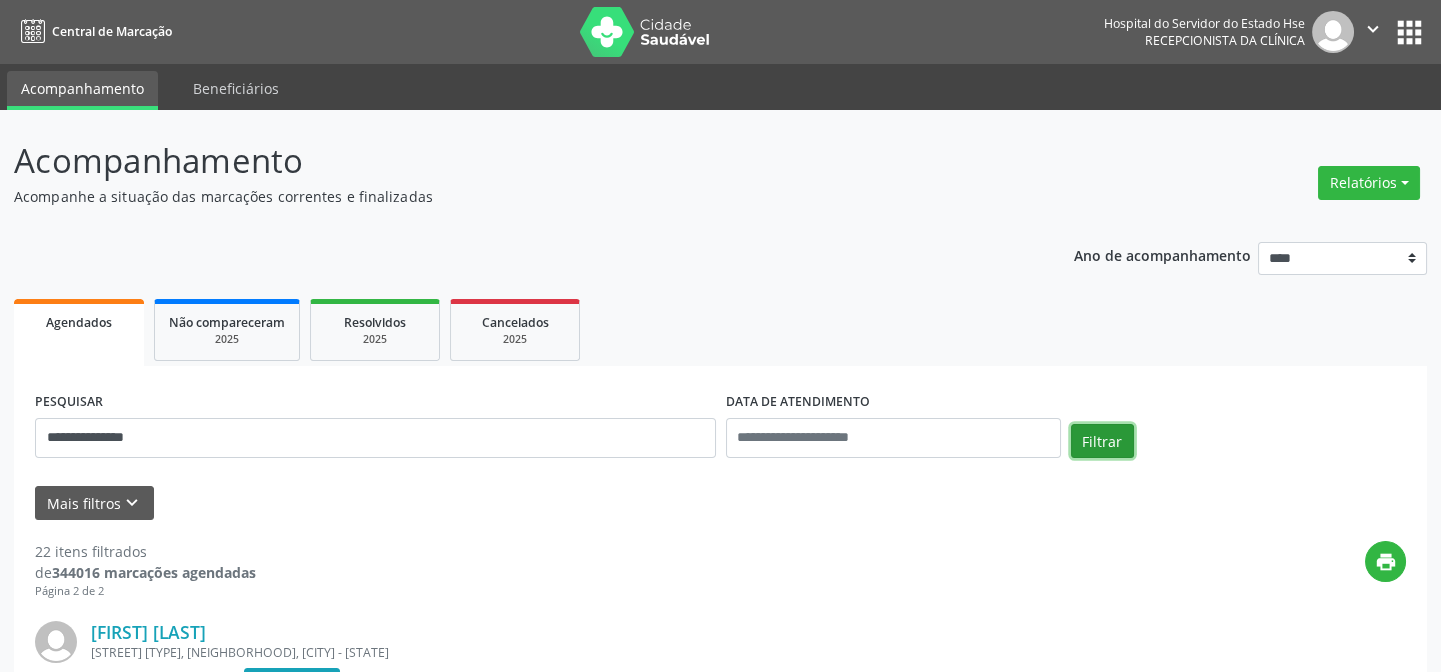 click on "Filtrar" at bounding box center (1102, 441) 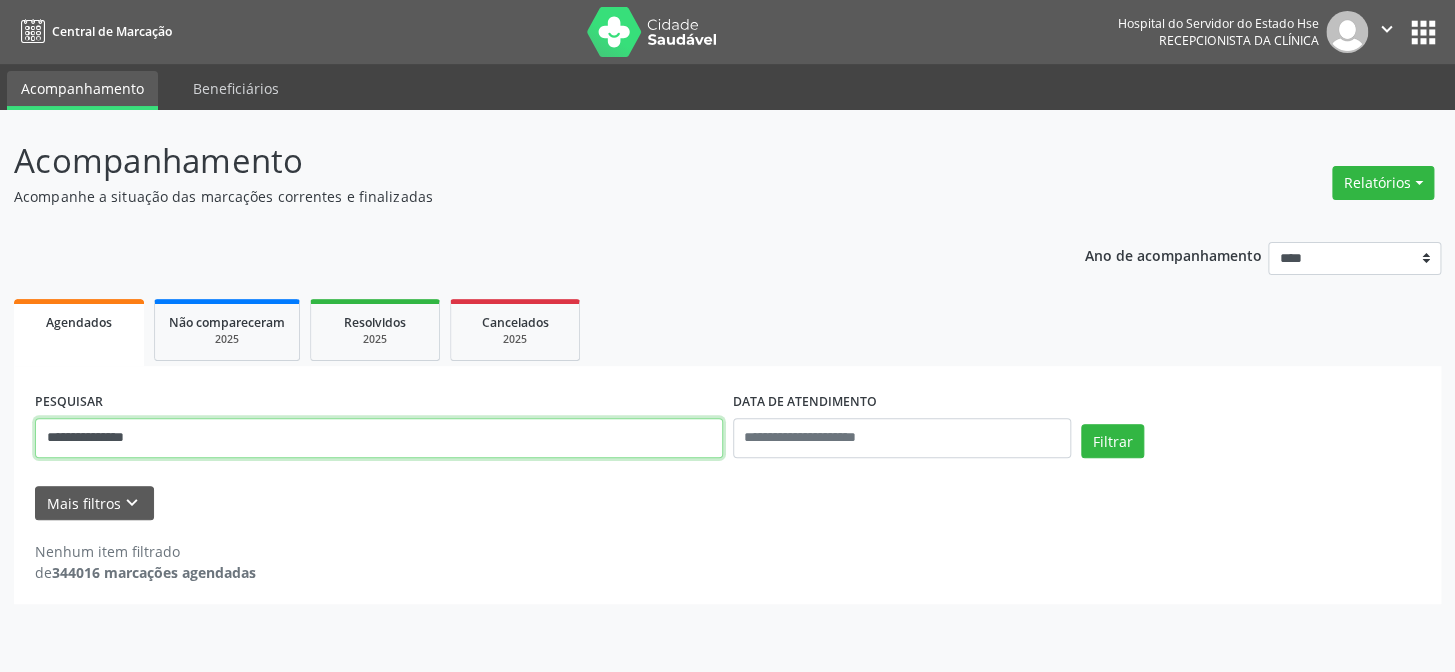 click on "**********" at bounding box center [379, 438] 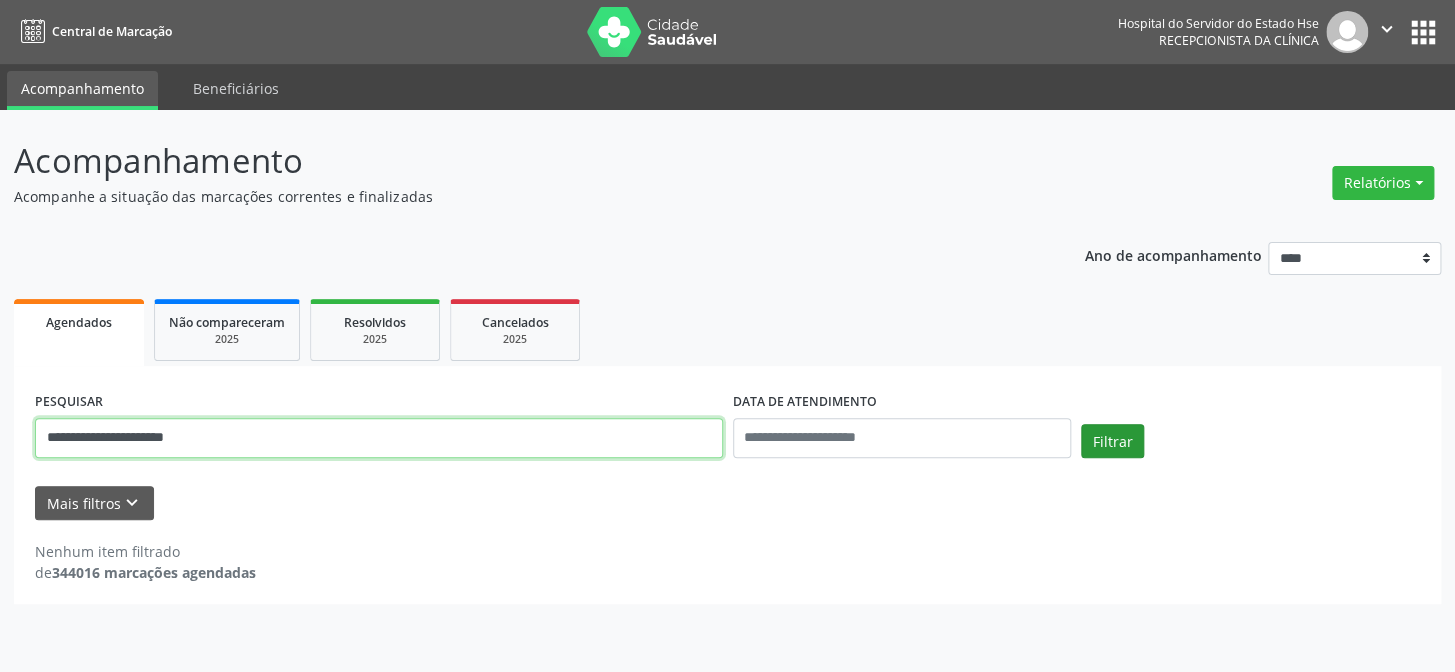type on "**********" 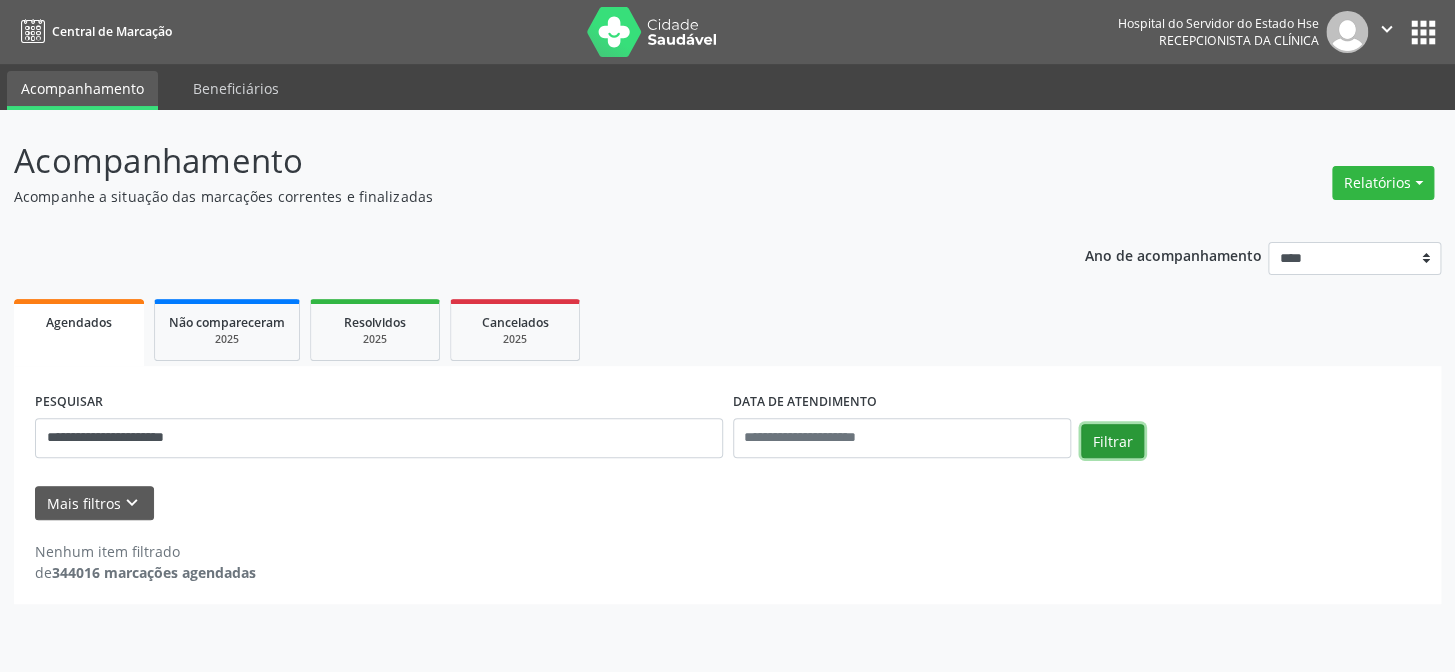 click on "Filtrar" at bounding box center (1112, 441) 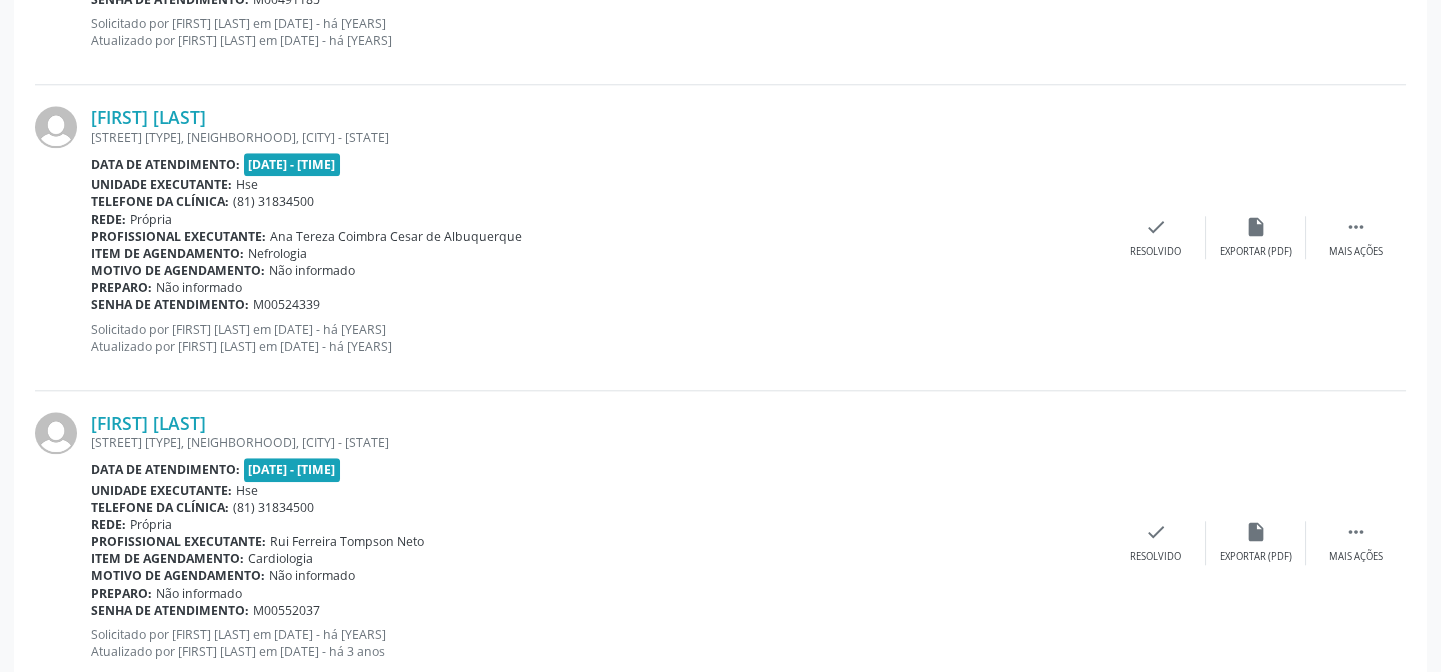 scroll, scrollTop: 4595, scrollLeft: 0, axis: vertical 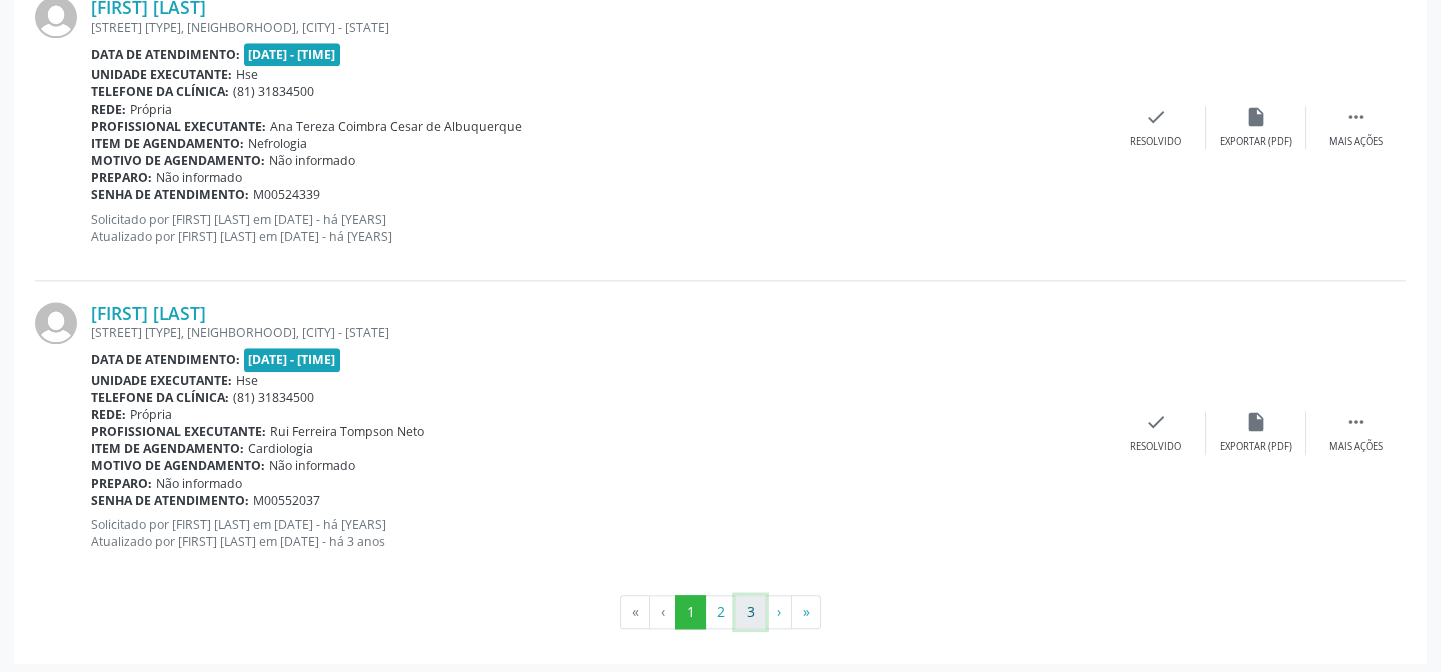 click on "3" at bounding box center (750, 612) 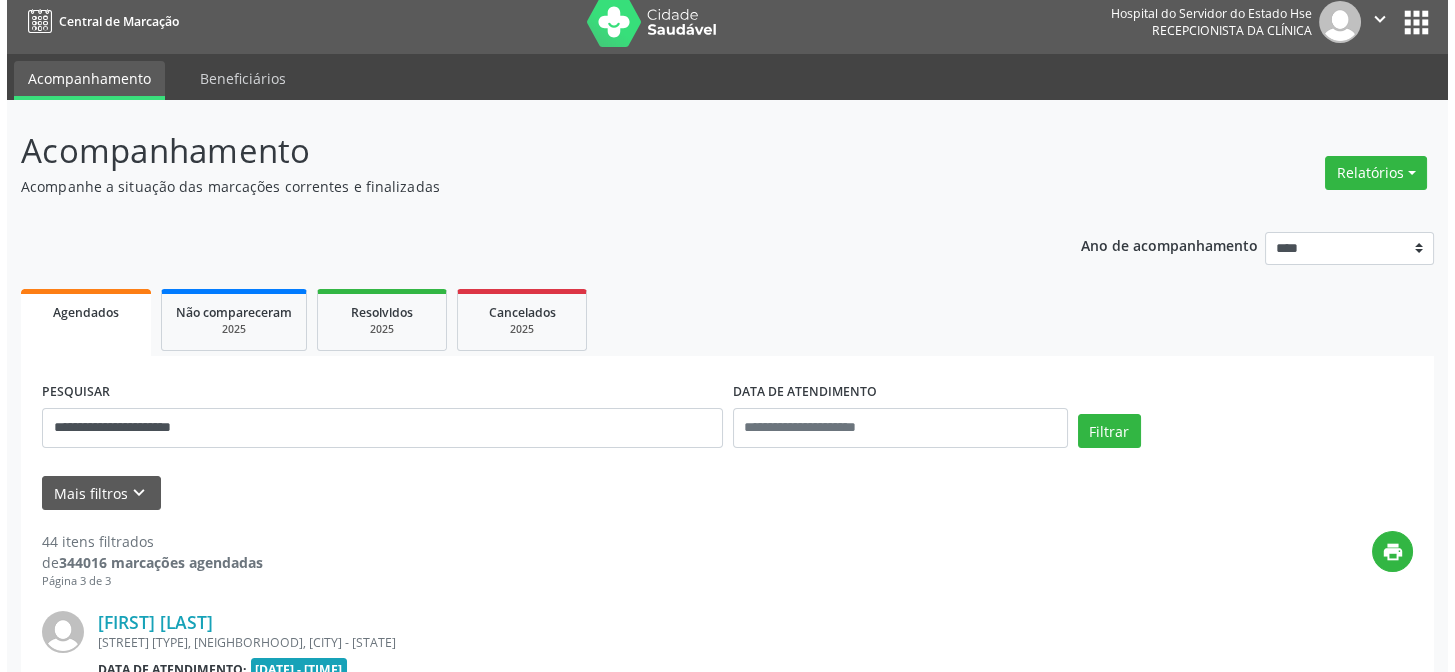 scroll, scrollTop: 4273, scrollLeft: 0, axis: vertical 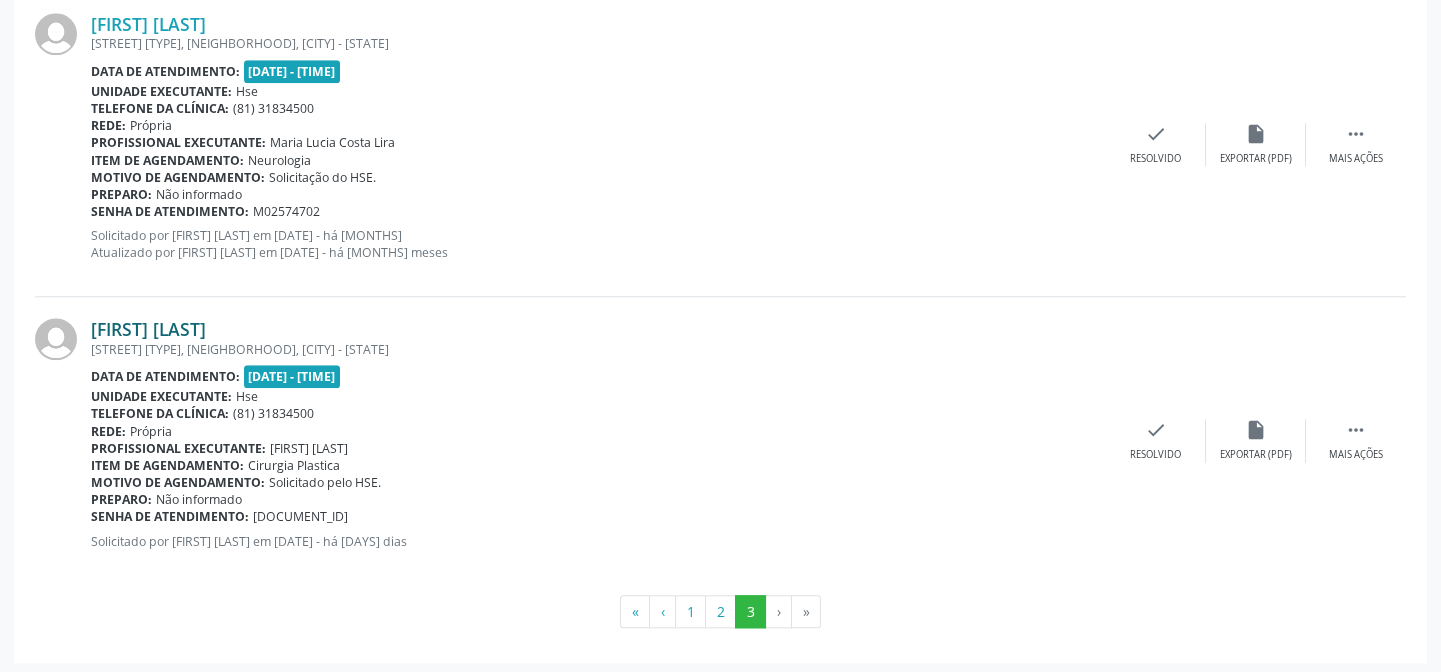 click on "[FIRST] [LAST]" at bounding box center (148, 329) 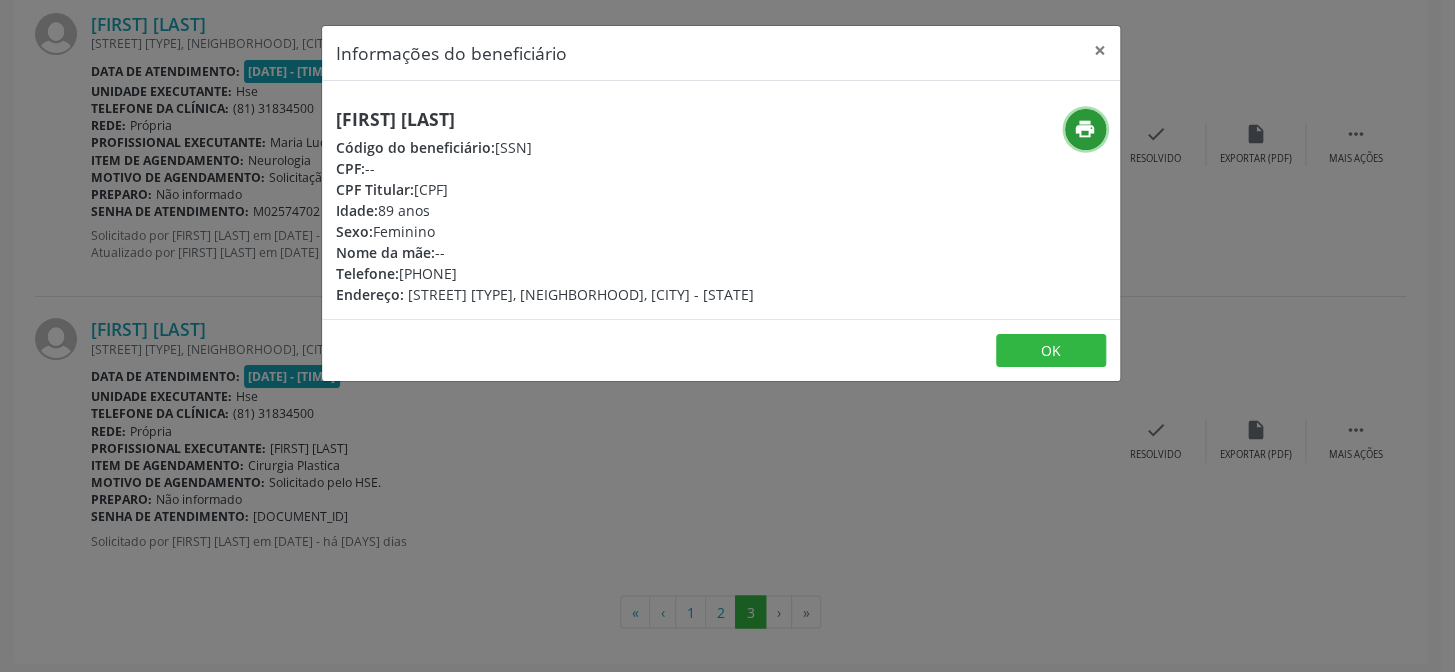 click on "print" at bounding box center [1085, 129] 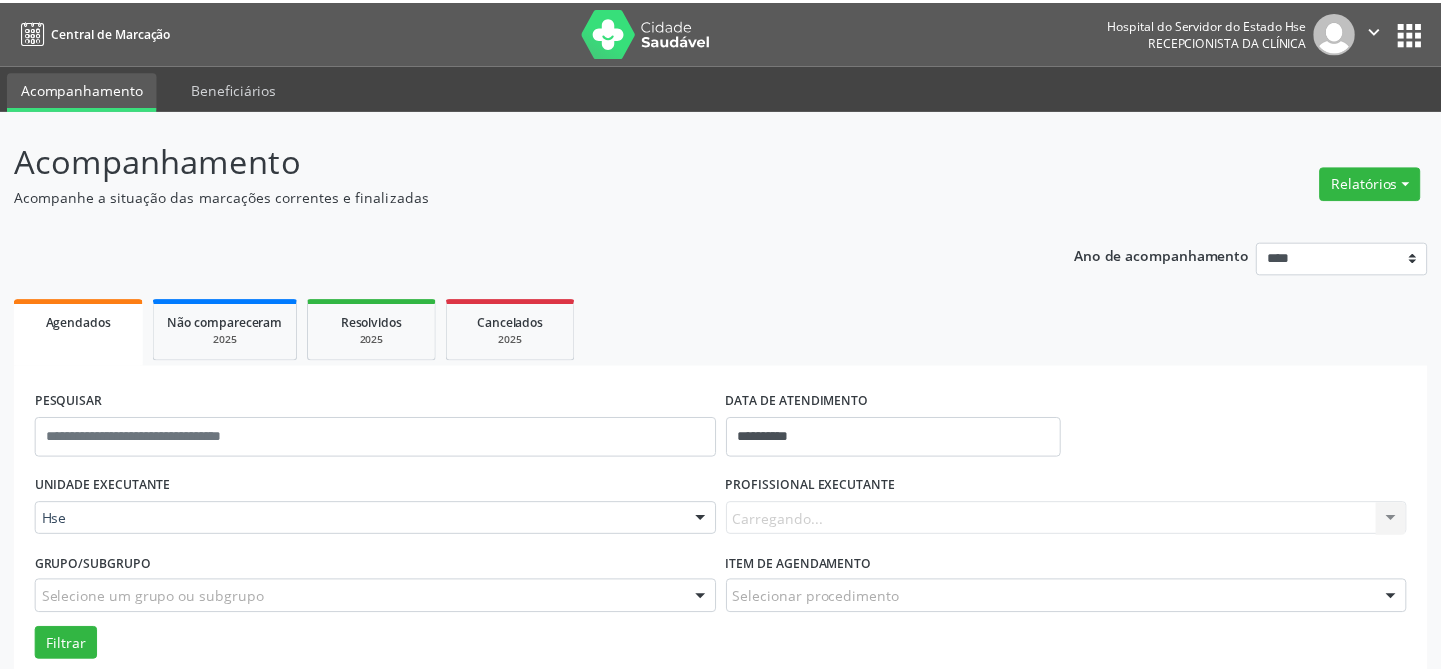 scroll, scrollTop: 0, scrollLeft: 0, axis: both 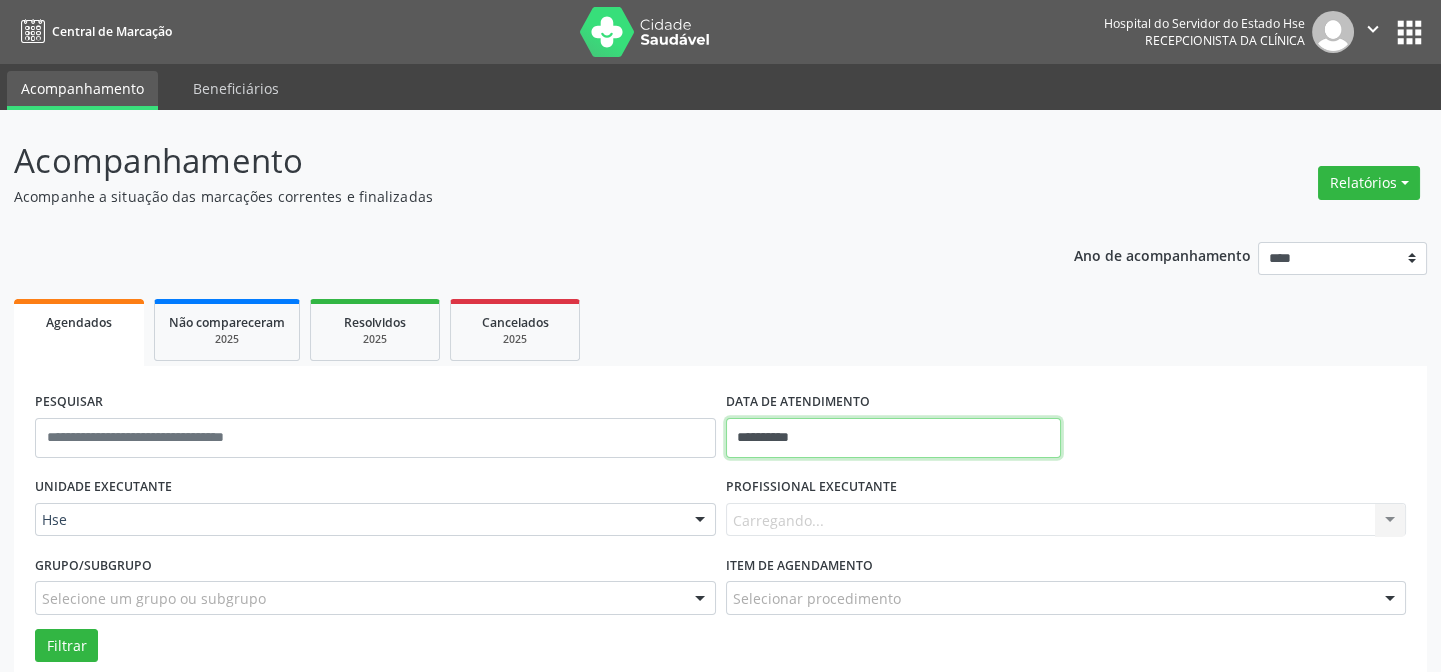 click on "**********" at bounding box center [893, 438] 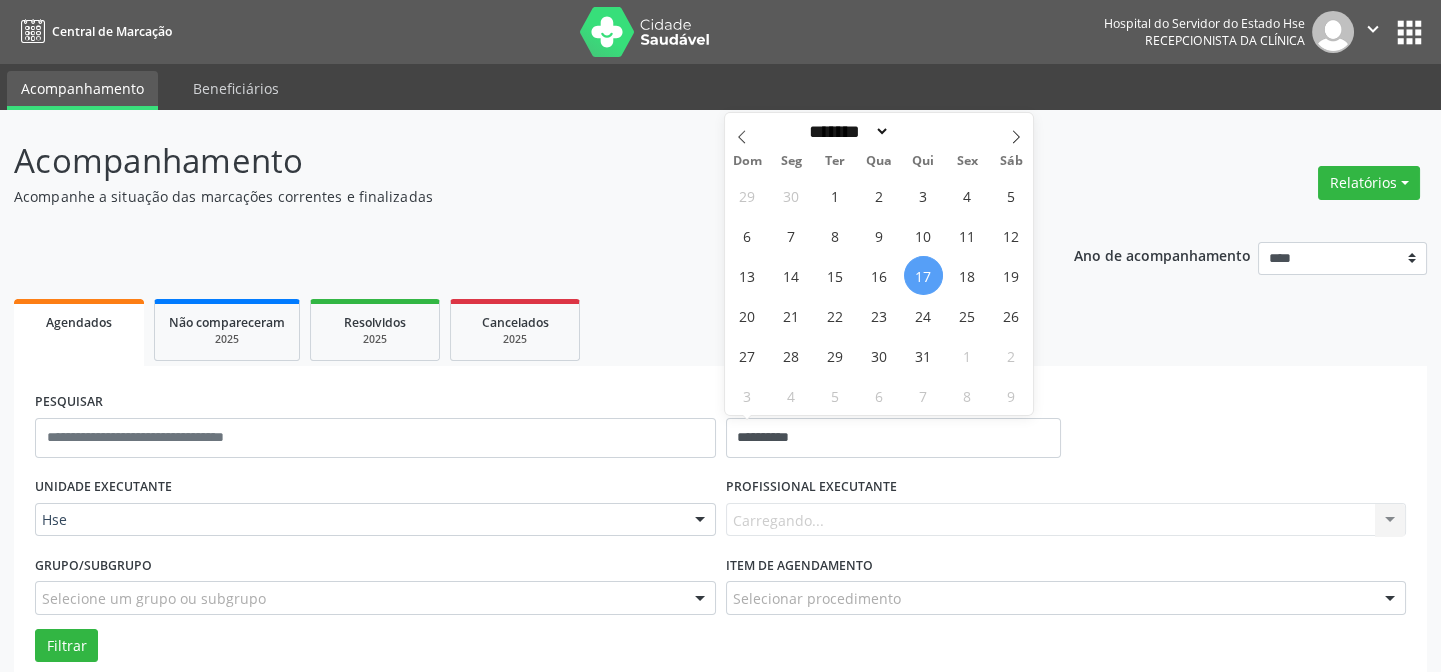 click on "17" at bounding box center (923, 275) 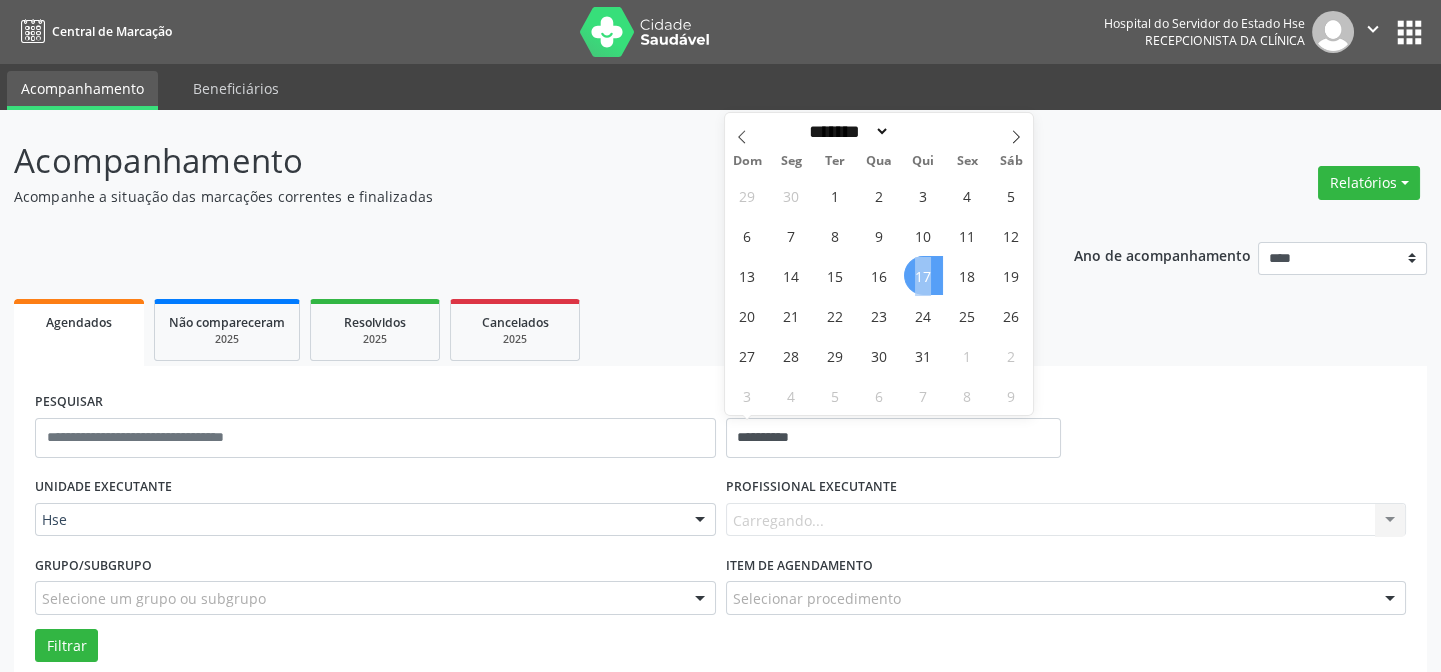 click on "17" at bounding box center [923, 275] 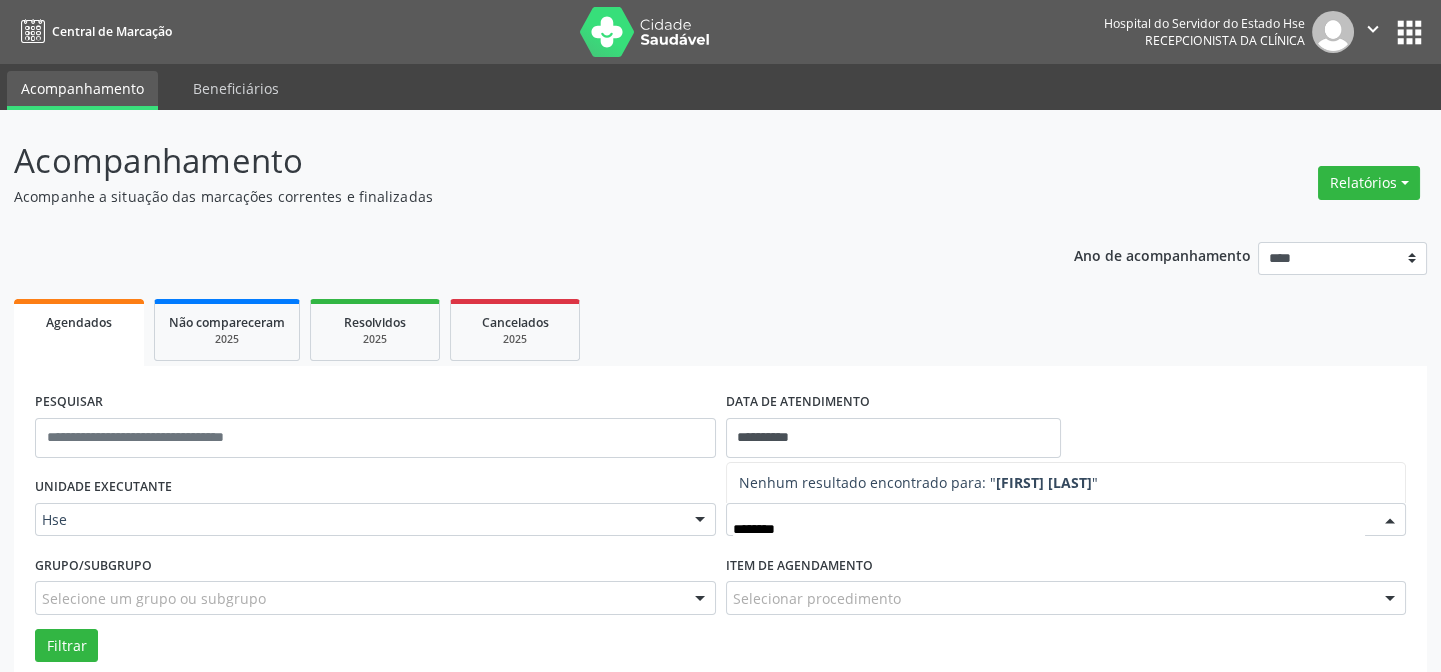 type on "*******" 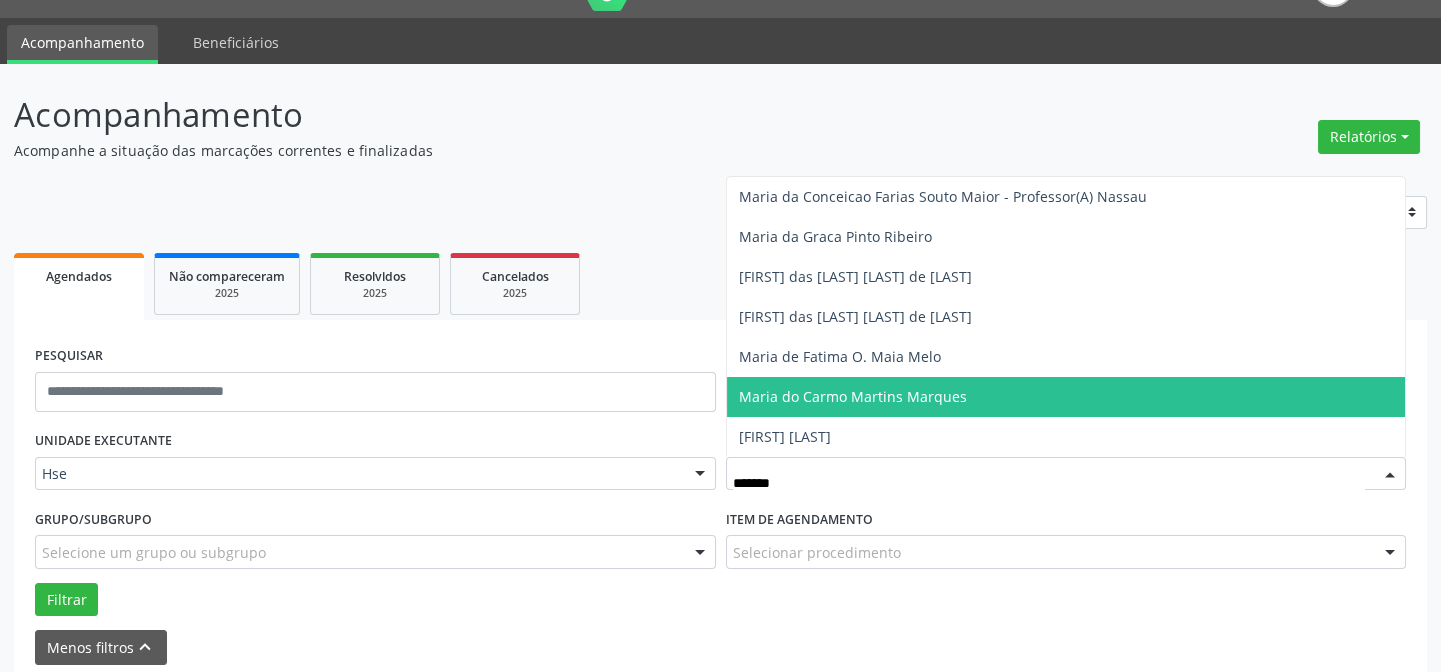 scroll, scrollTop: 90, scrollLeft: 0, axis: vertical 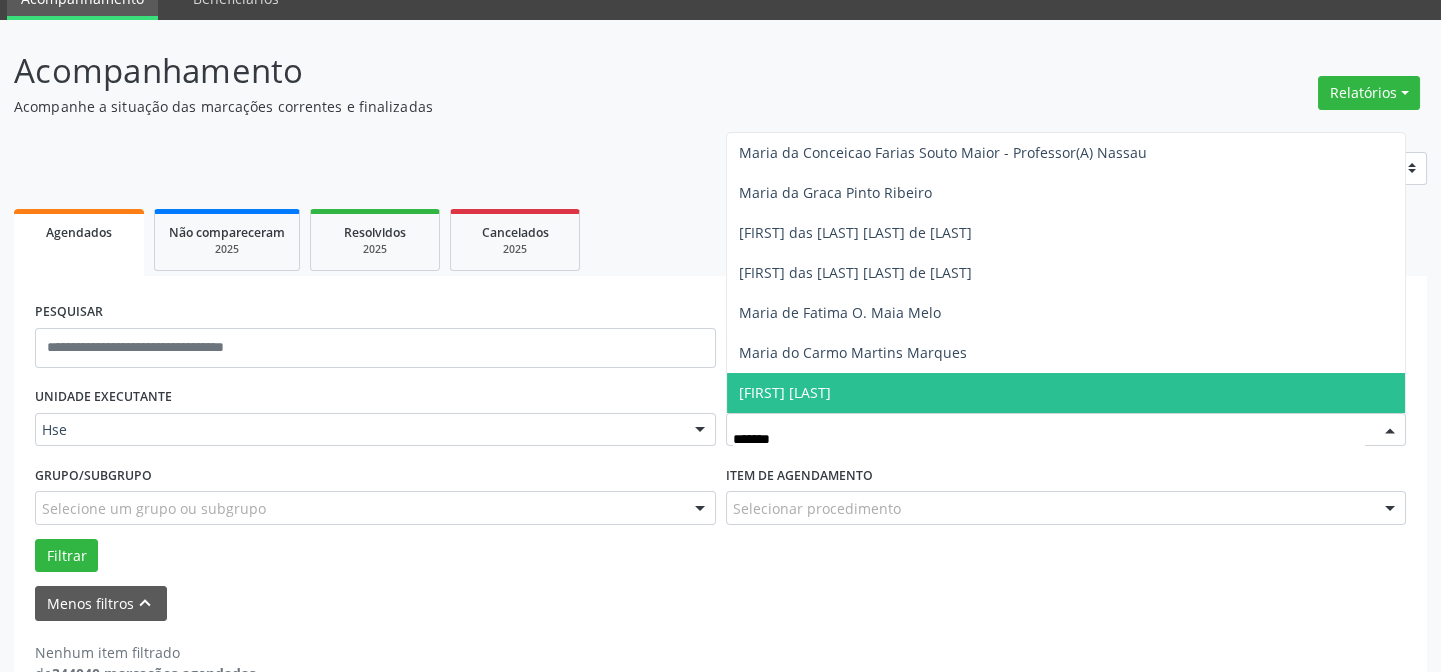 click on "Maria do Socorro Lira" at bounding box center [785, 392] 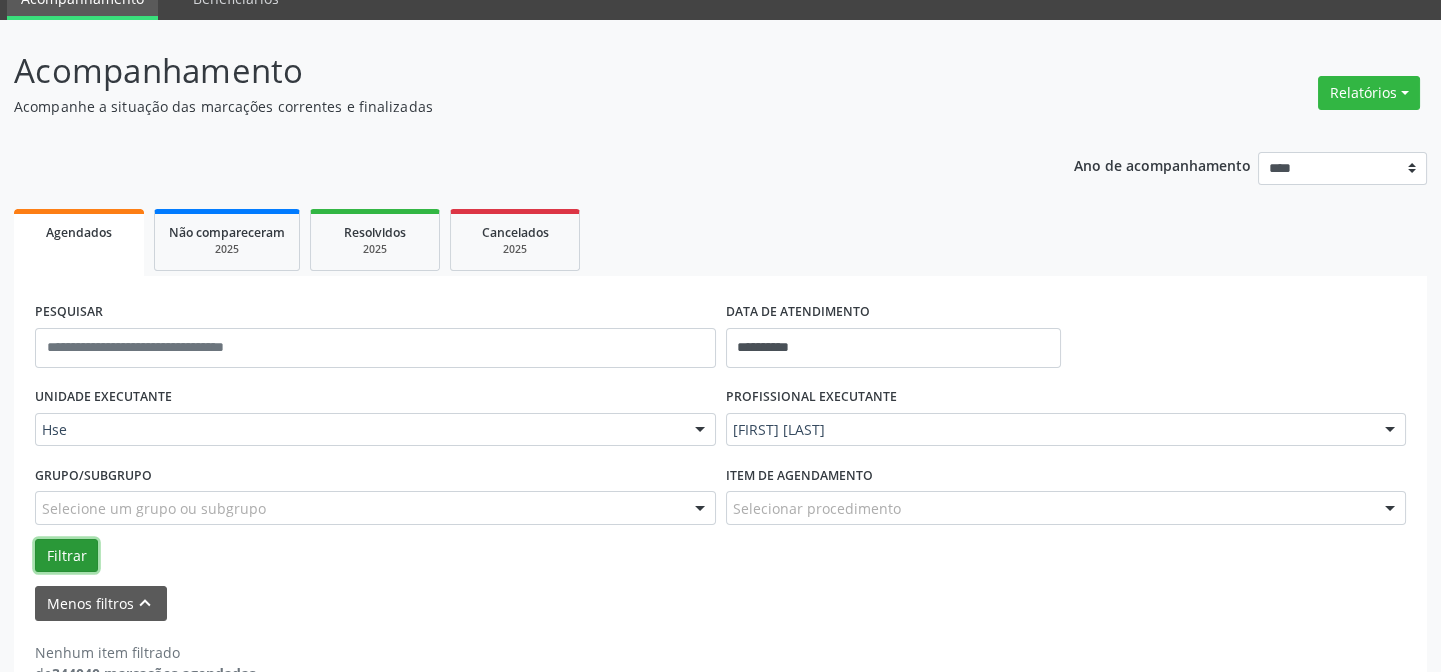click on "Filtrar" at bounding box center (66, 556) 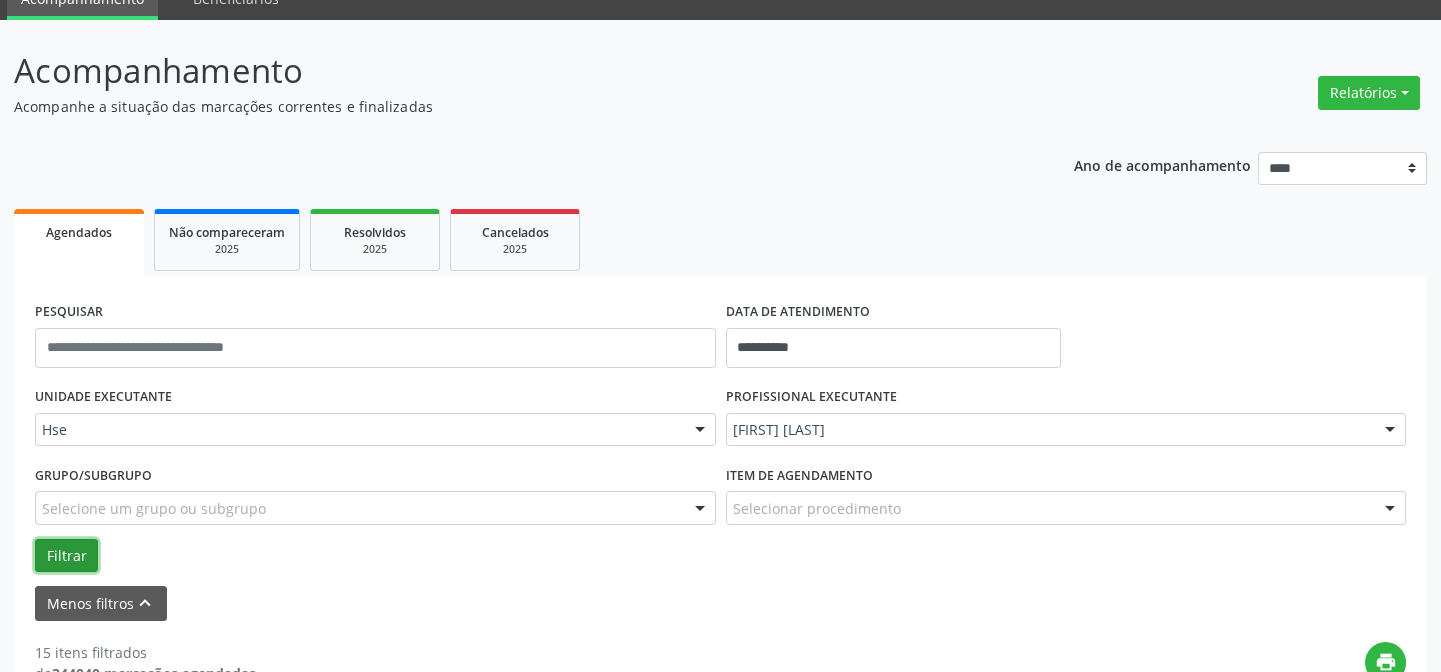 click on "Filtrar" at bounding box center [66, 556] 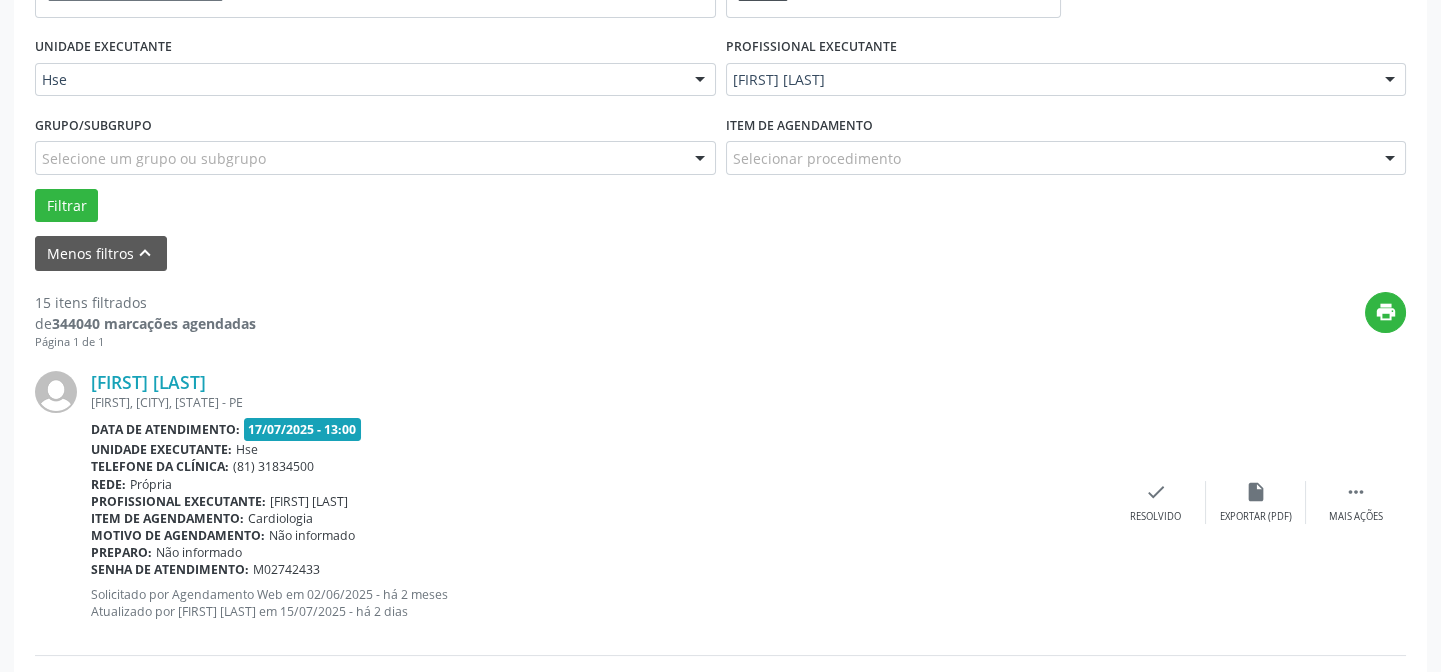 scroll, scrollTop: 472, scrollLeft: 0, axis: vertical 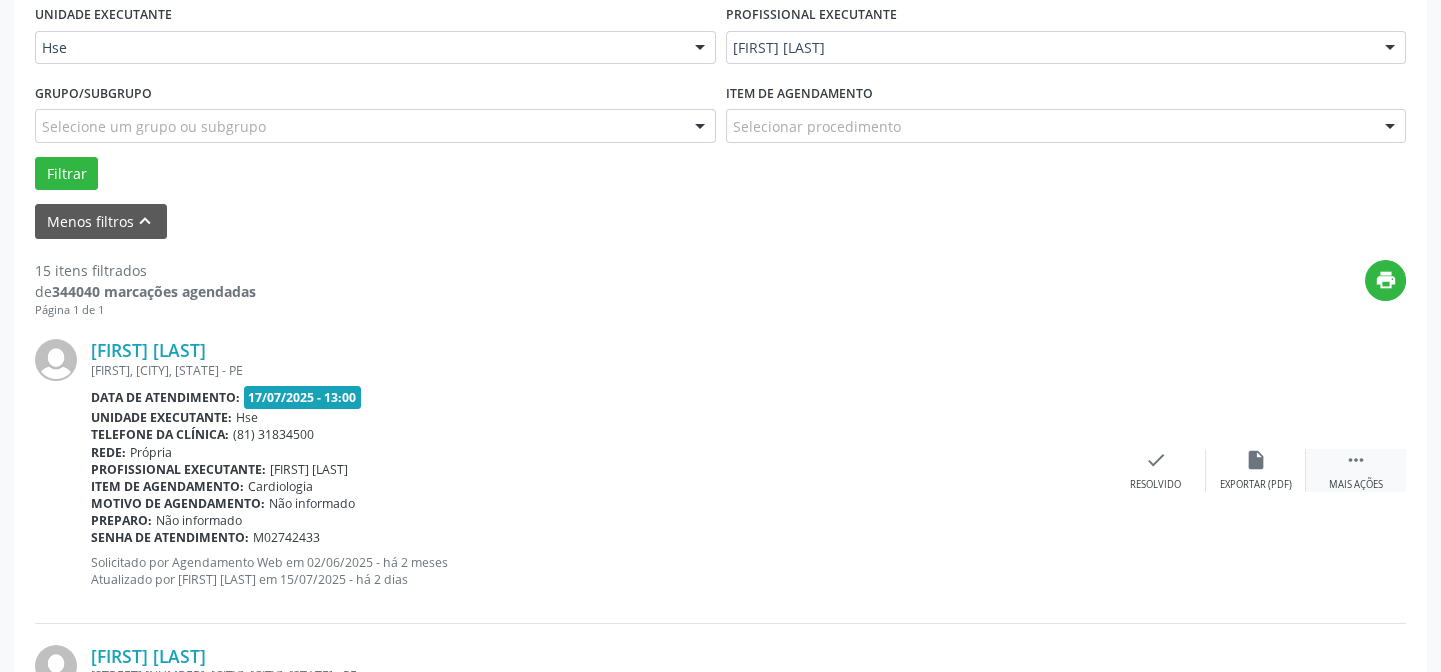 click on "" at bounding box center [1356, 460] 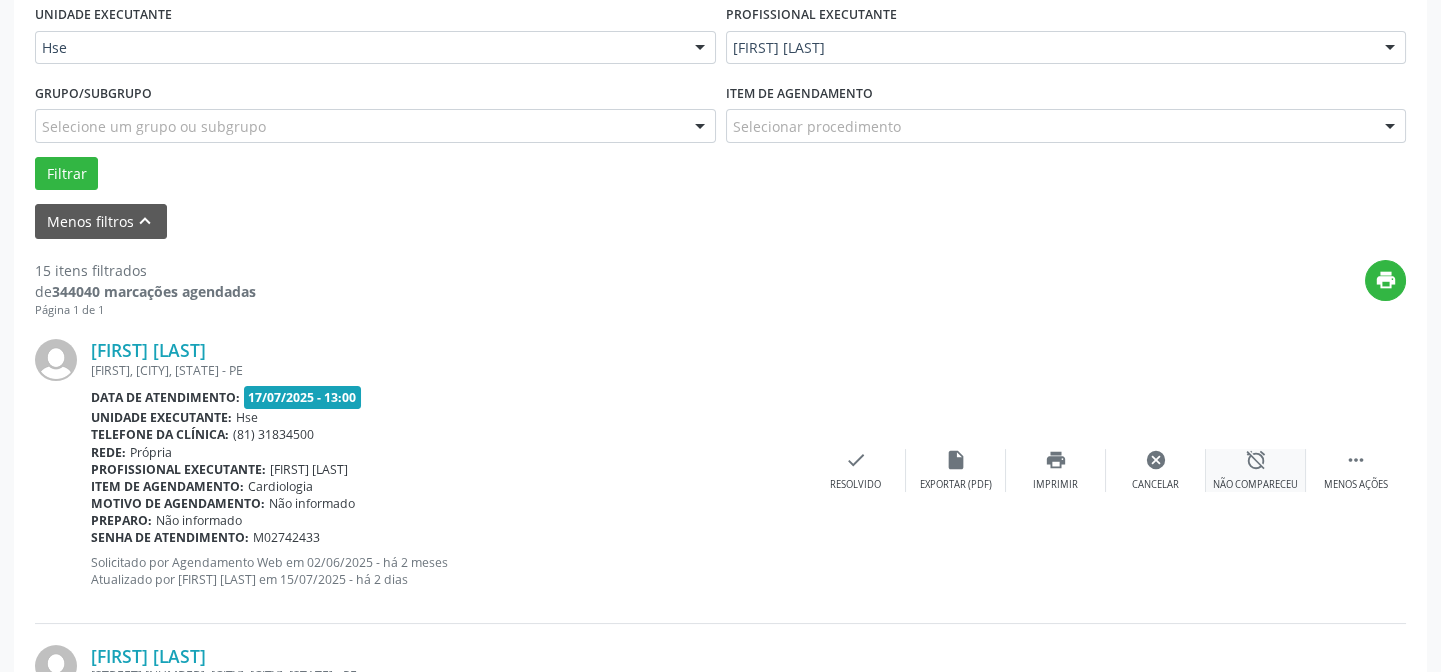 click on "alarm_off
Não compareceu" at bounding box center [1256, 470] 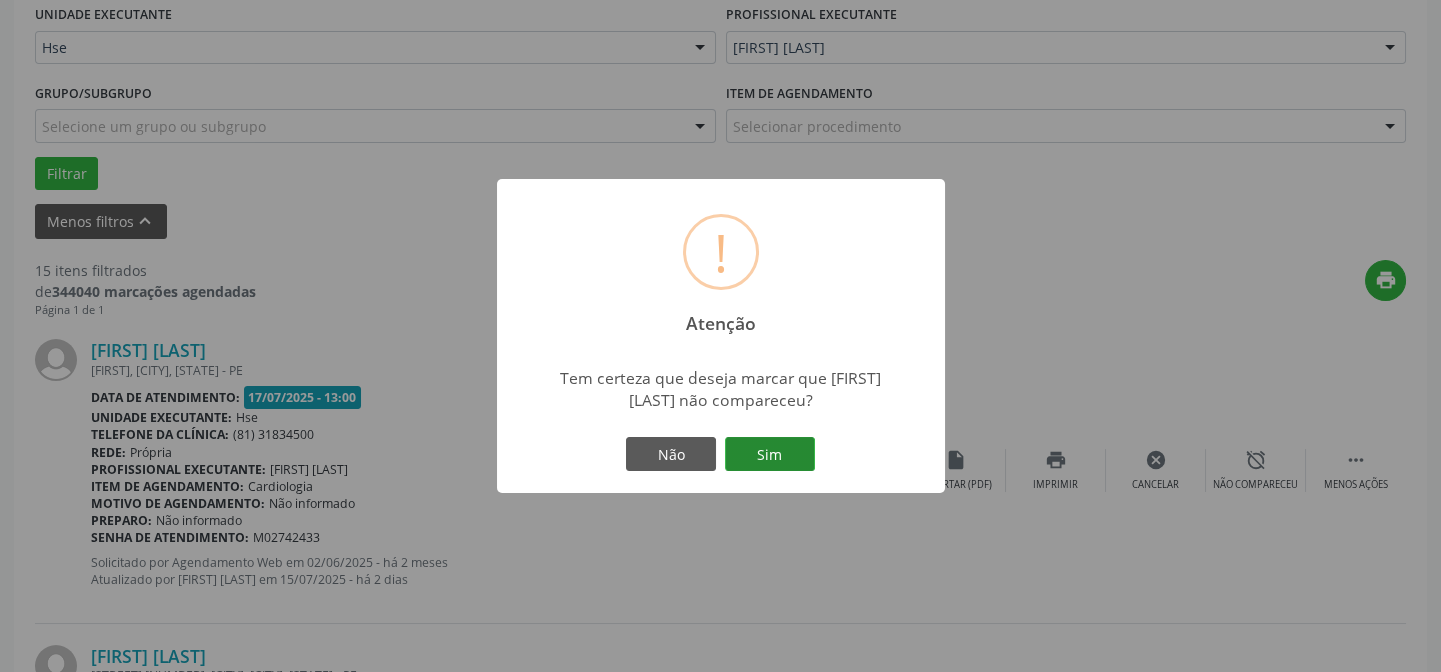 click on "Sim" at bounding box center [770, 454] 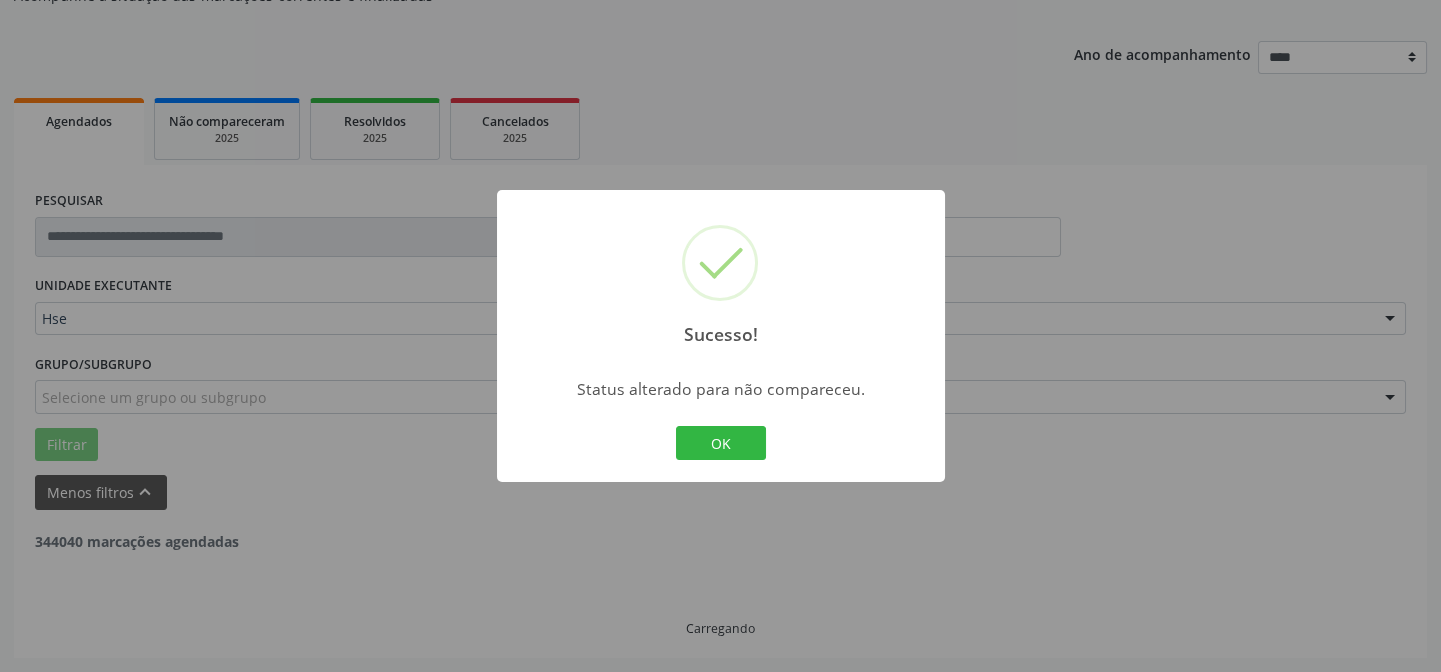 scroll, scrollTop: 200, scrollLeft: 0, axis: vertical 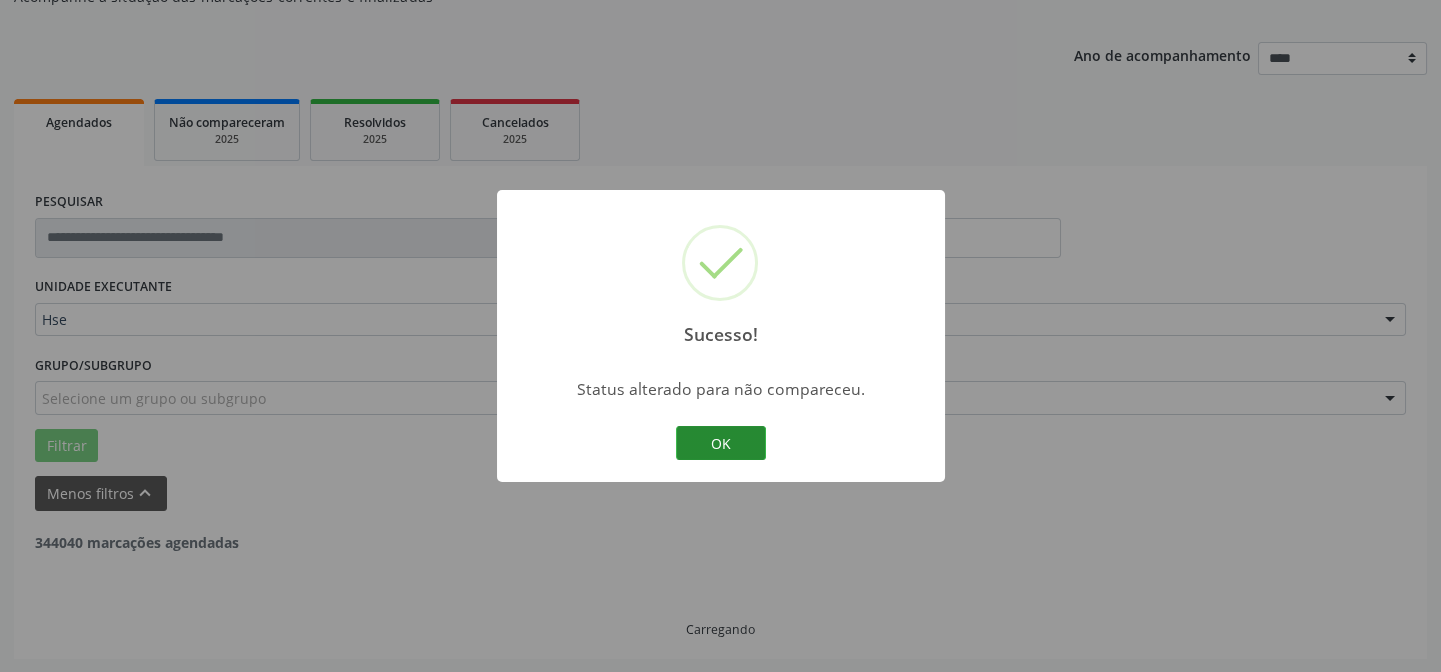 click on "OK" at bounding box center (721, 443) 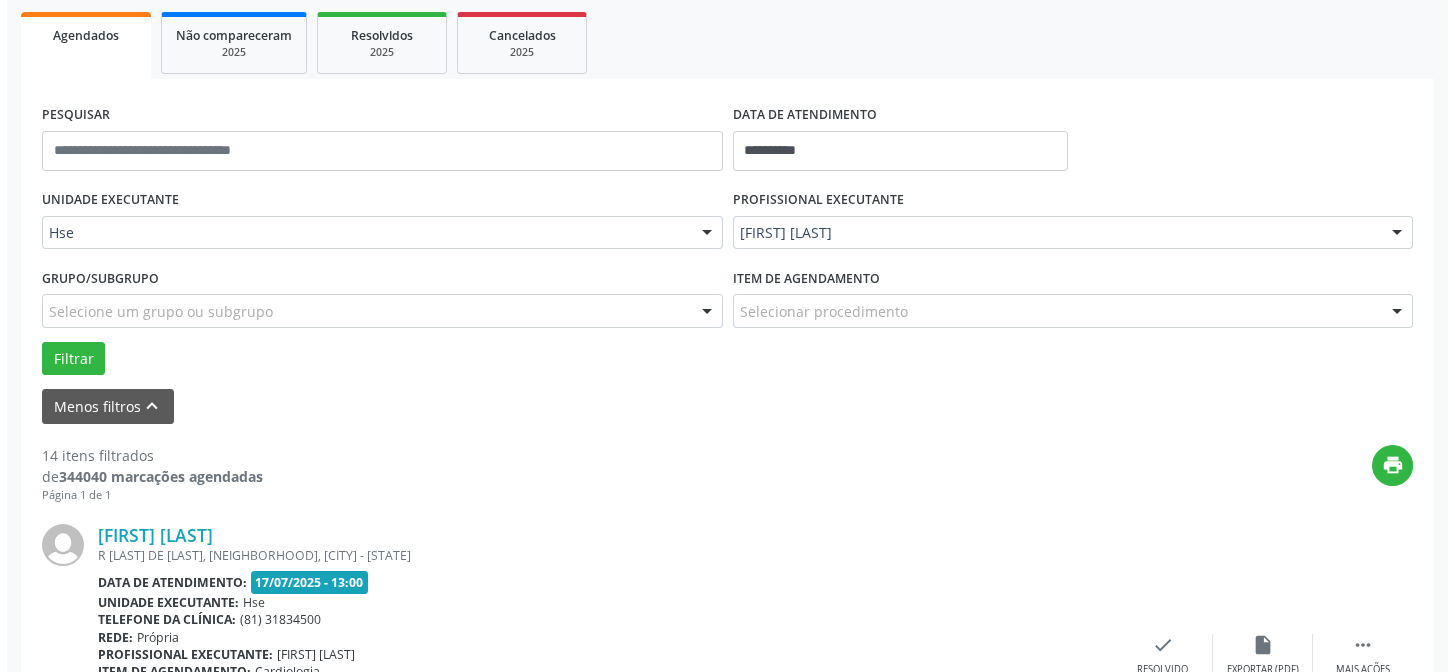 scroll, scrollTop: 472, scrollLeft: 0, axis: vertical 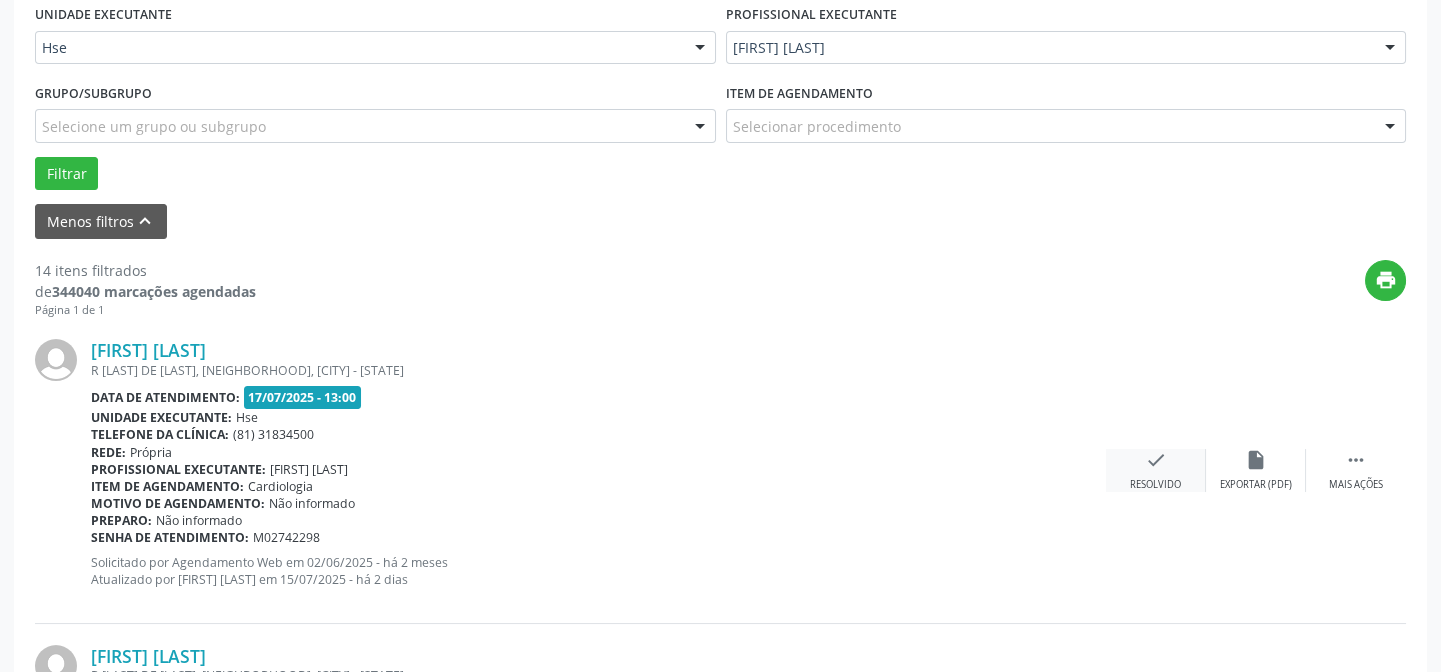 click on "check" at bounding box center [1156, 460] 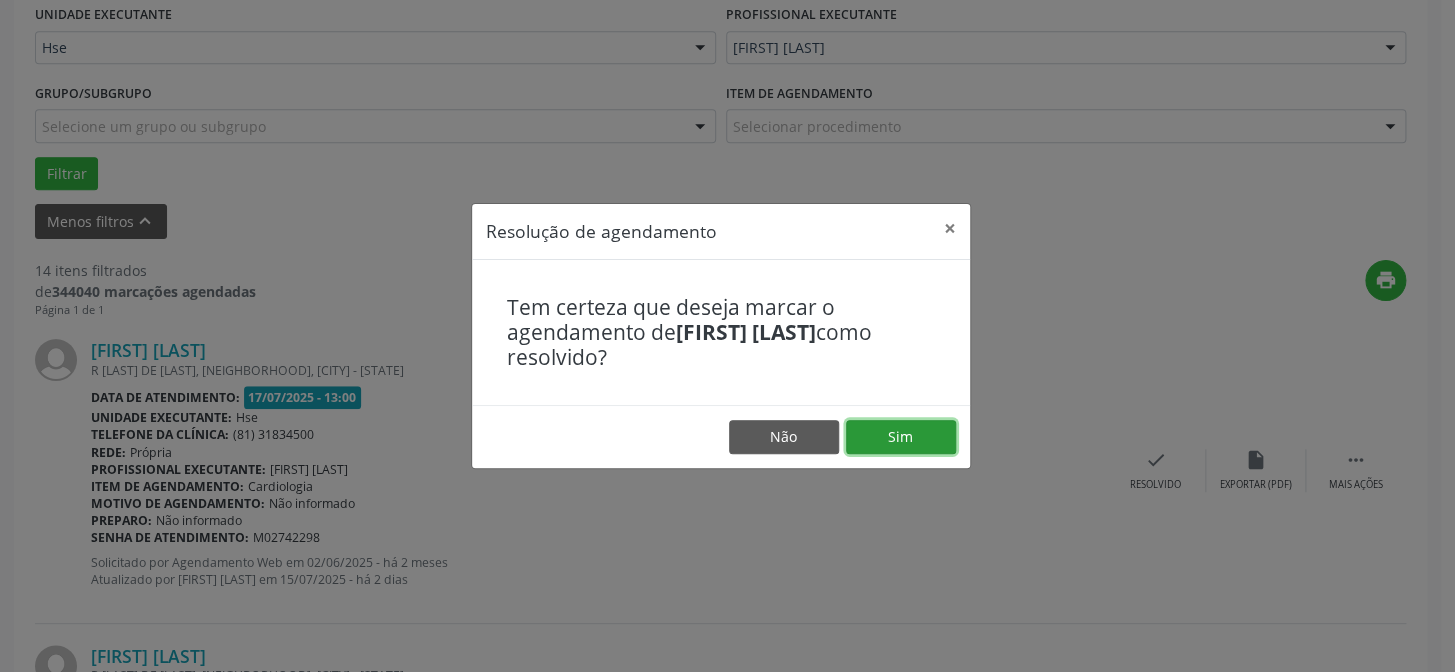 drag, startPoint x: 928, startPoint y: 437, endPoint x: 913, endPoint y: 436, distance: 15.033297 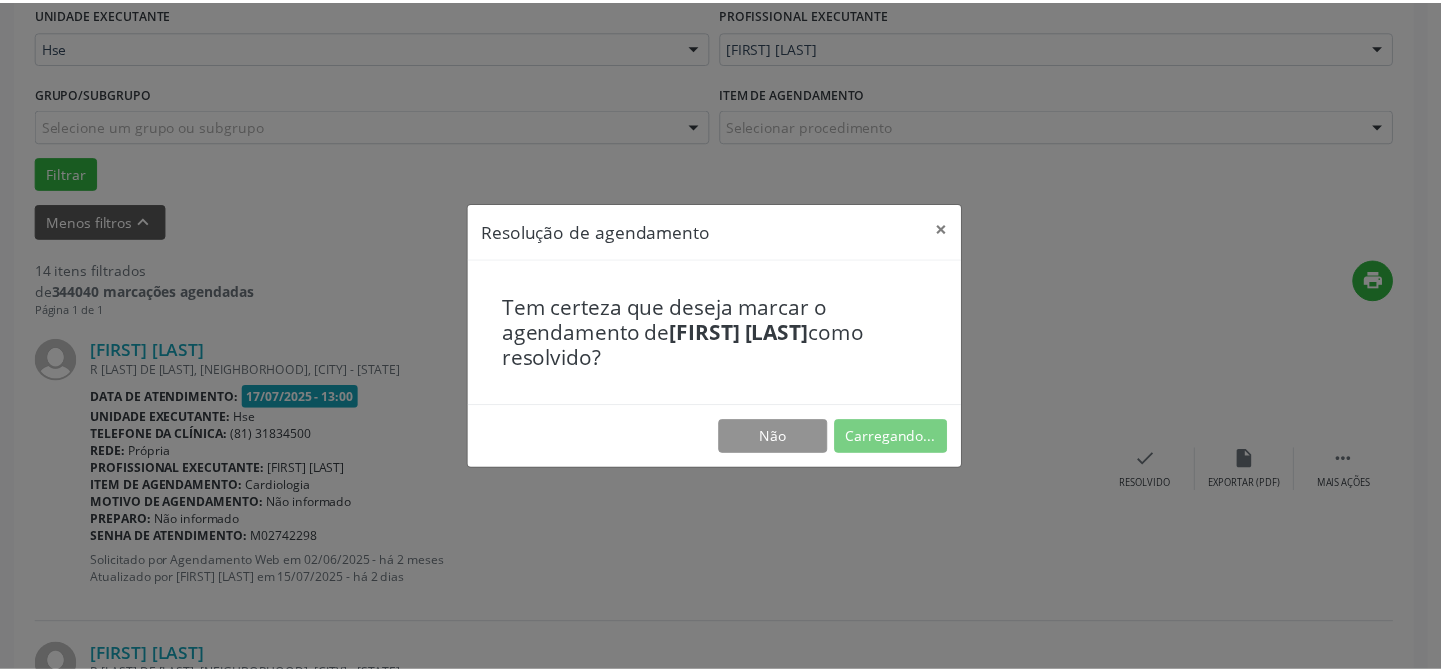 scroll, scrollTop: 179, scrollLeft: 0, axis: vertical 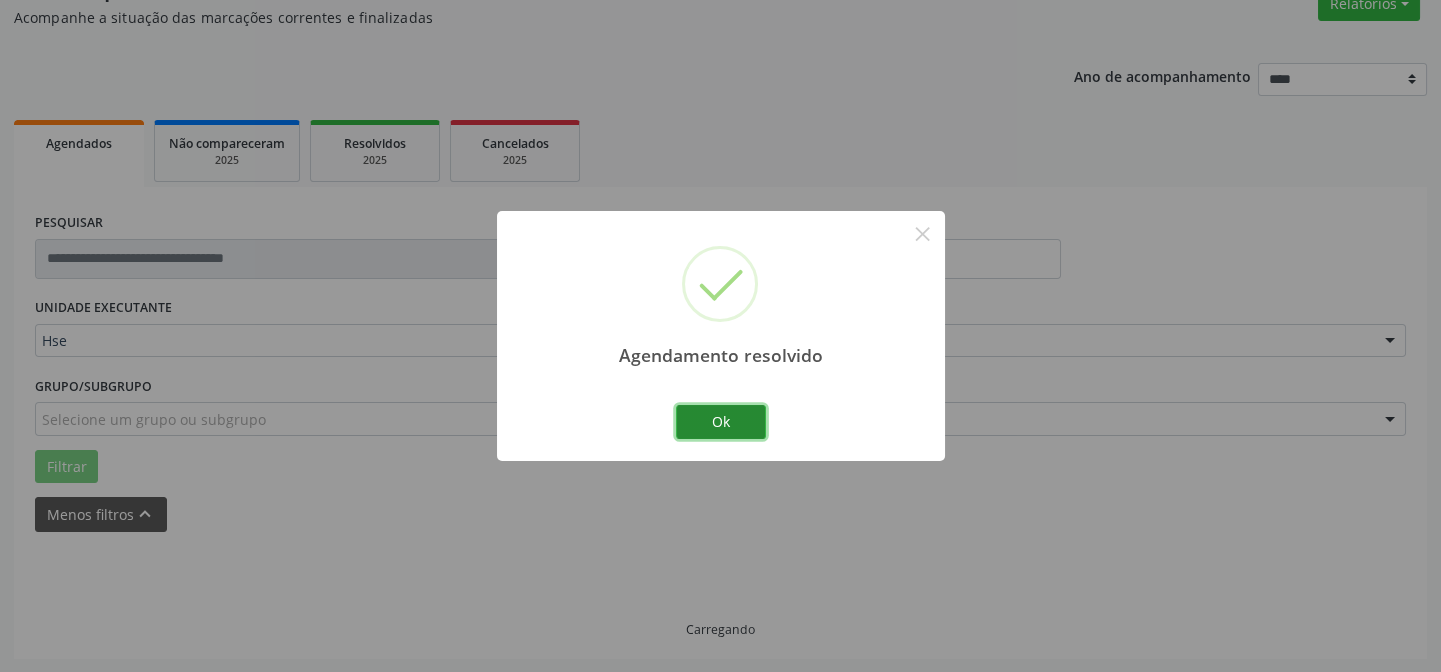 click on "Ok" at bounding box center (721, 422) 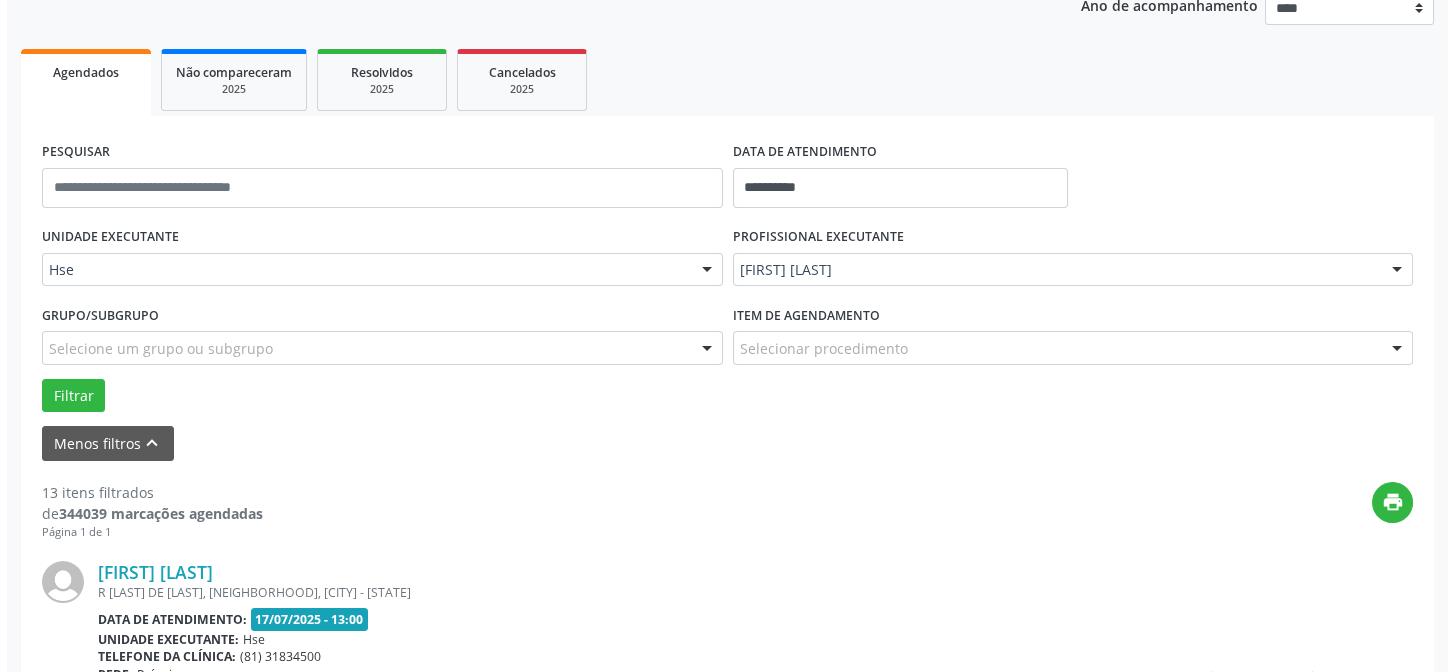 scroll, scrollTop: 360, scrollLeft: 0, axis: vertical 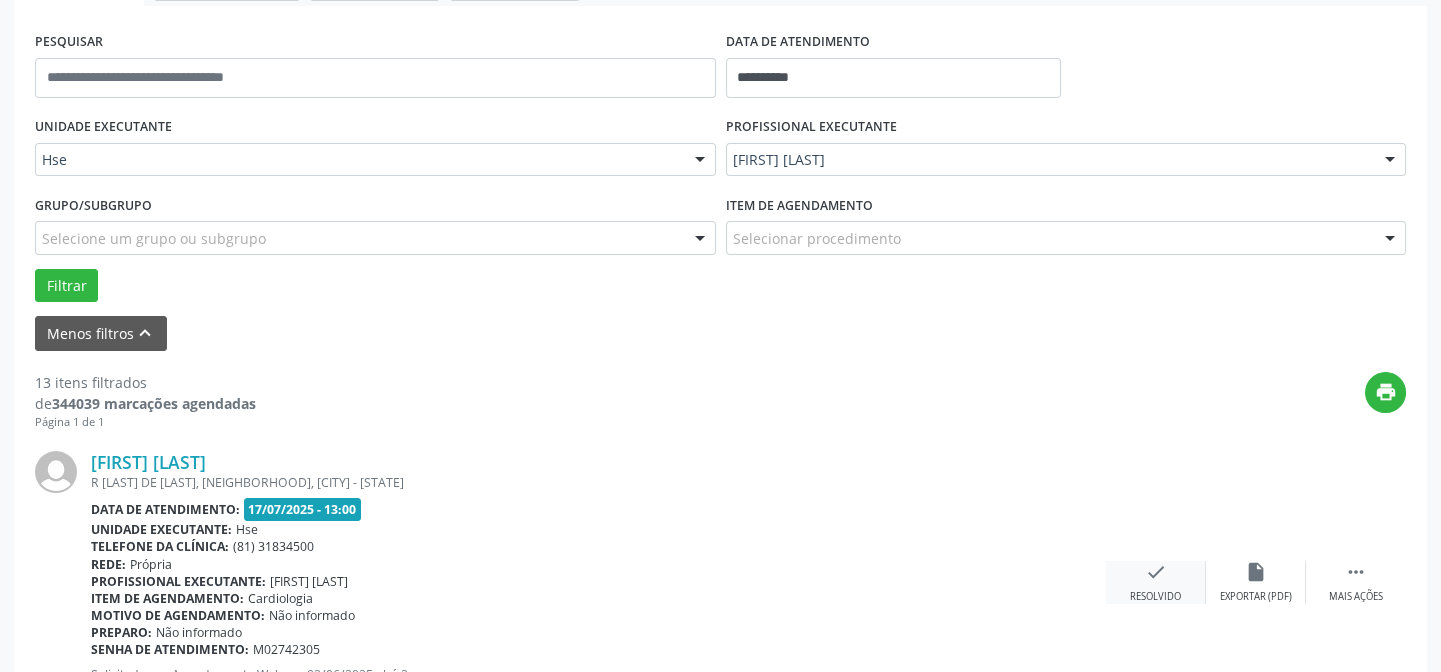 click on "check
Resolvido" at bounding box center [1156, 582] 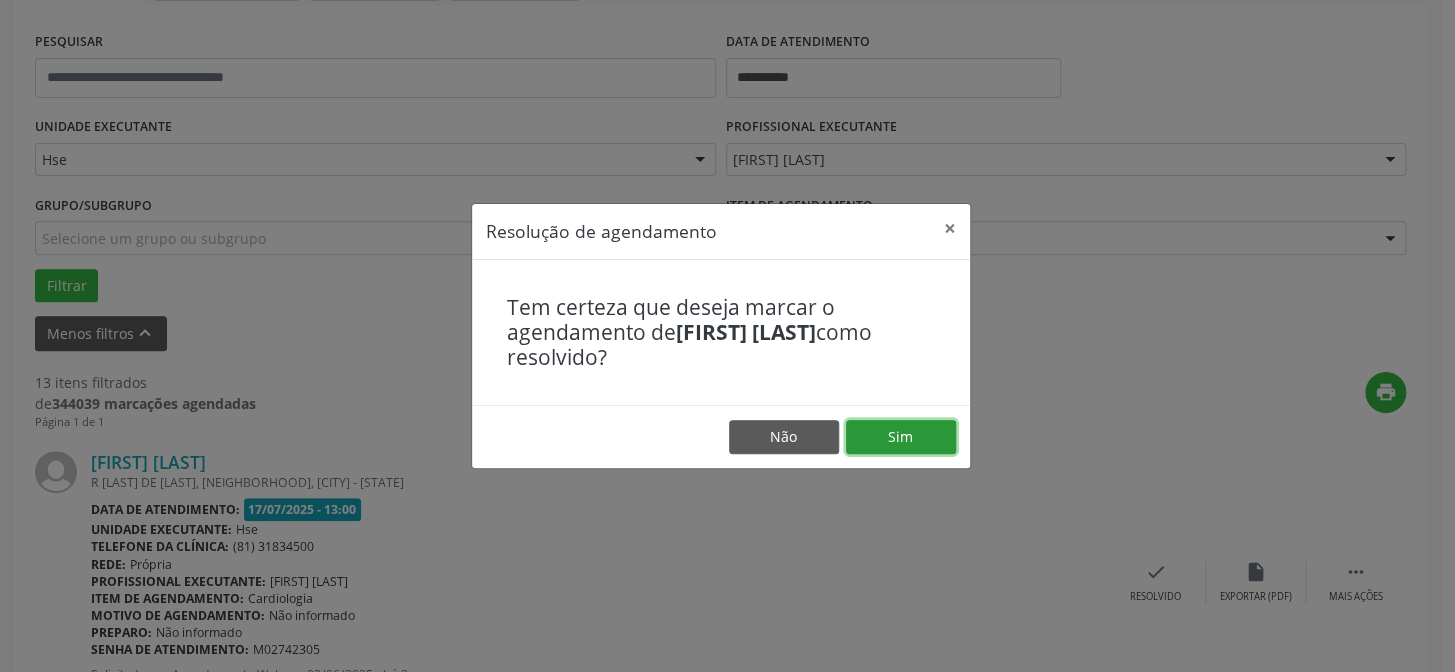 click on "Sim" at bounding box center [901, 437] 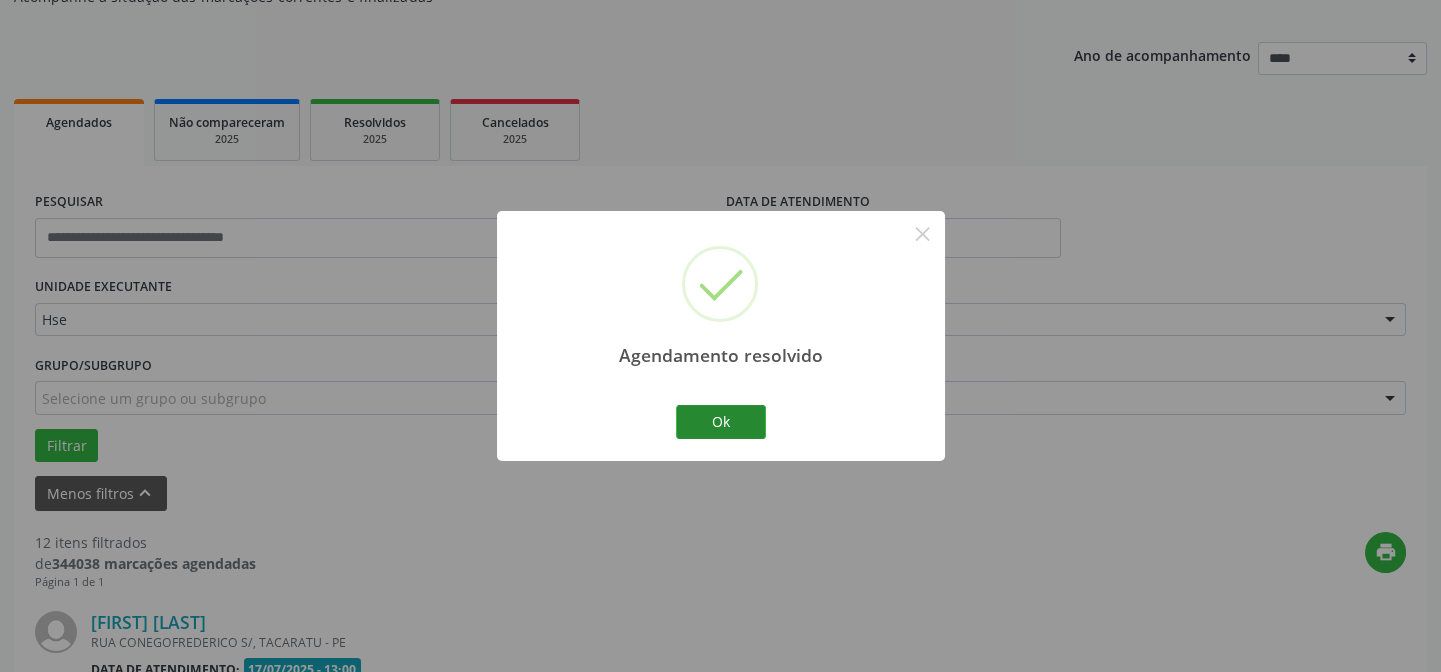 scroll, scrollTop: 360, scrollLeft: 0, axis: vertical 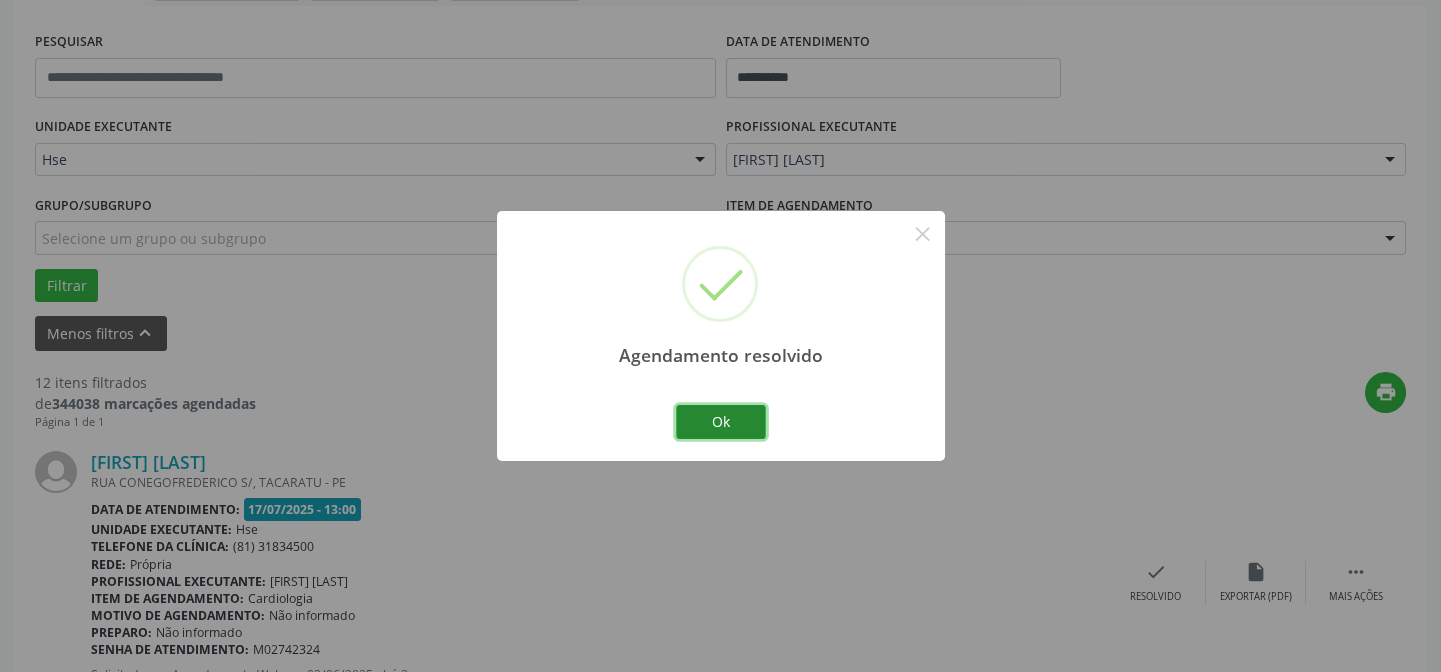 click on "Ok" at bounding box center (721, 422) 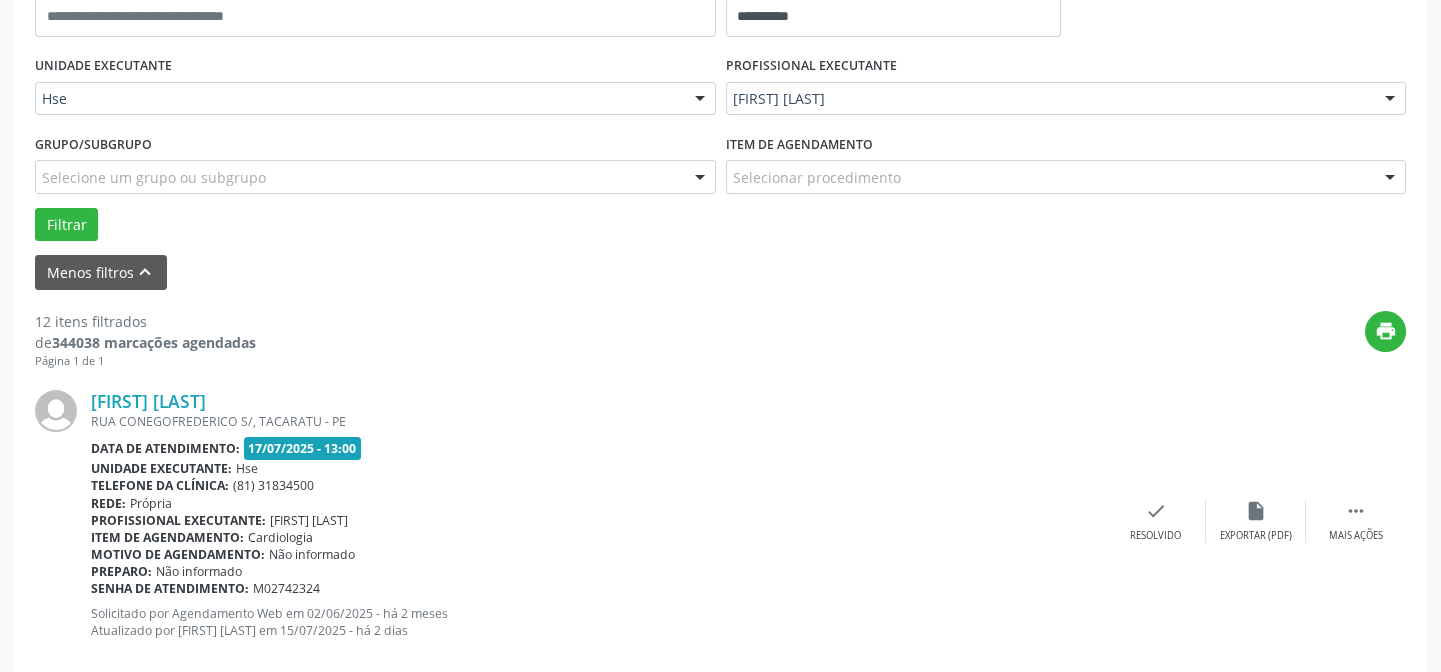 scroll, scrollTop: 451, scrollLeft: 0, axis: vertical 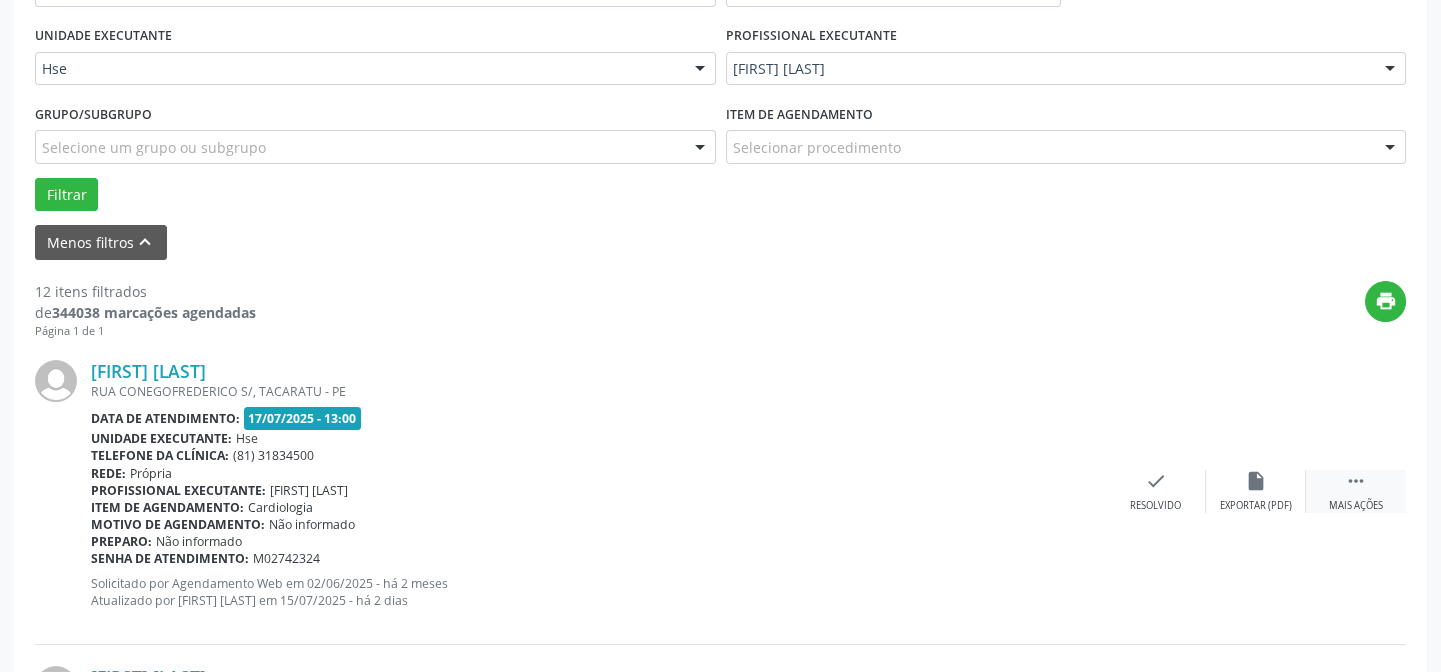 click on "" at bounding box center [1356, 481] 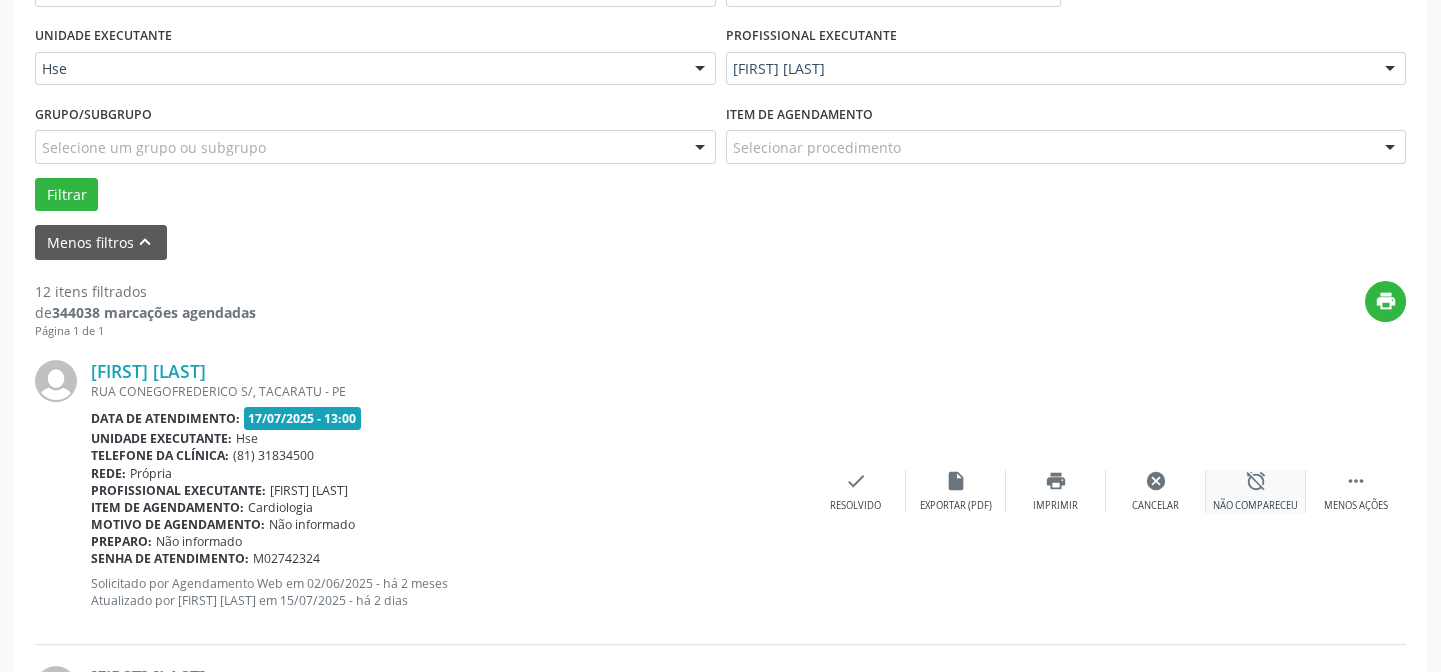 click on "alarm_off" at bounding box center (1256, 481) 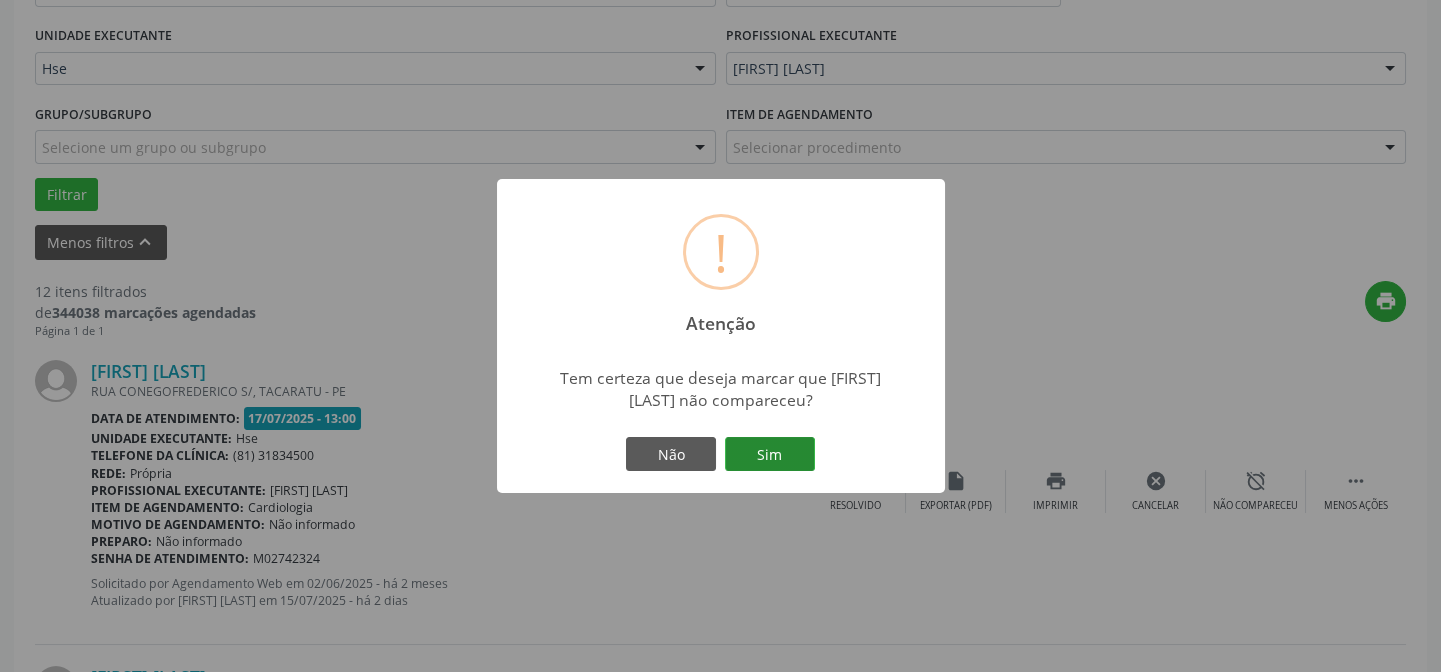 click on "Sim" at bounding box center (770, 454) 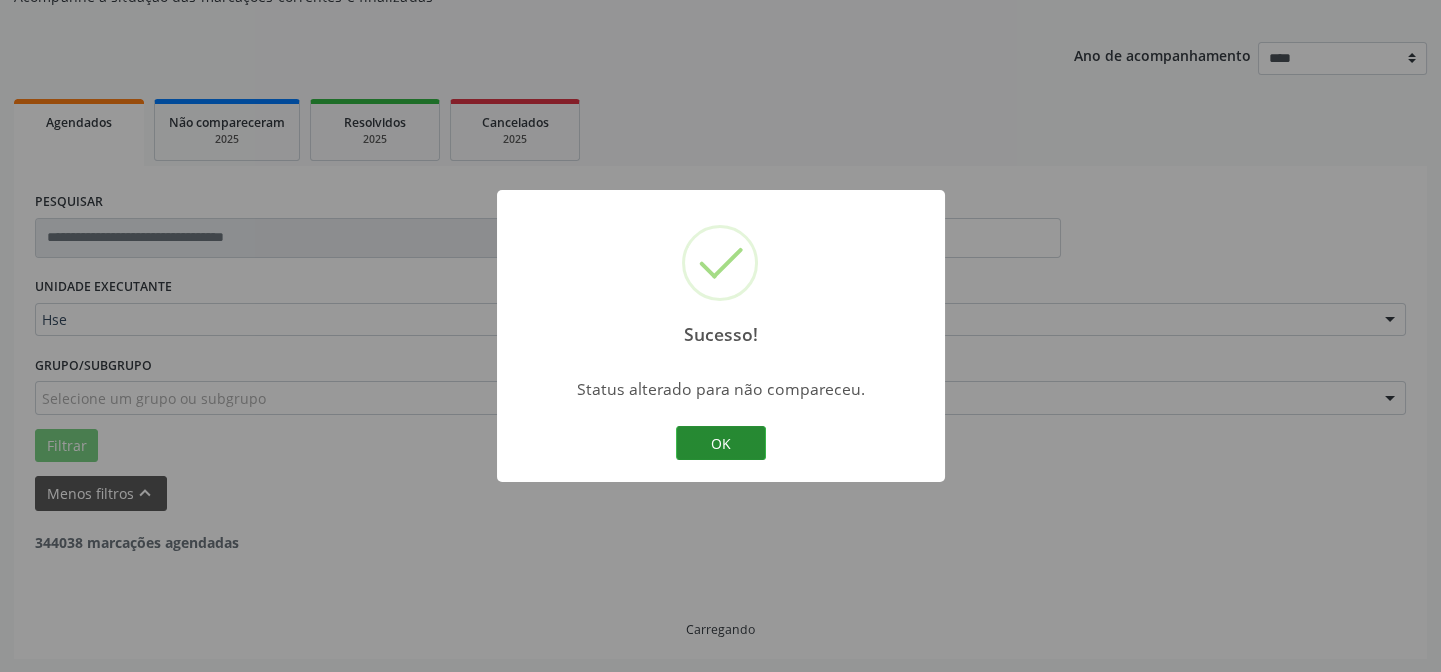 scroll, scrollTop: 815, scrollLeft: 0, axis: vertical 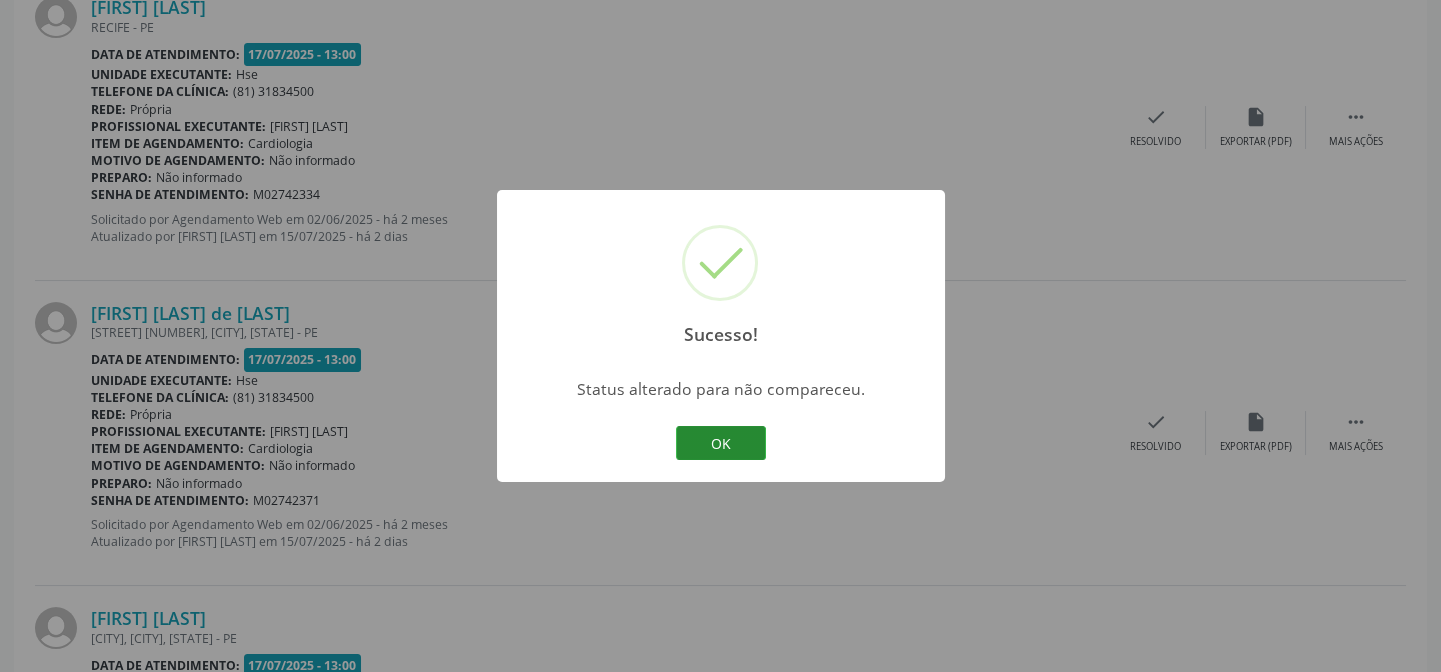 click on "OK" at bounding box center (721, 443) 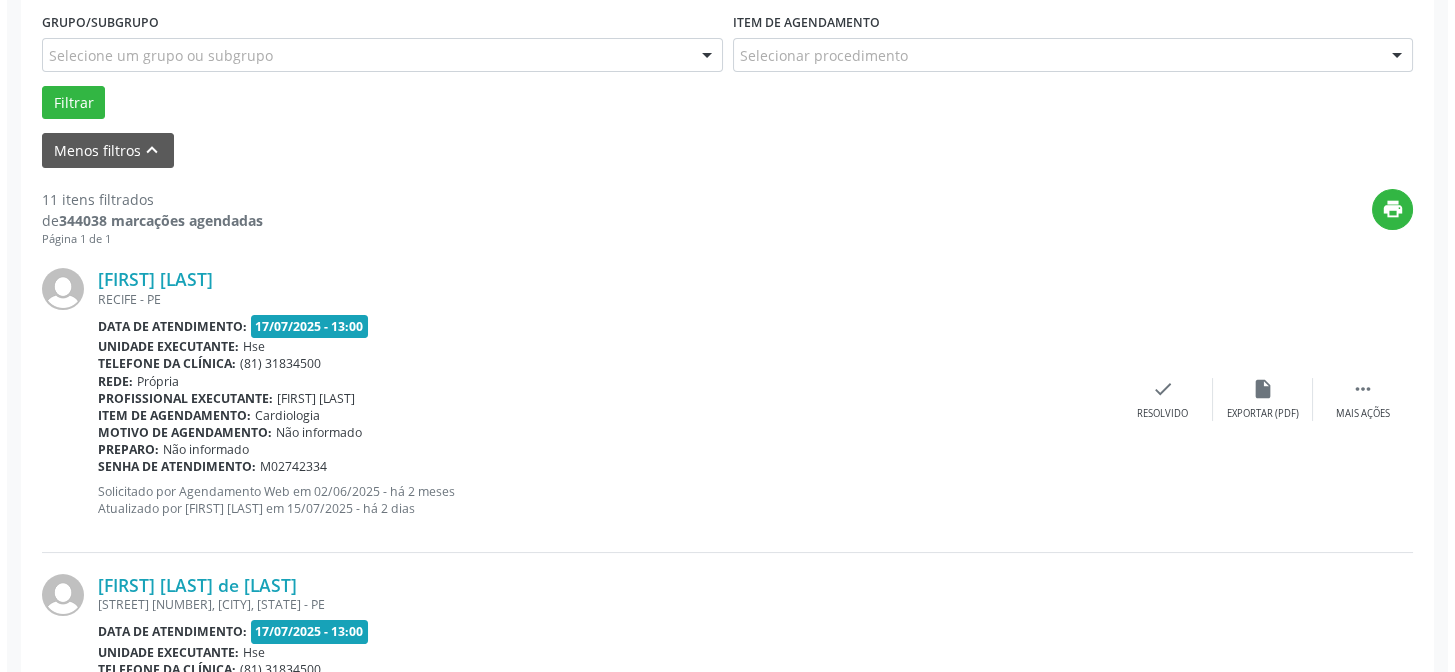 scroll, scrollTop: 542, scrollLeft: 0, axis: vertical 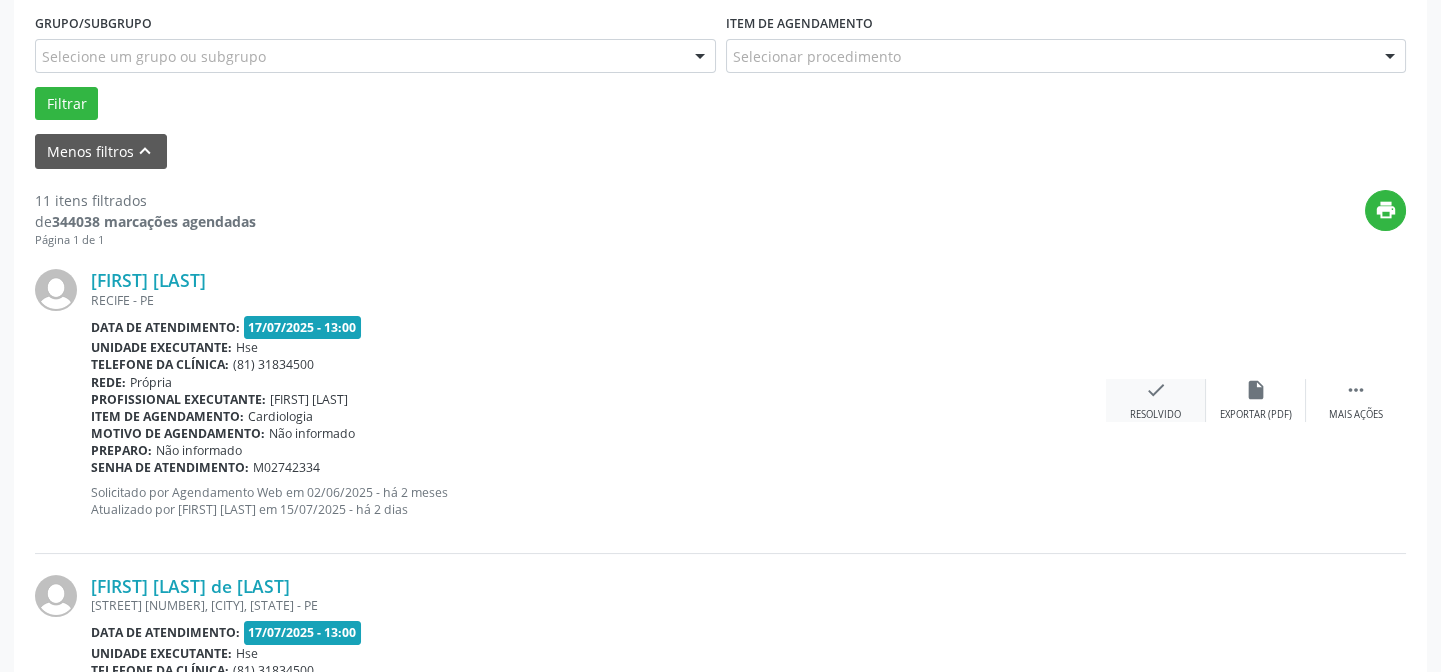 click on "check" at bounding box center (1156, 390) 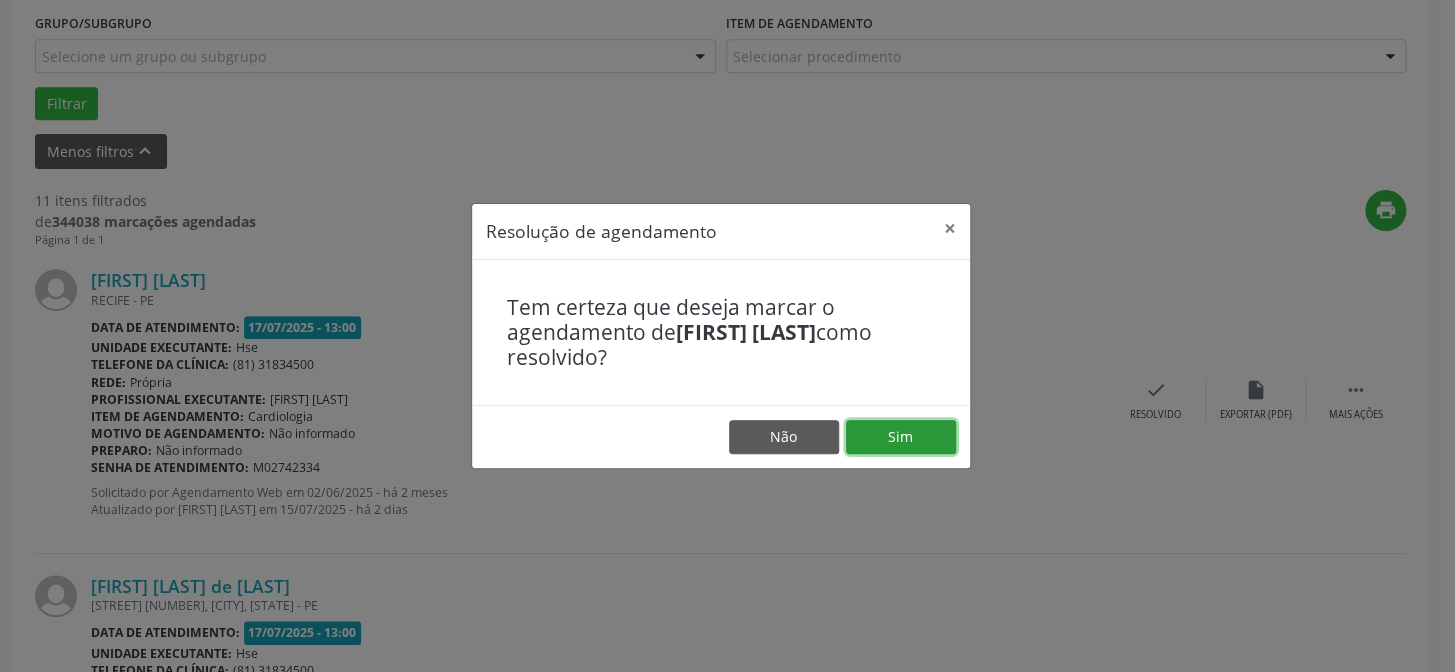 click on "Sim" at bounding box center (901, 437) 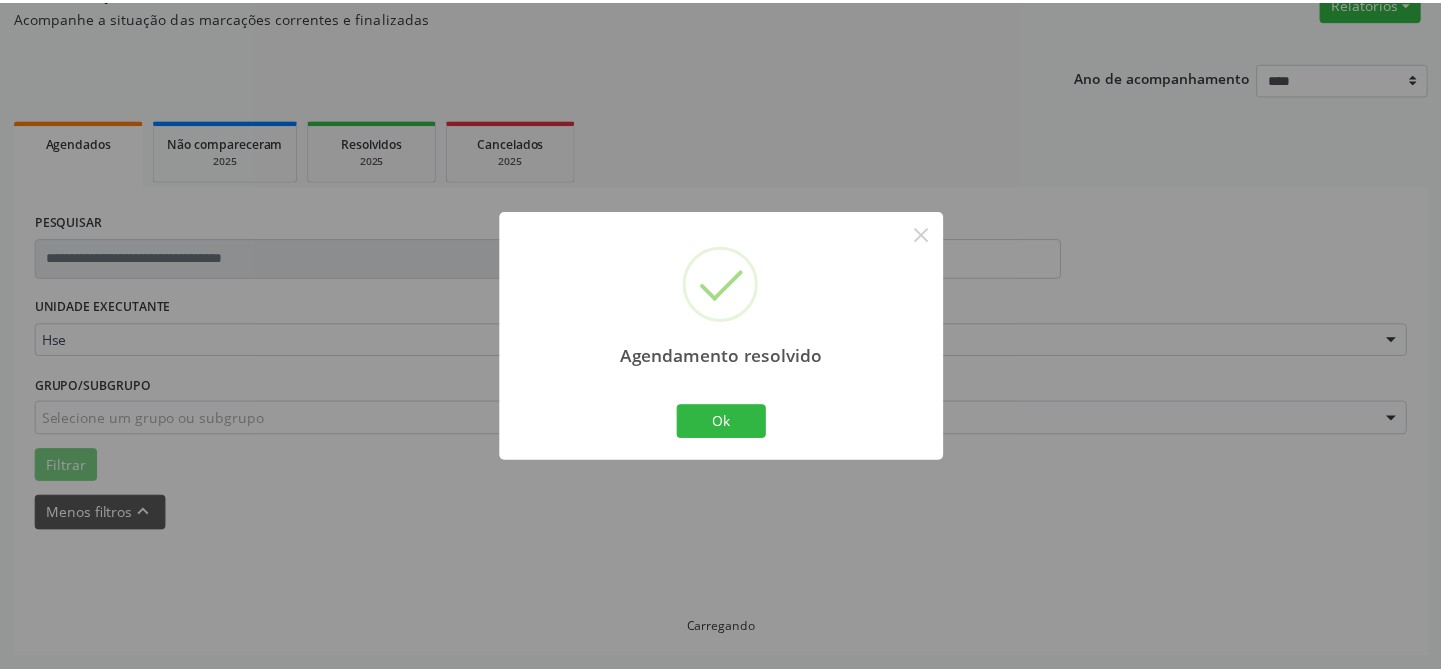scroll, scrollTop: 179, scrollLeft: 0, axis: vertical 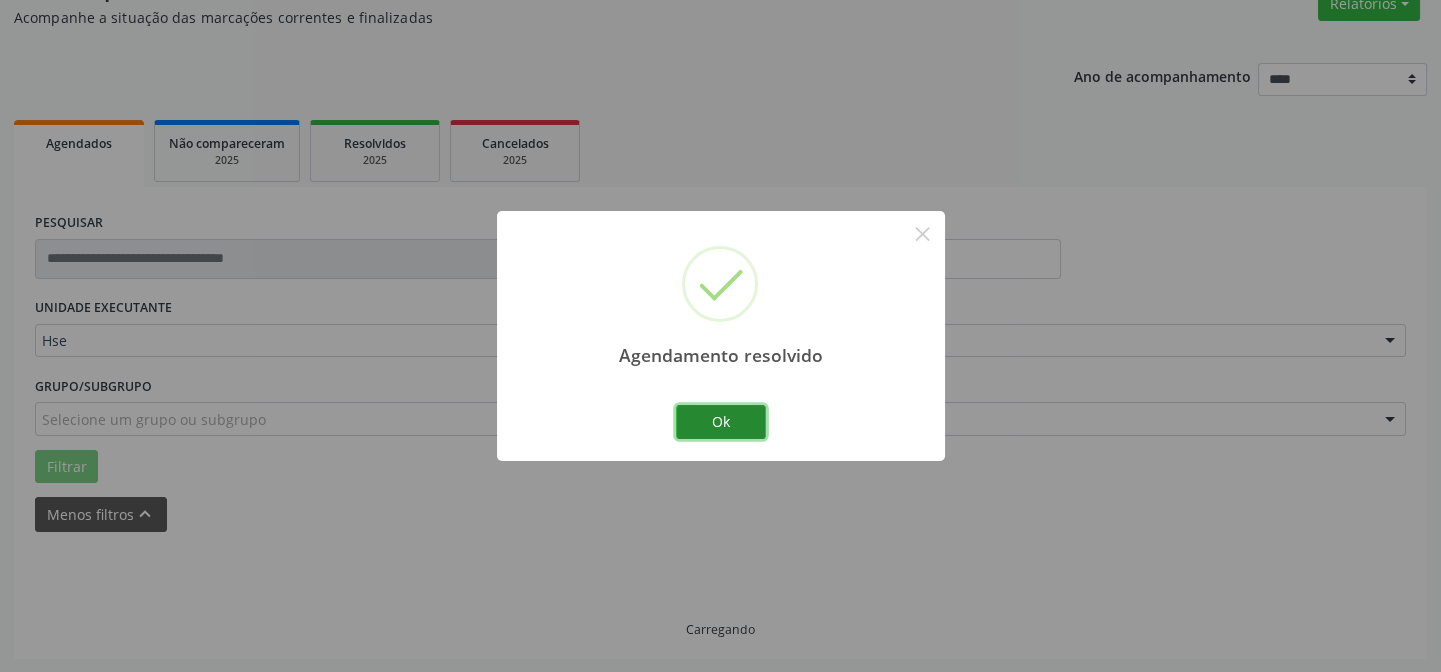 click on "Ok" at bounding box center [721, 422] 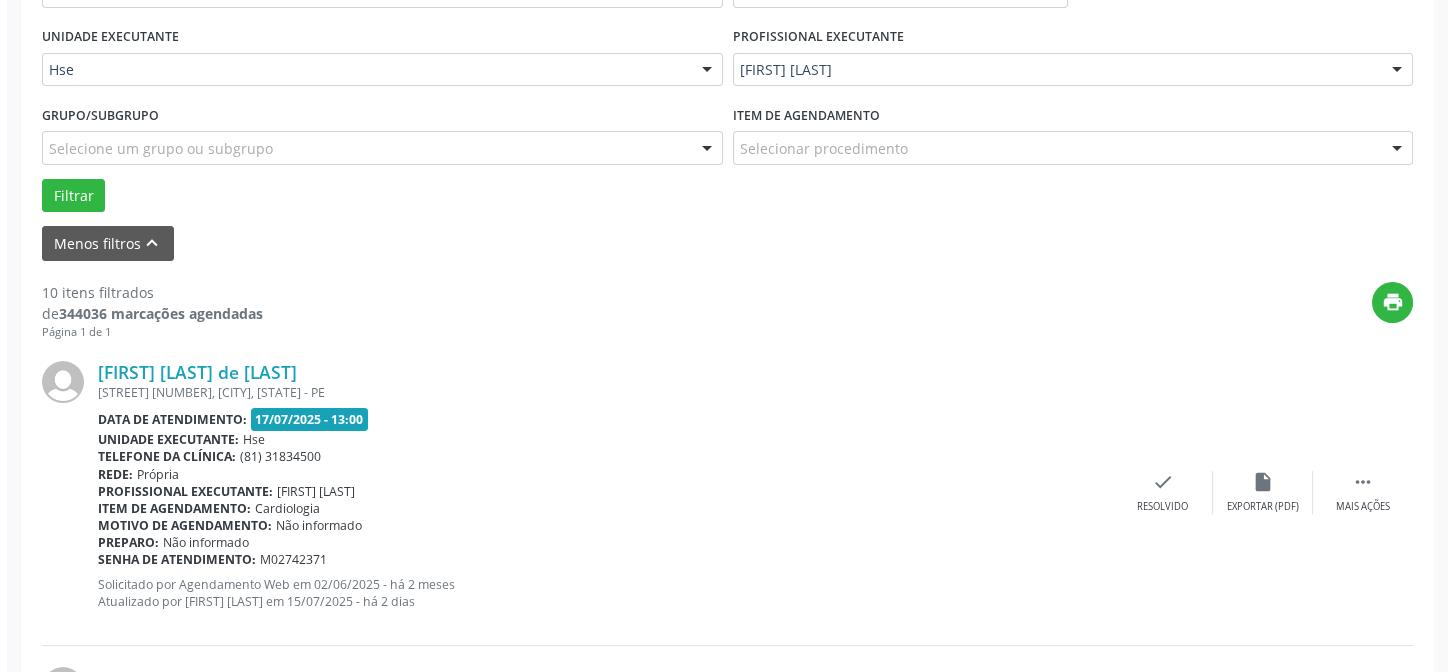 scroll, scrollTop: 451, scrollLeft: 0, axis: vertical 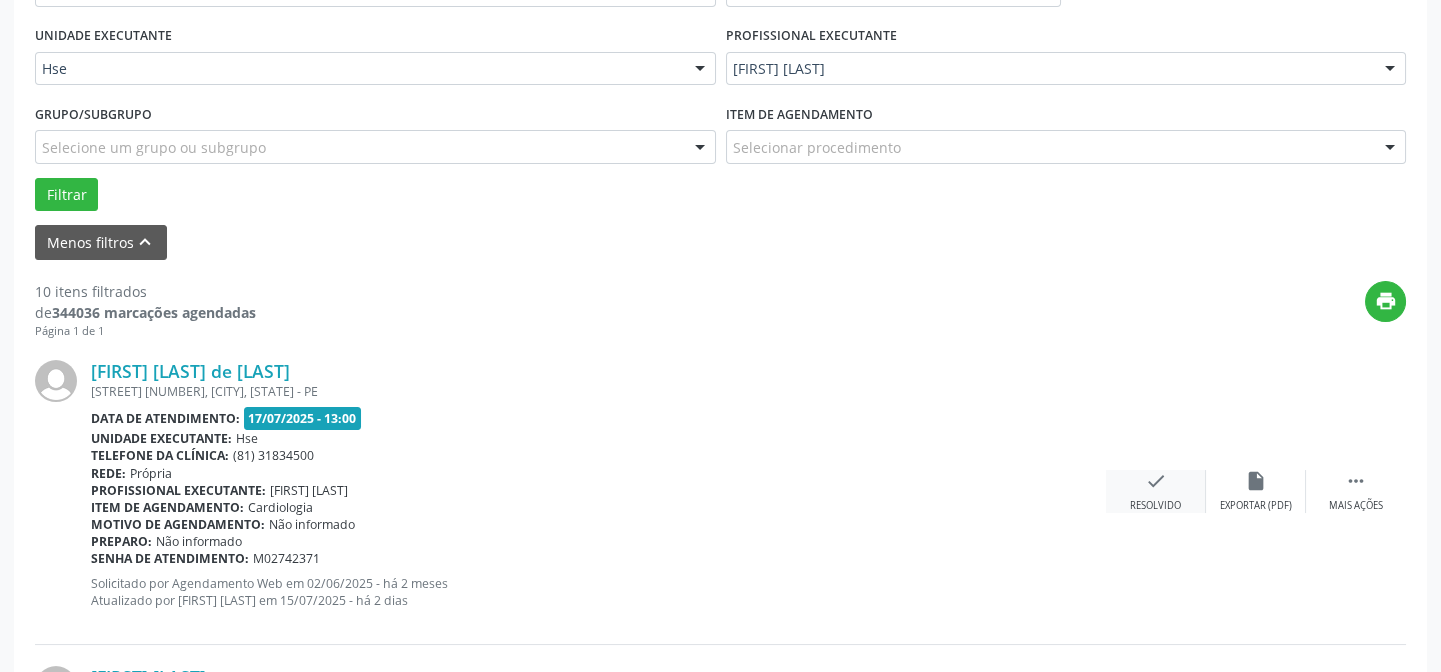 click on "check
Resolvido" at bounding box center [1156, 491] 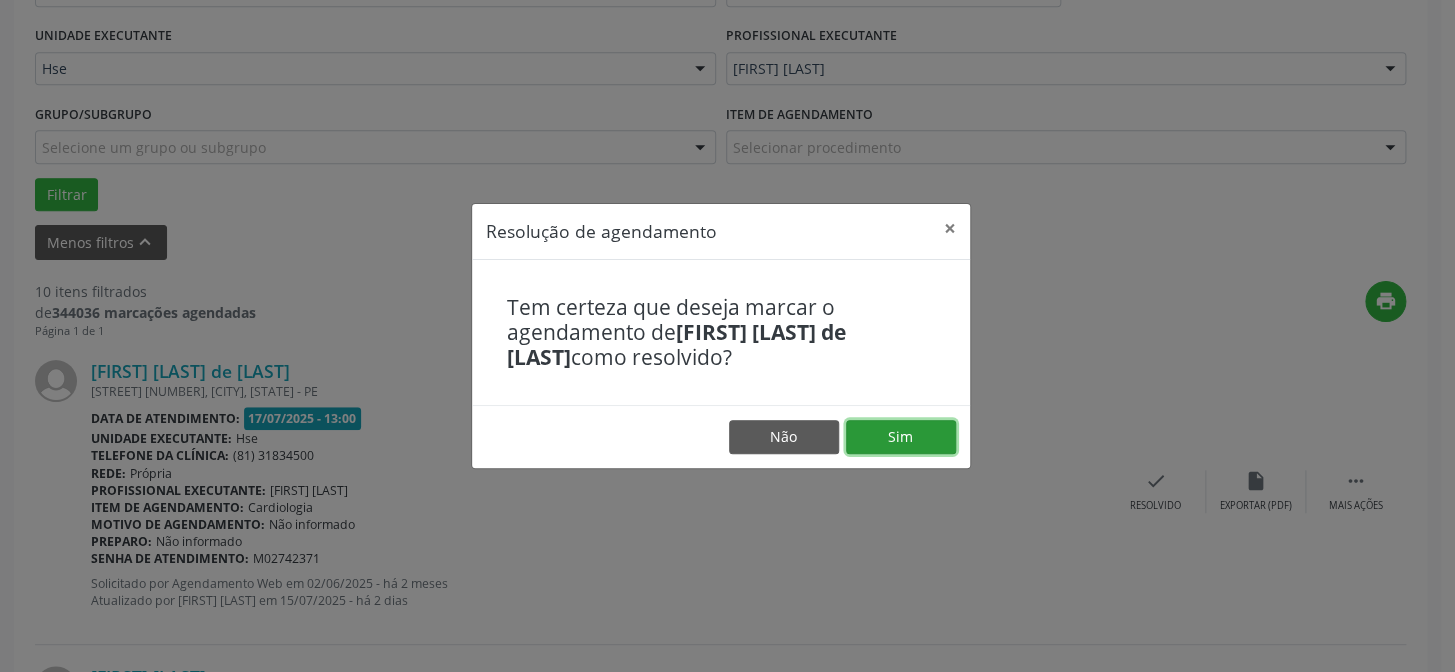 click on "Sim" at bounding box center (901, 437) 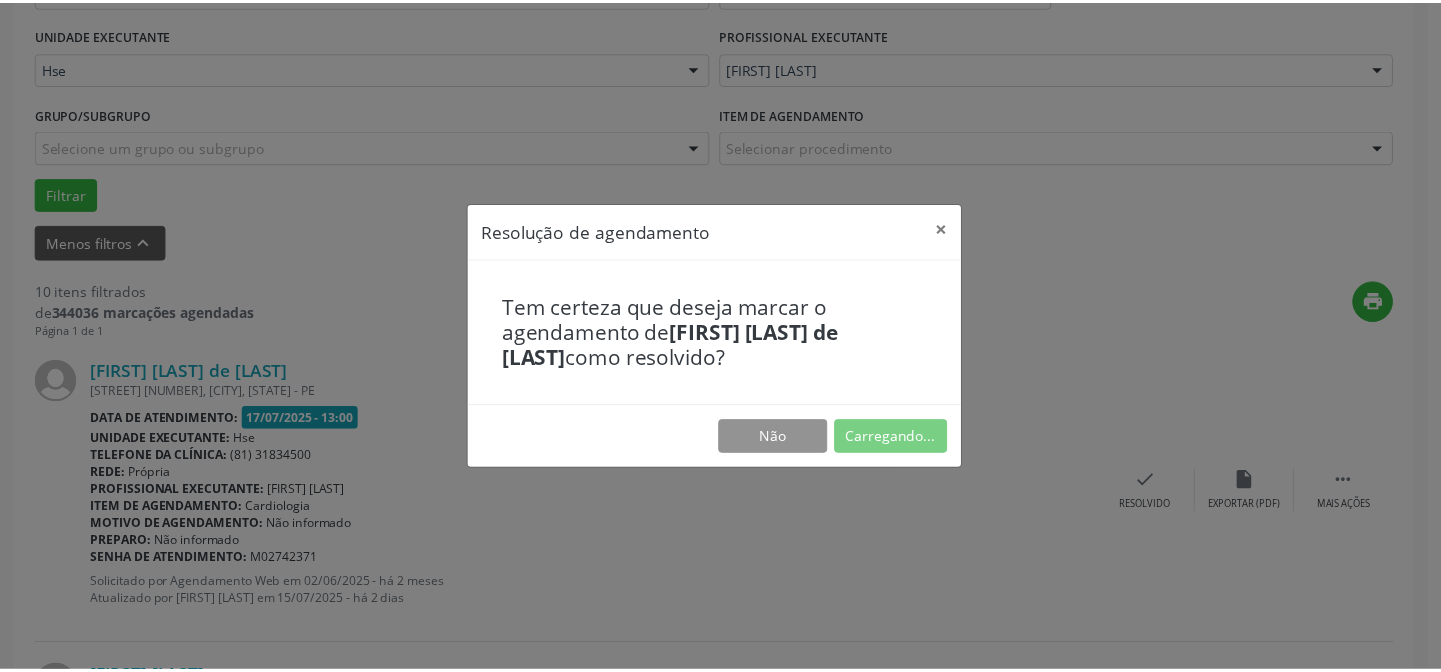 scroll, scrollTop: 179, scrollLeft: 0, axis: vertical 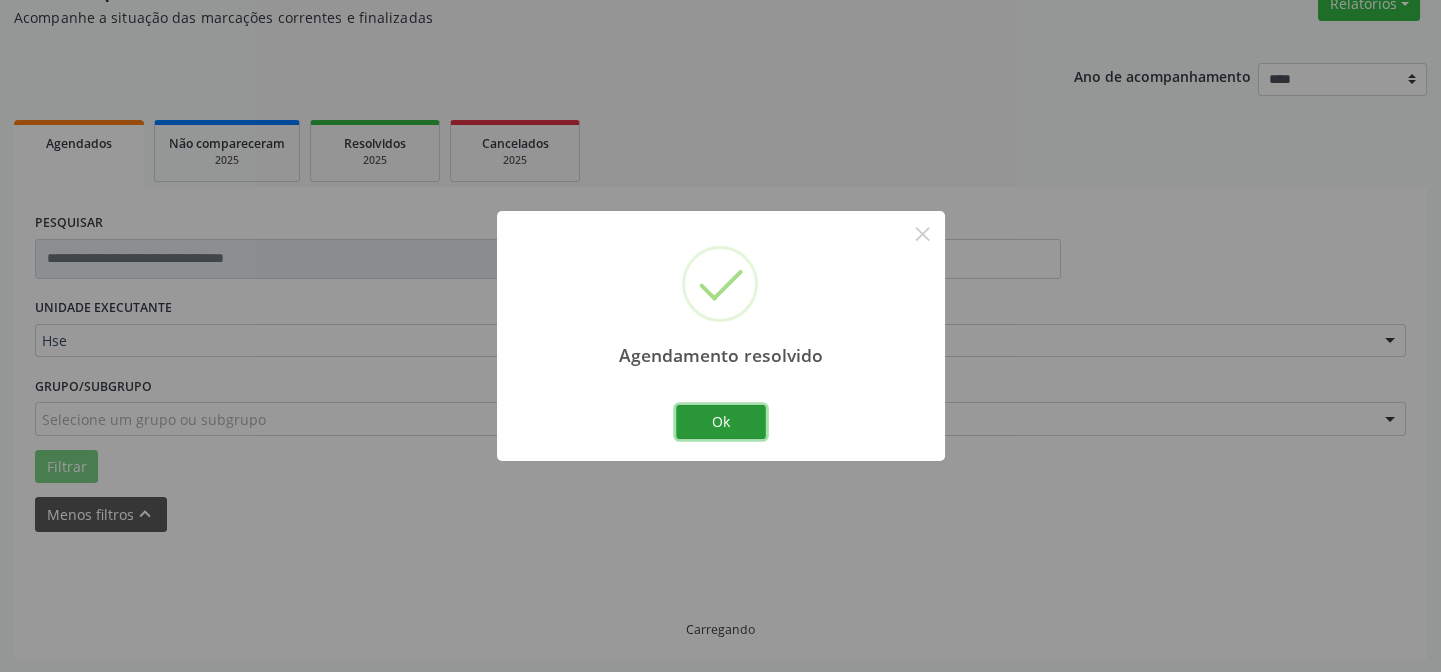 drag, startPoint x: 719, startPoint y: 415, endPoint x: 729, endPoint y: 429, distance: 17.20465 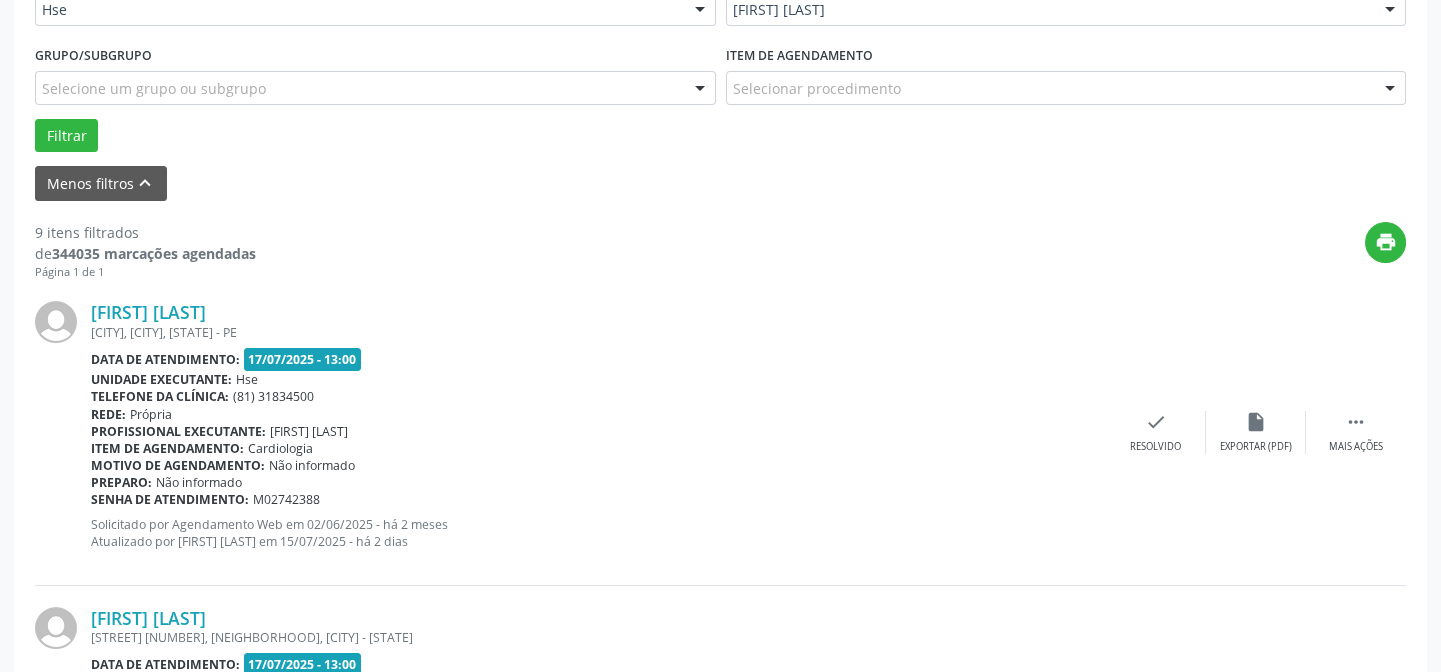 scroll, scrollTop: 542, scrollLeft: 0, axis: vertical 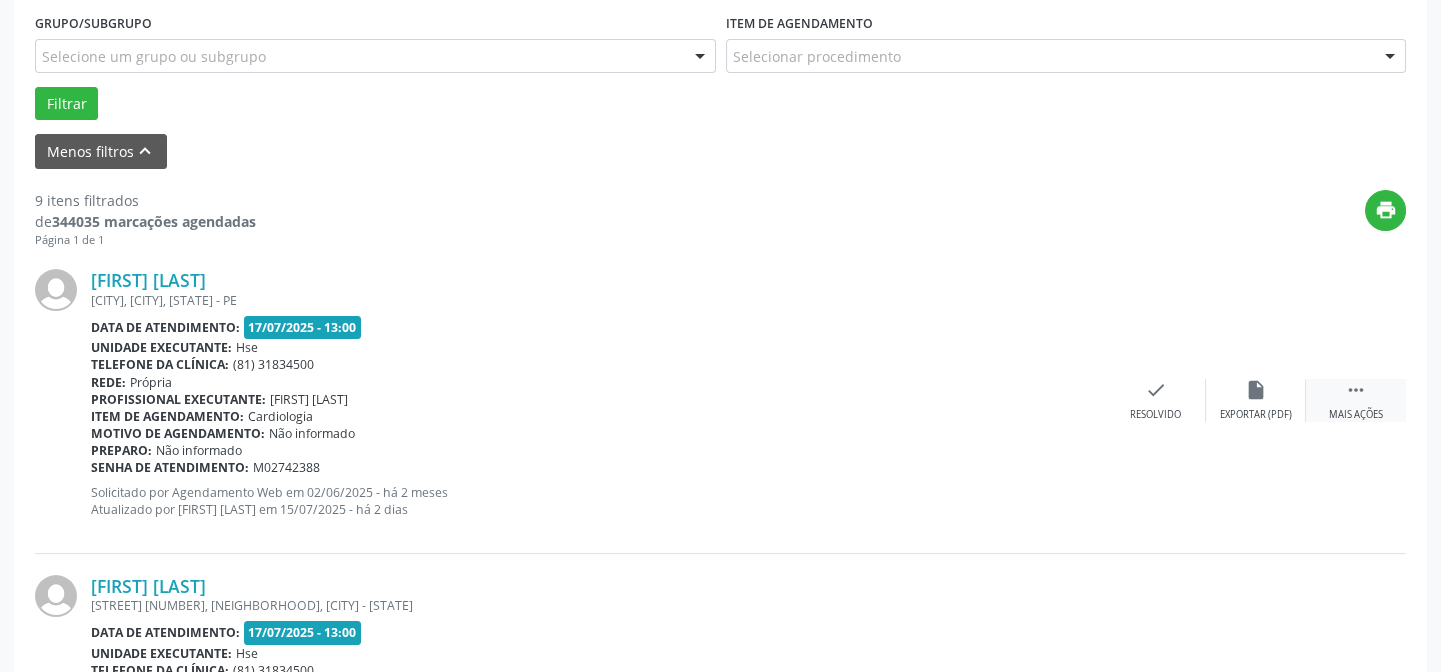 click on "
Mais ações" at bounding box center [1356, 400] 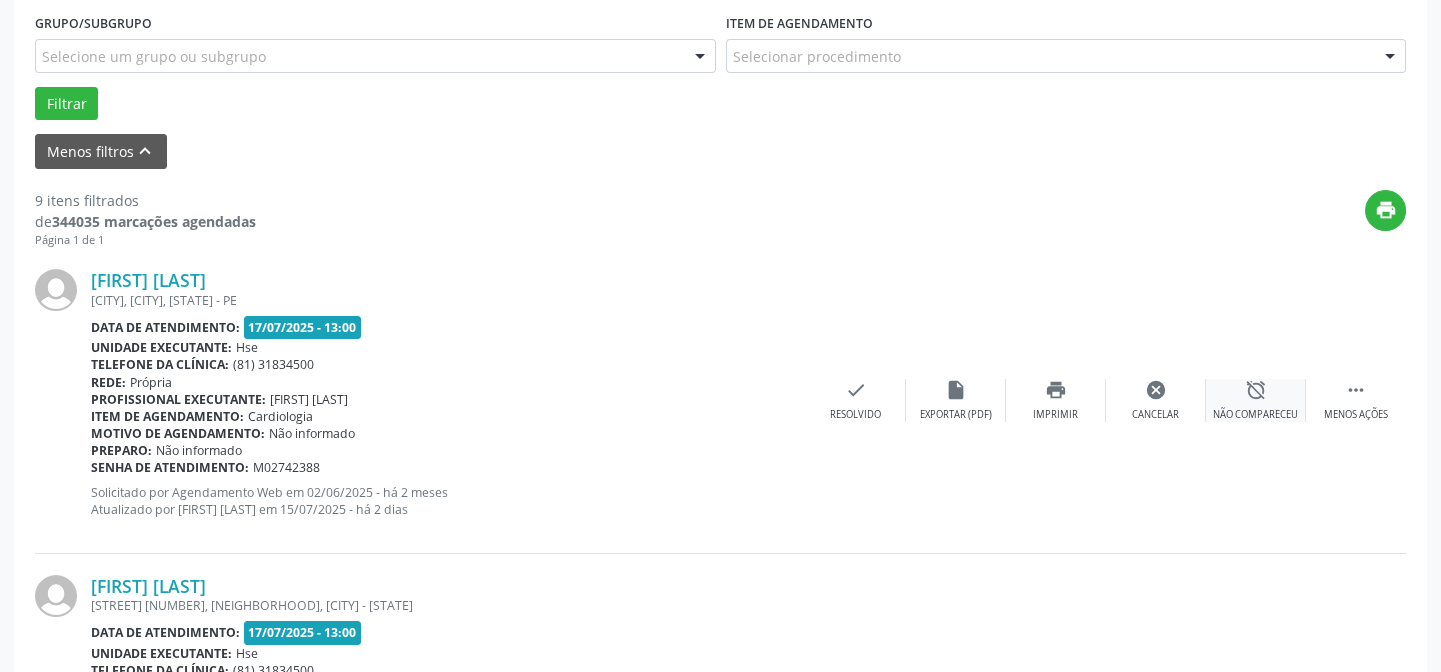 click on "Não compareceu" at bounding box center [1255, 415] 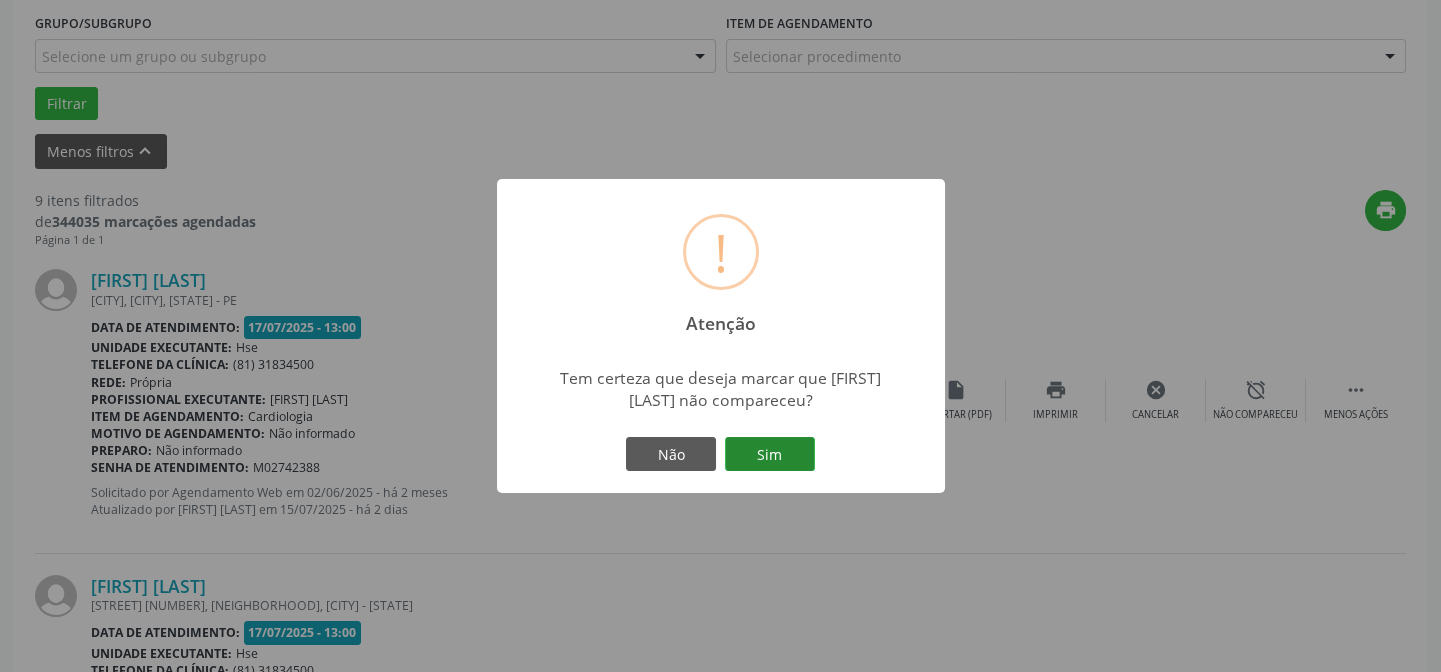 click on "Sim" at bounding box center [770, 454] 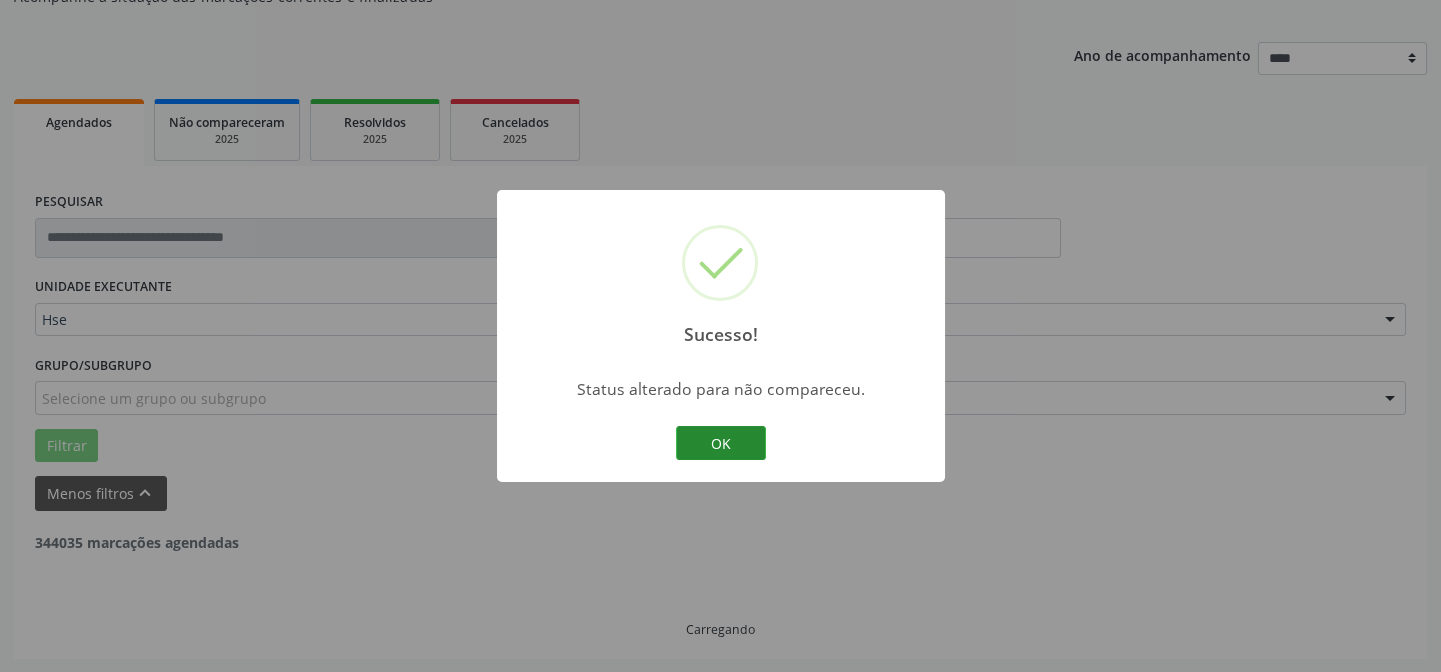 click on "OK" at bounding box center (721, 443) 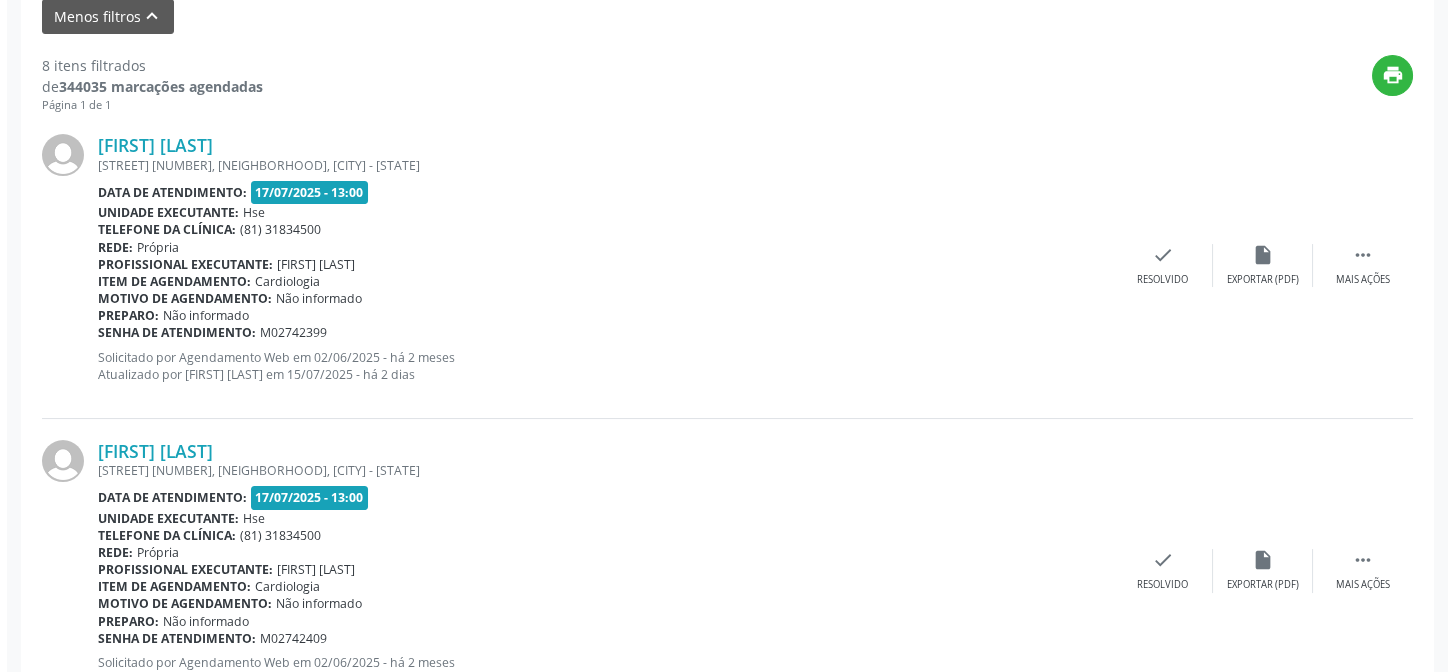 scroll, scrollTop: 724, scrollLeft: 0, axis: vertical 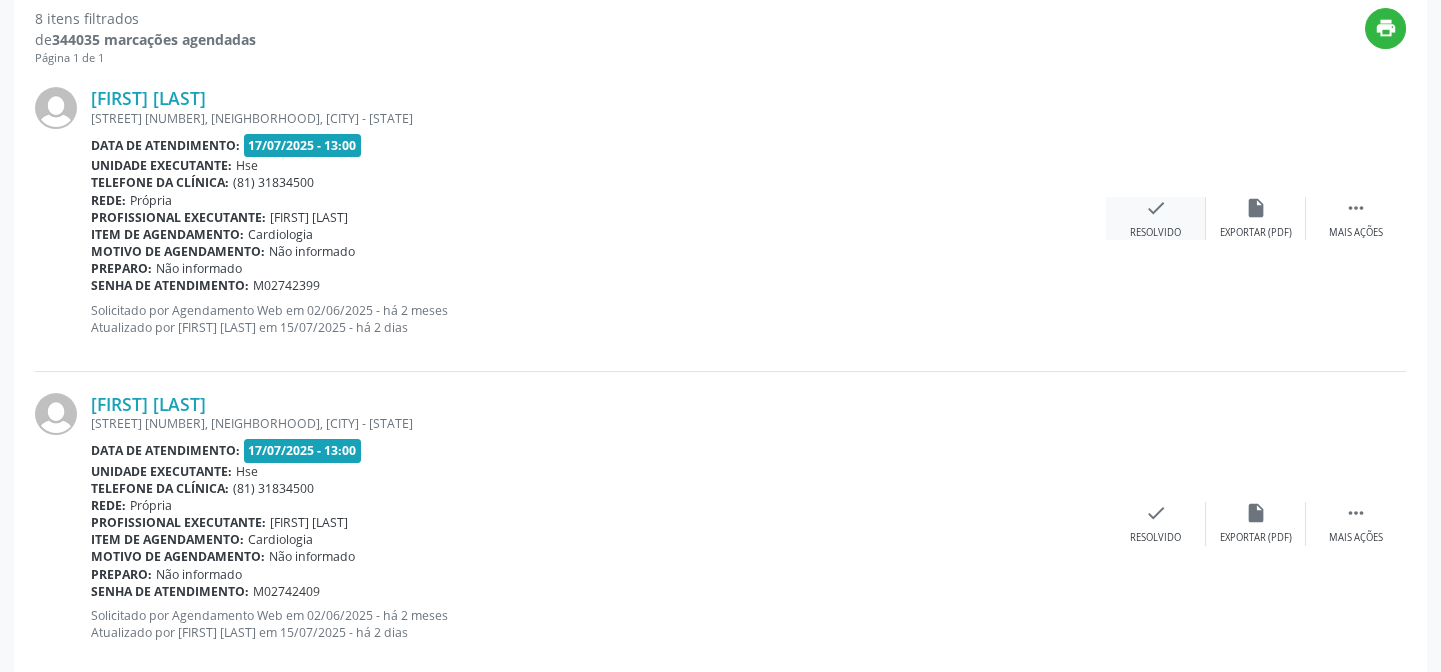 click on "check" at bounding box center [1156, 208] 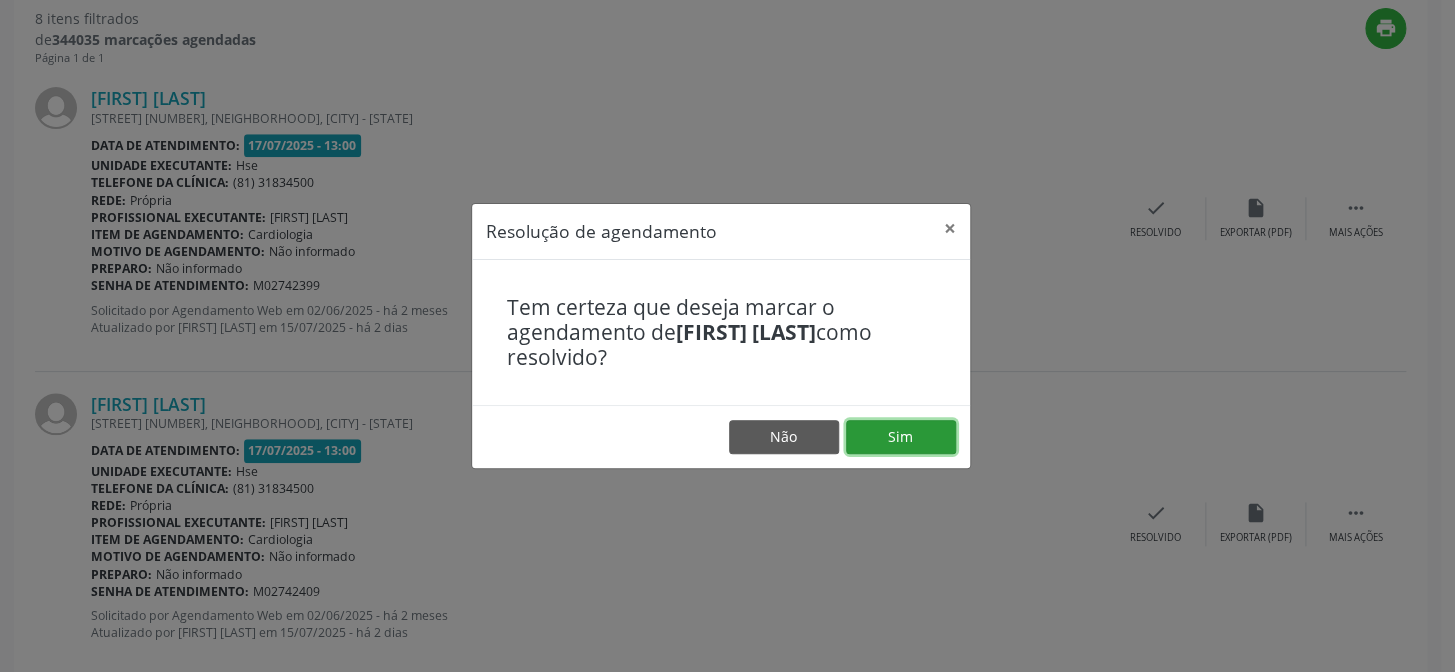 click on "Sim" at bounding box center (901, 437) 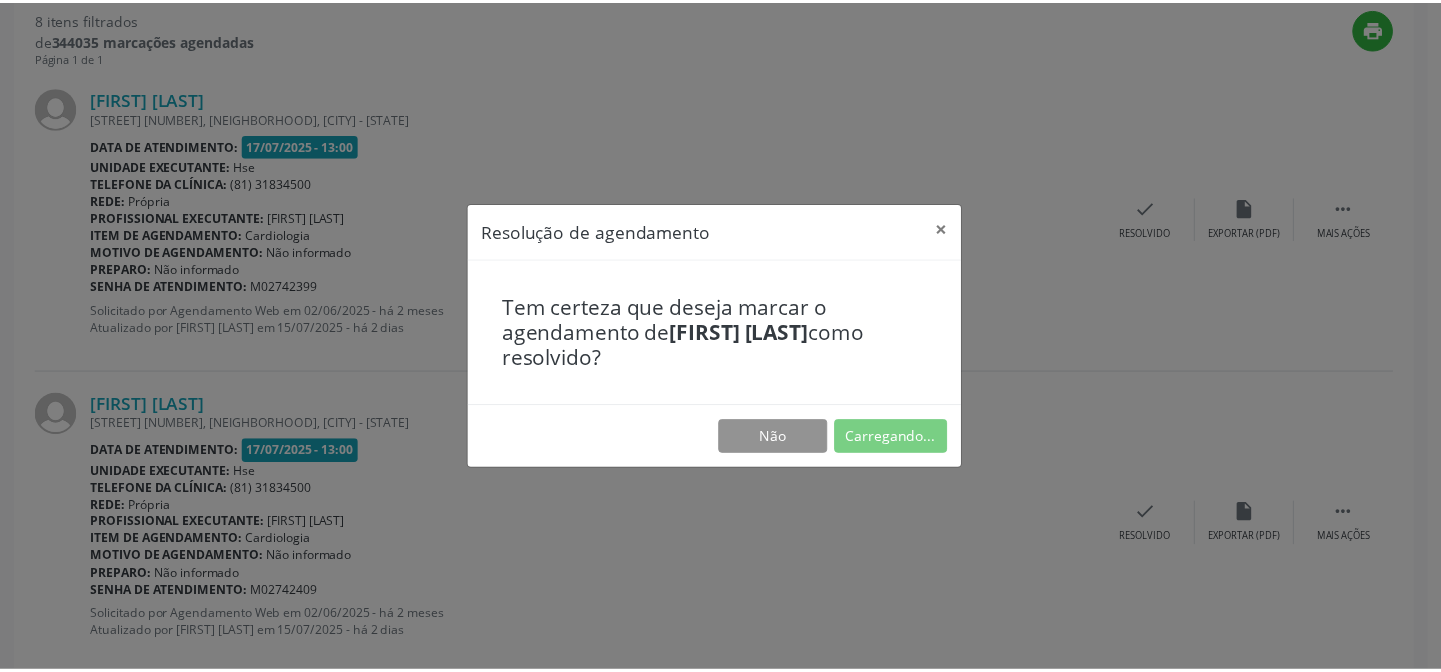 scroll, scrollTop: 179, scrollLeft: 0, axis: vertical 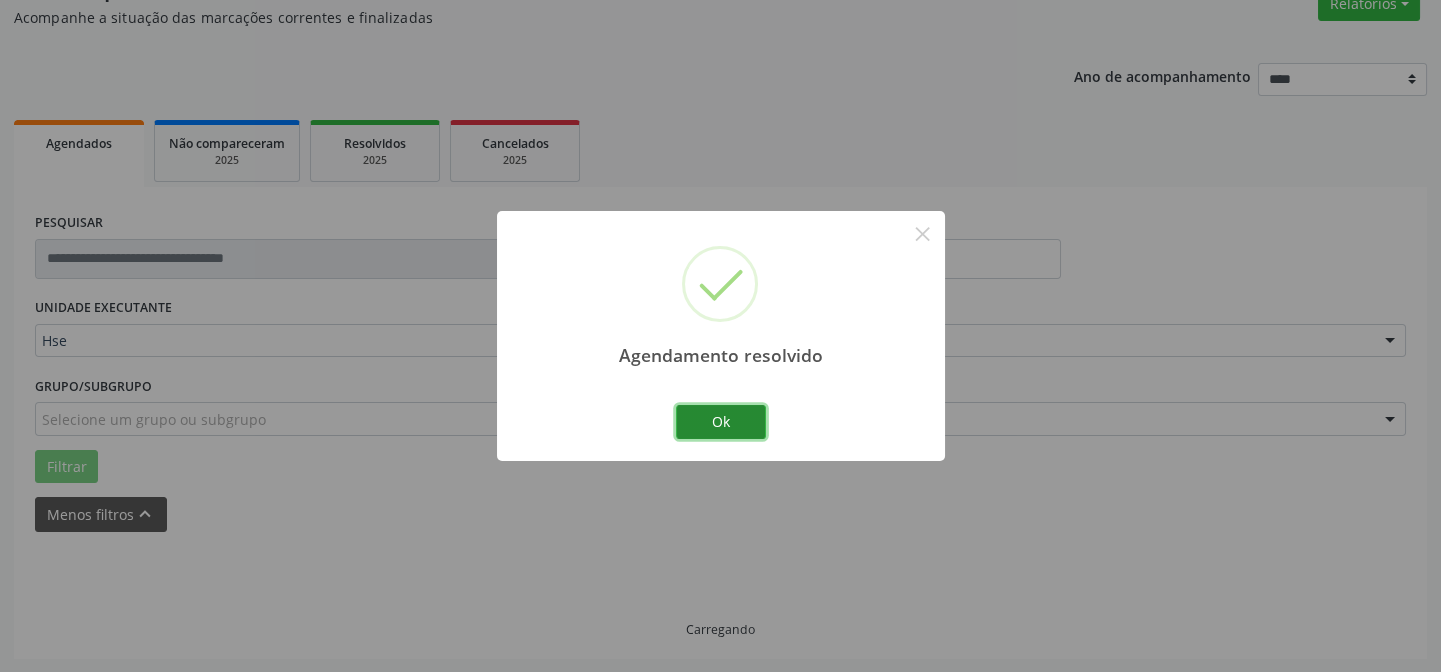 click on "Ok" at bounding box center [721, 422] 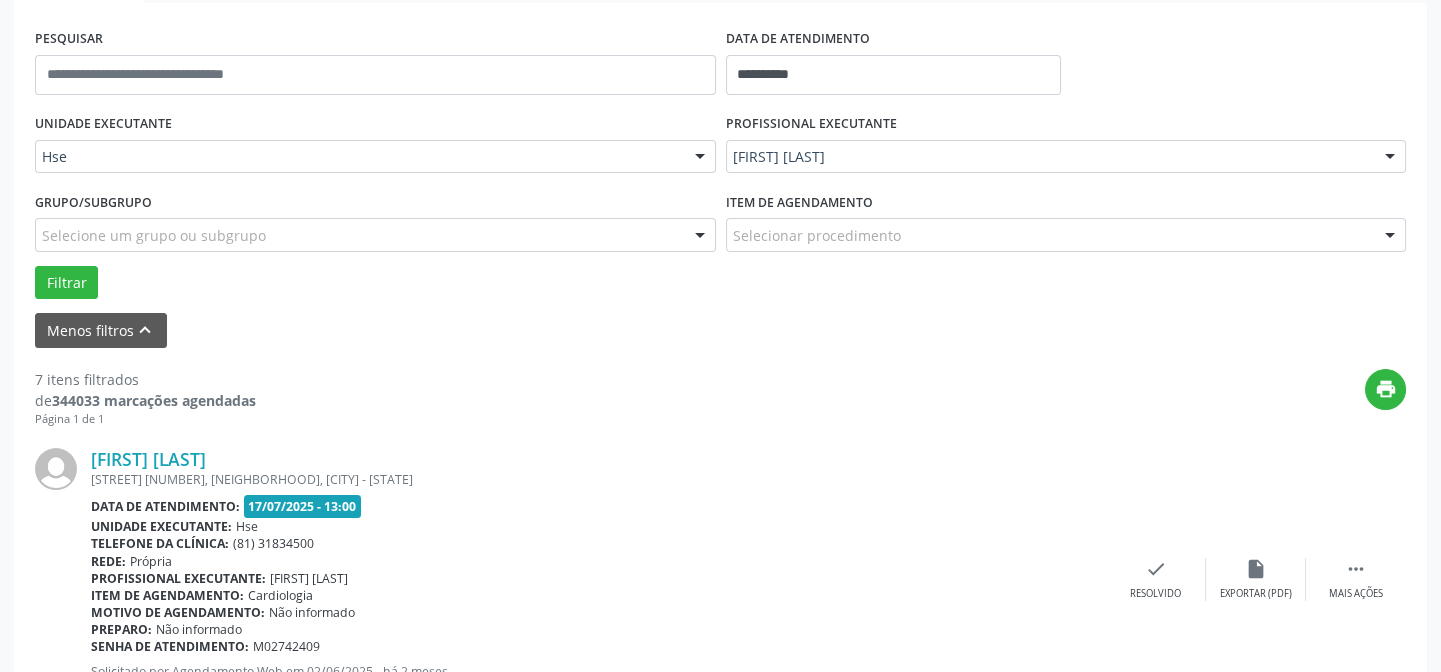 scroll, scrollTop: 451, scrollLeft: 0, axis: vertical 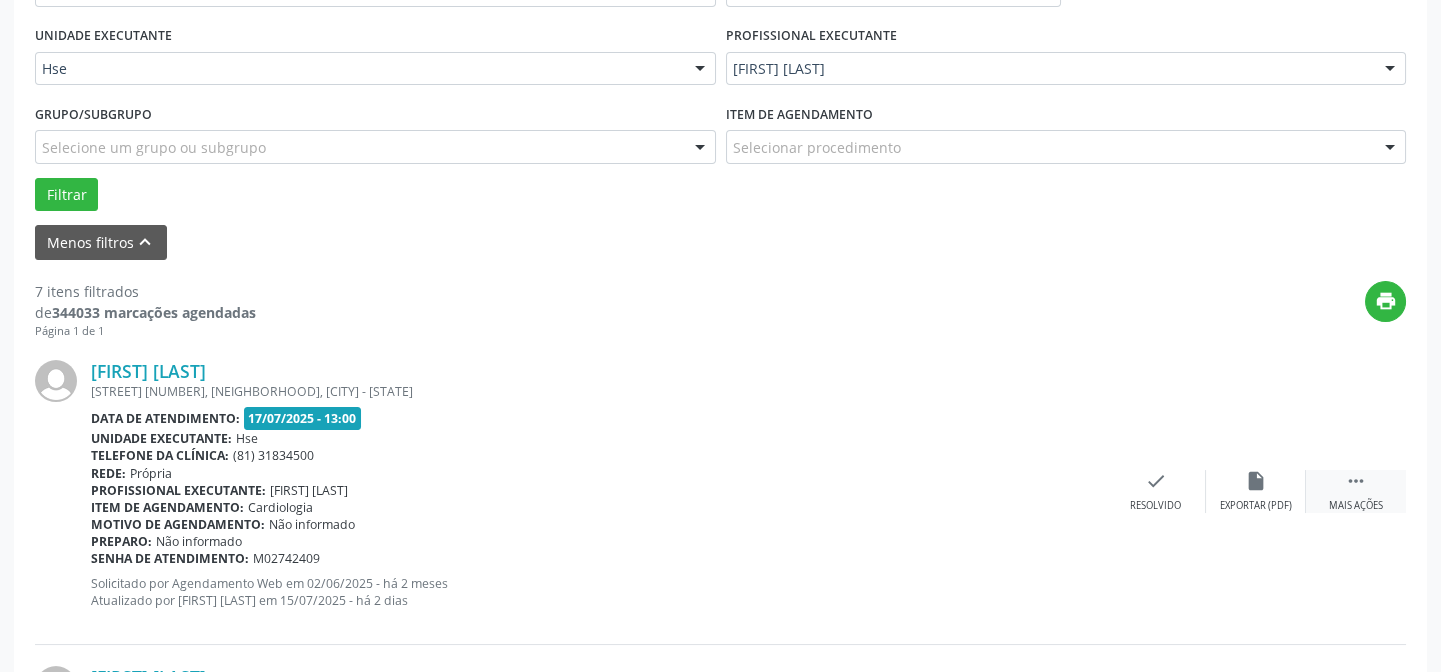 click on "" at bounding box center (1356, 481) 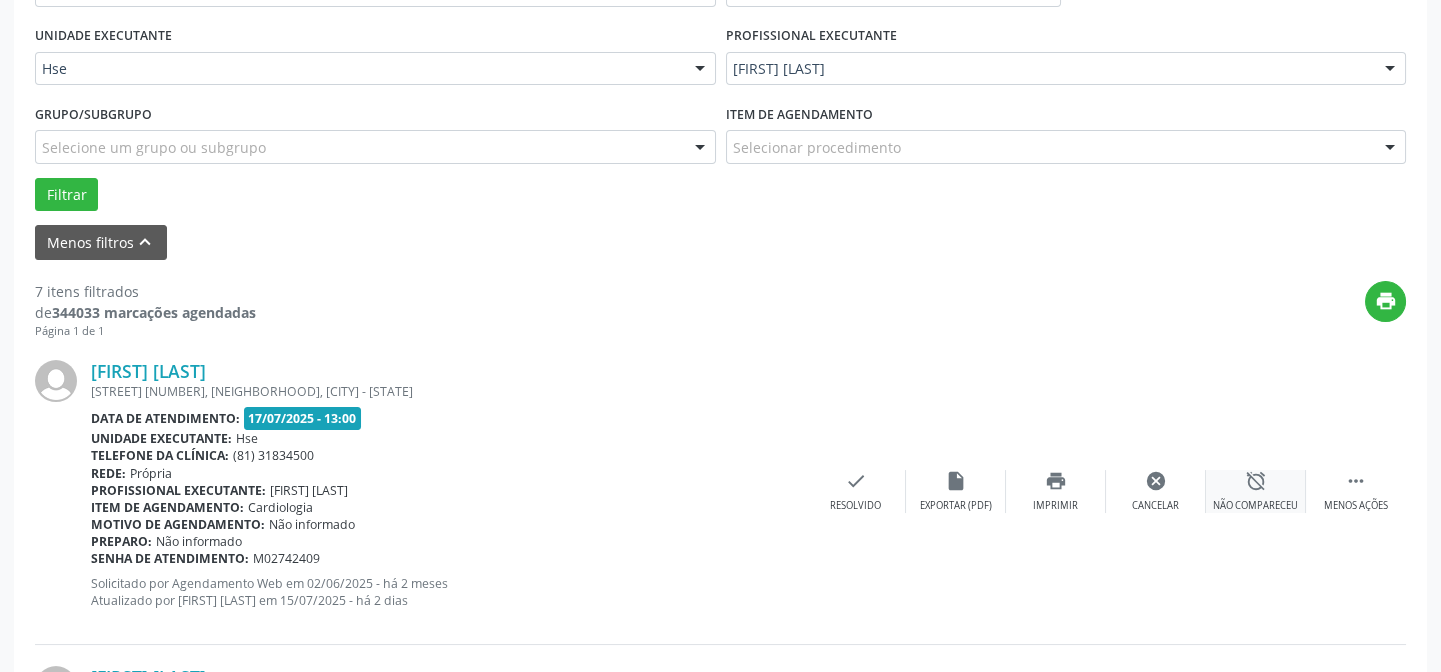 click on "alarm_off
Não compareceu" at bounding box center (1256, 491) 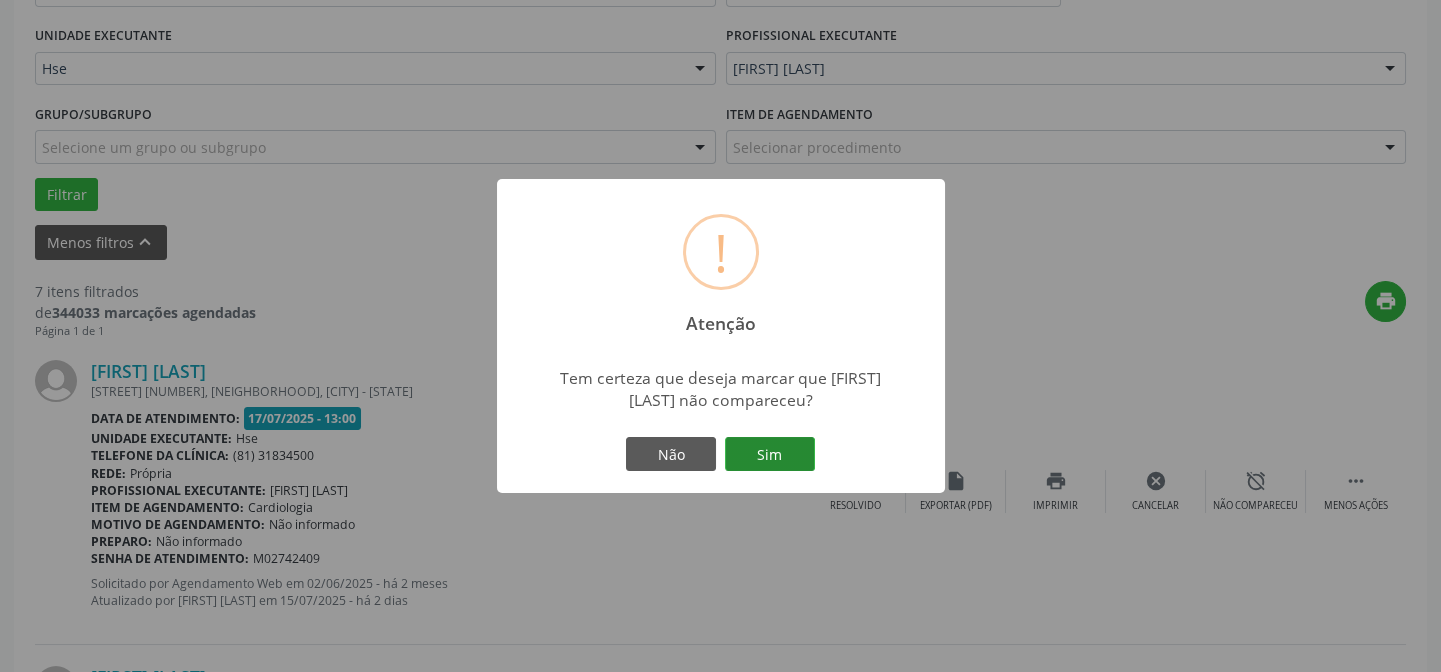 click on "Sim" at bounding box center (770, 454) 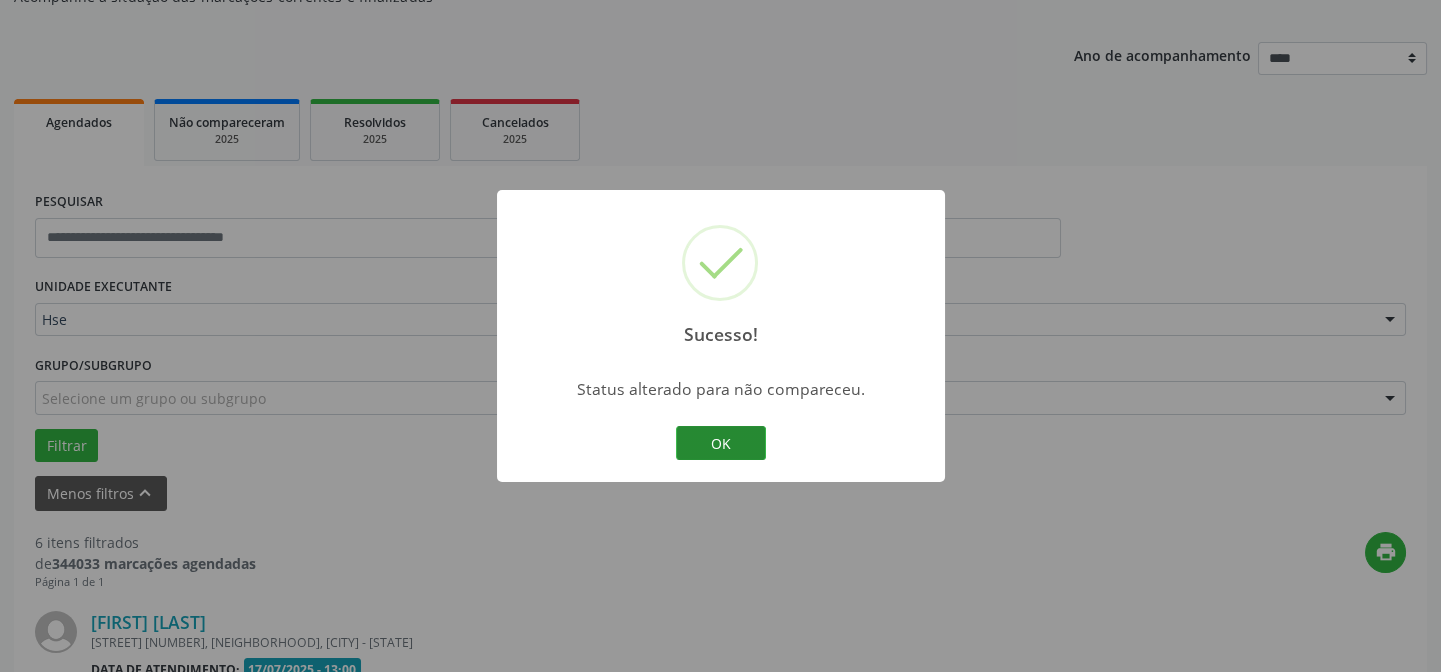 scroll, scrollTop: 451, scrollLeft: 0, axis: vertical 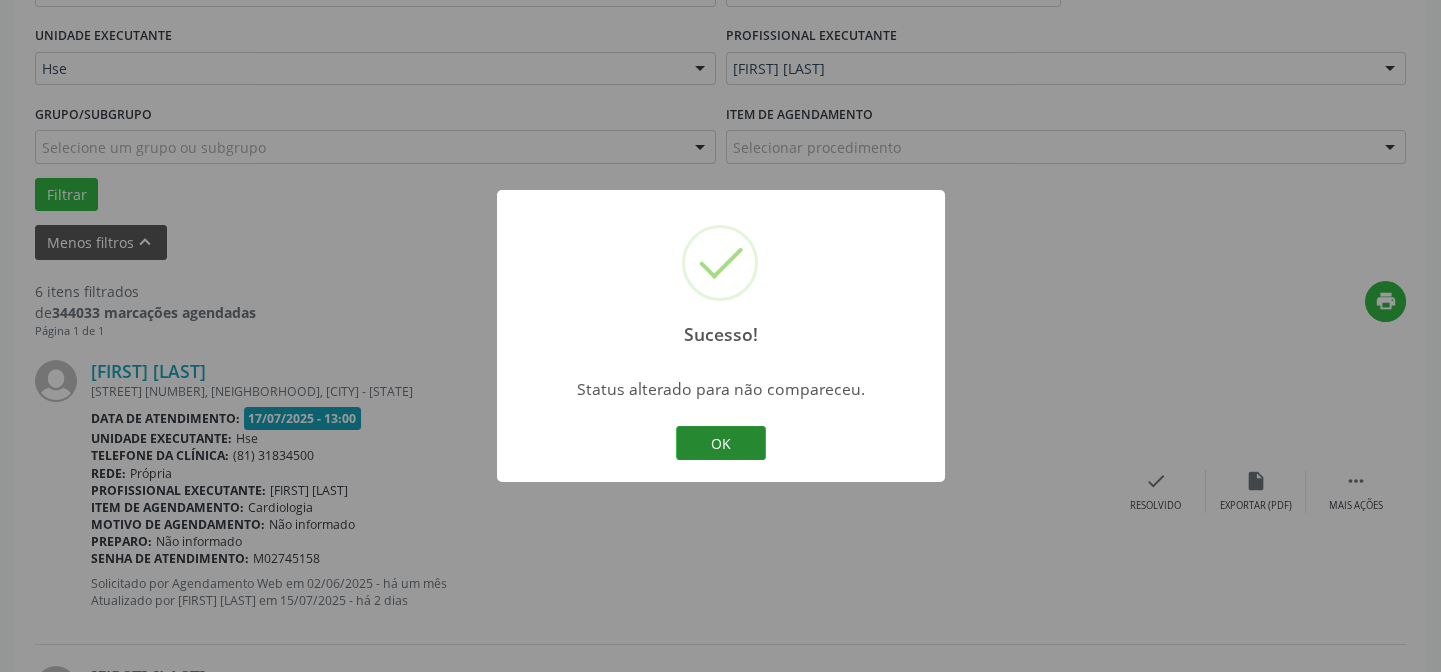 click on "OK" at bounding box center [721, 443] 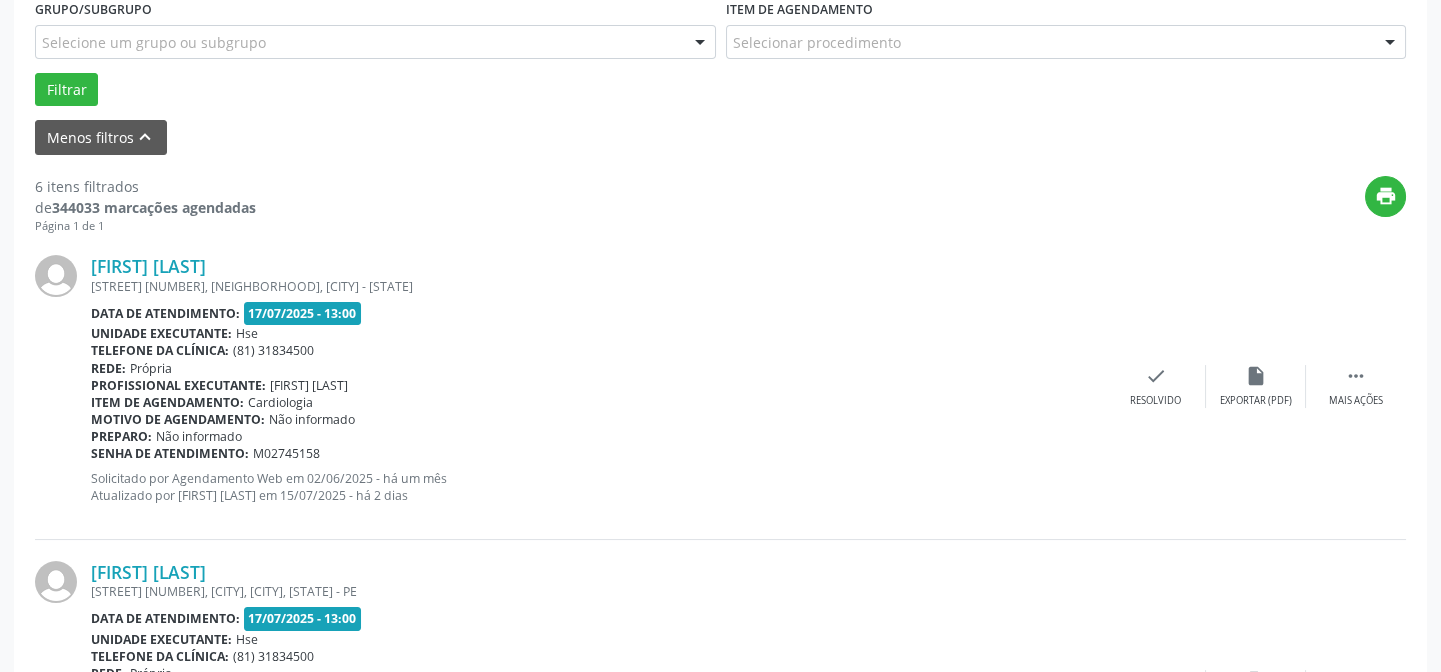scroll, scrollTop: 815, scrollLeft: 0, axis: vertical 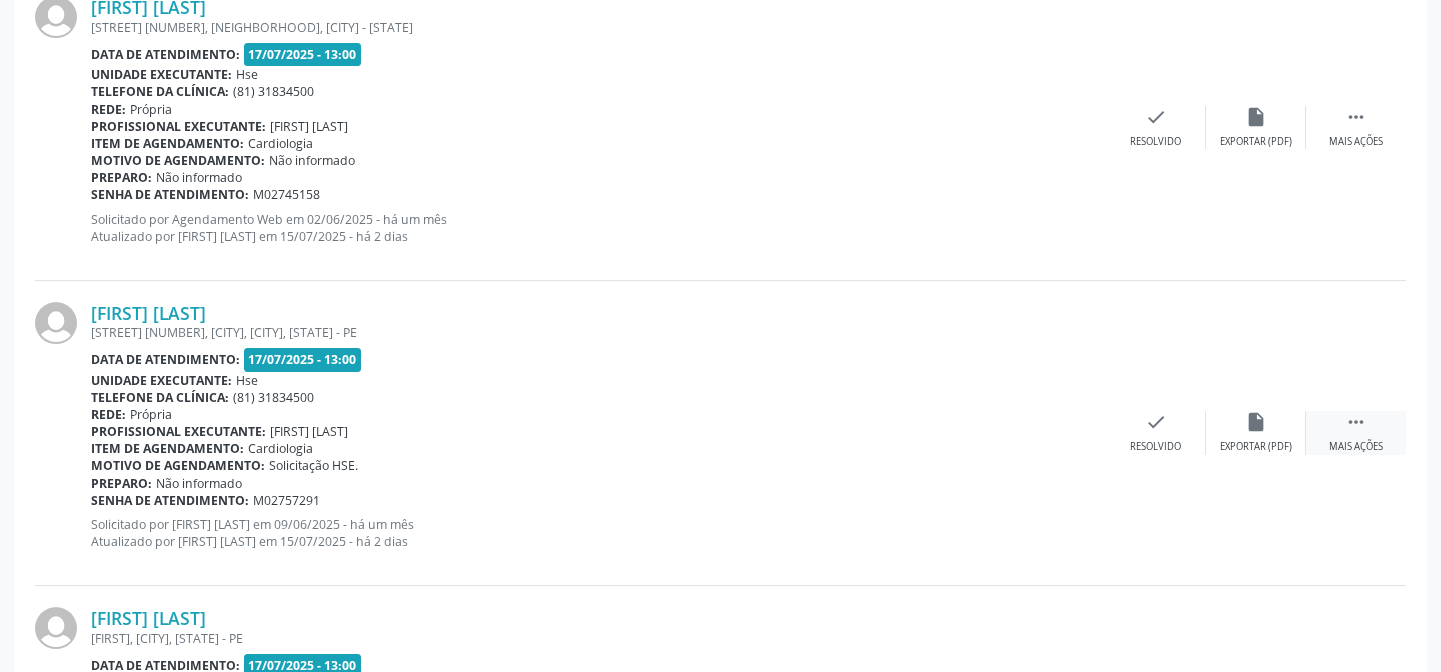 click on "
Mais ações" at bounding box center (1356, 432) 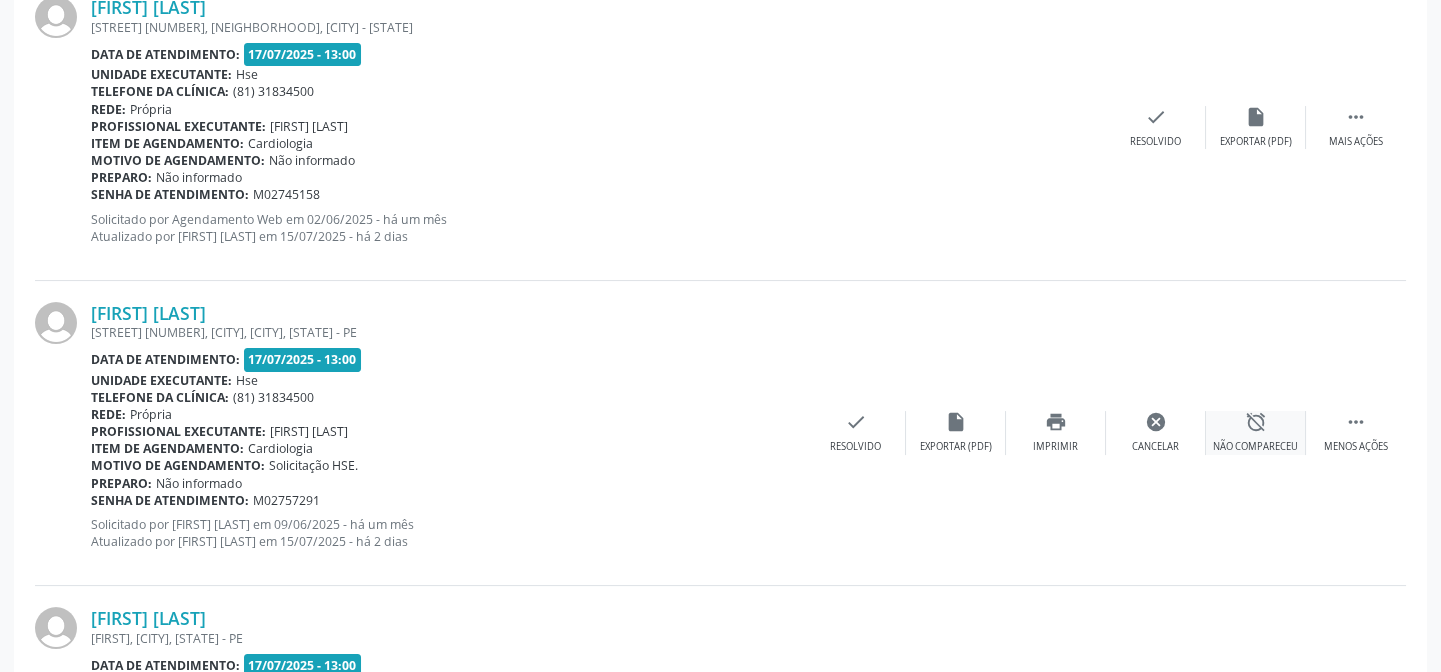 click on "alarm_off" at bounding box center (1256, 422) 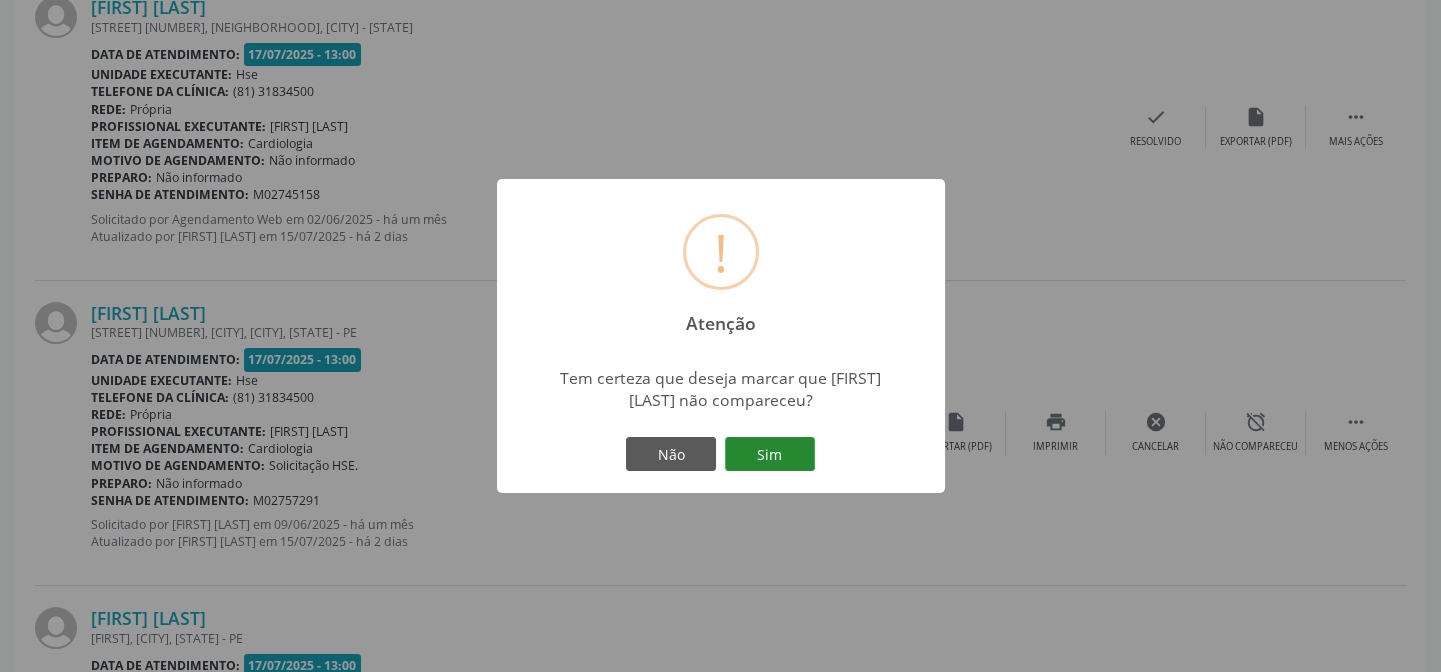click on "Sim" at bounding box center (770, 454) 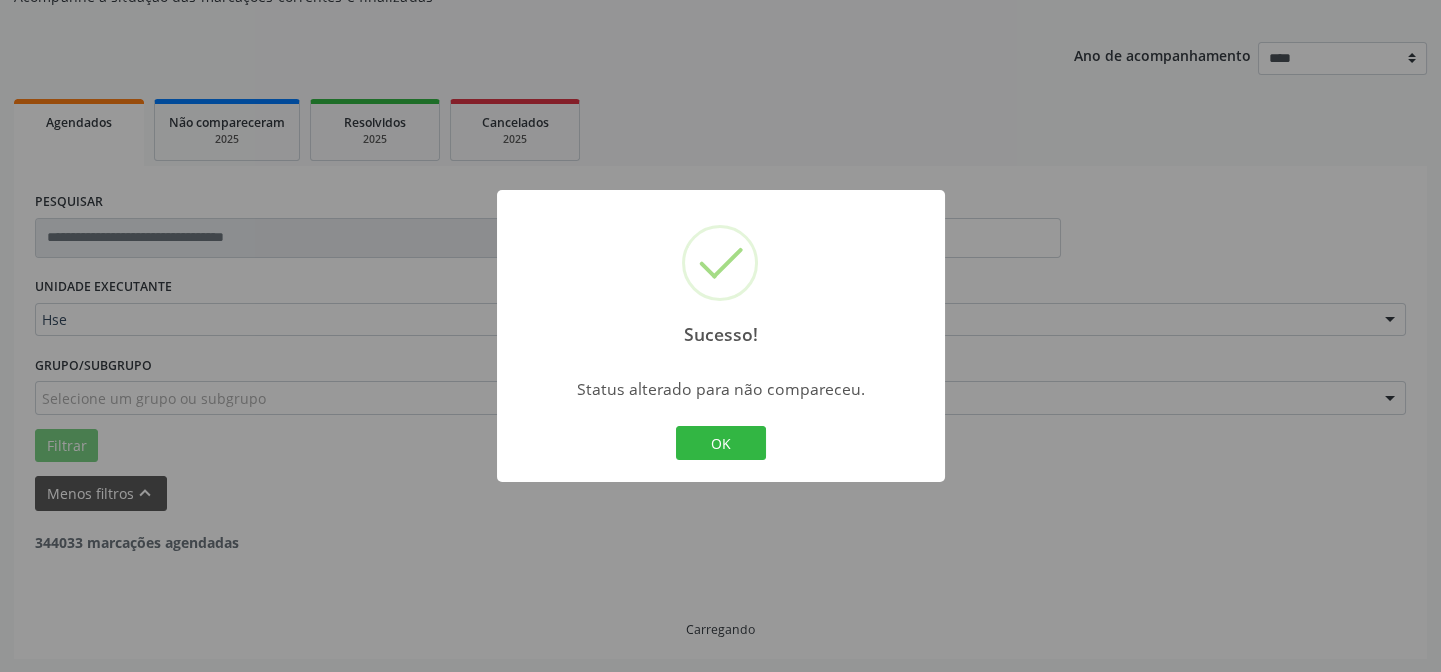 scroll, scrollTop: 815, scrollLeft: 0, axis: vertical 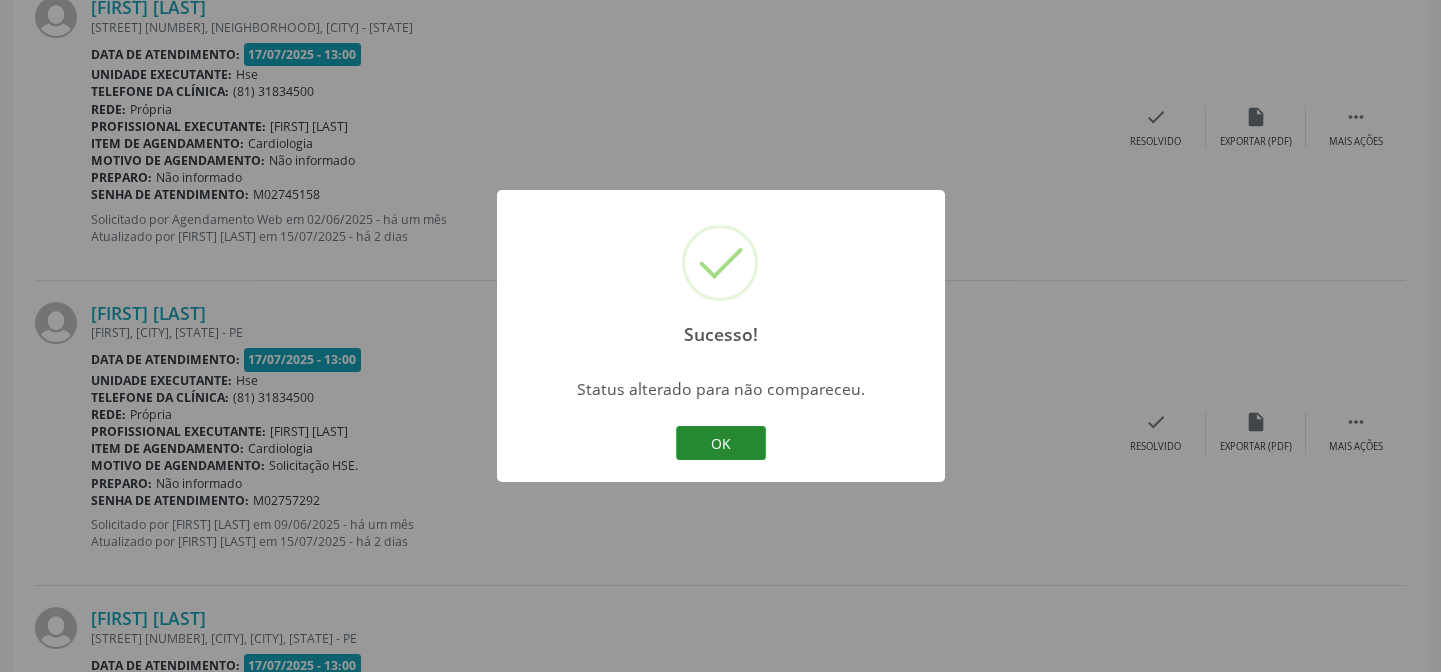 click on "OK" at bounding box center [721, 443] 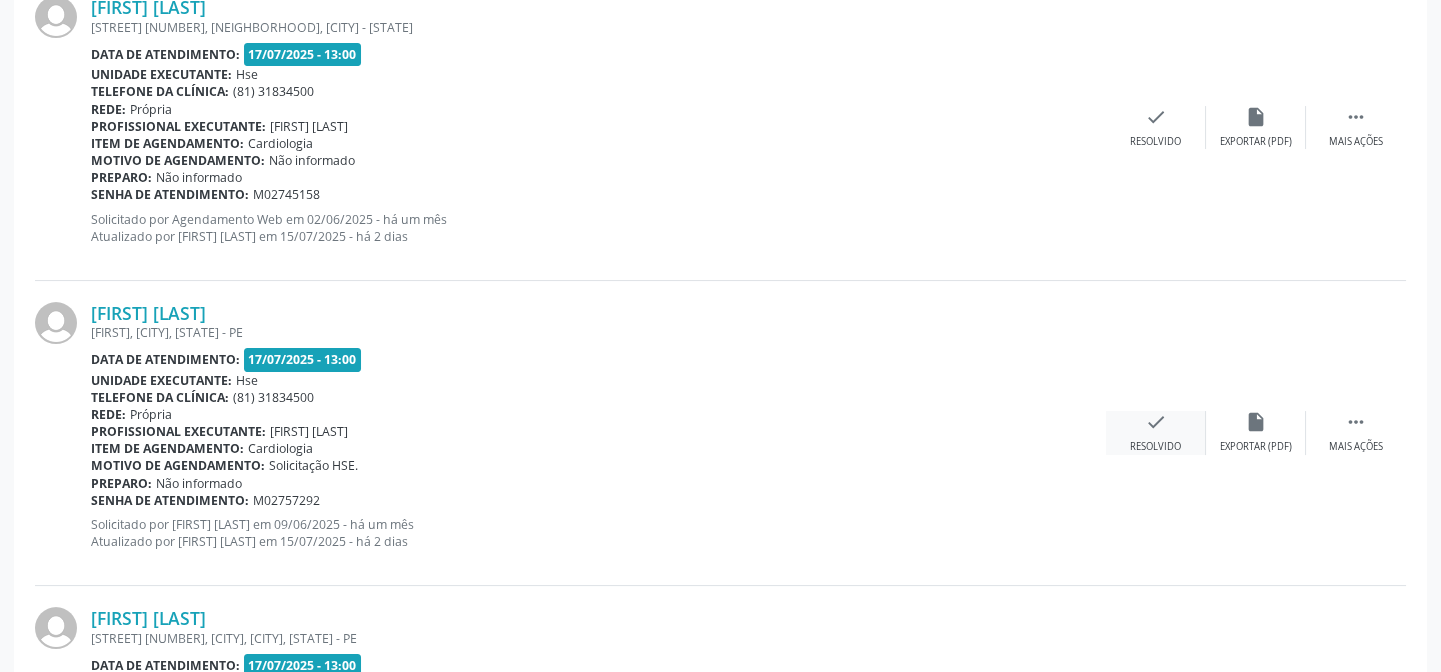 click on "check
Resolvido" at bounding box center [1156, 432] 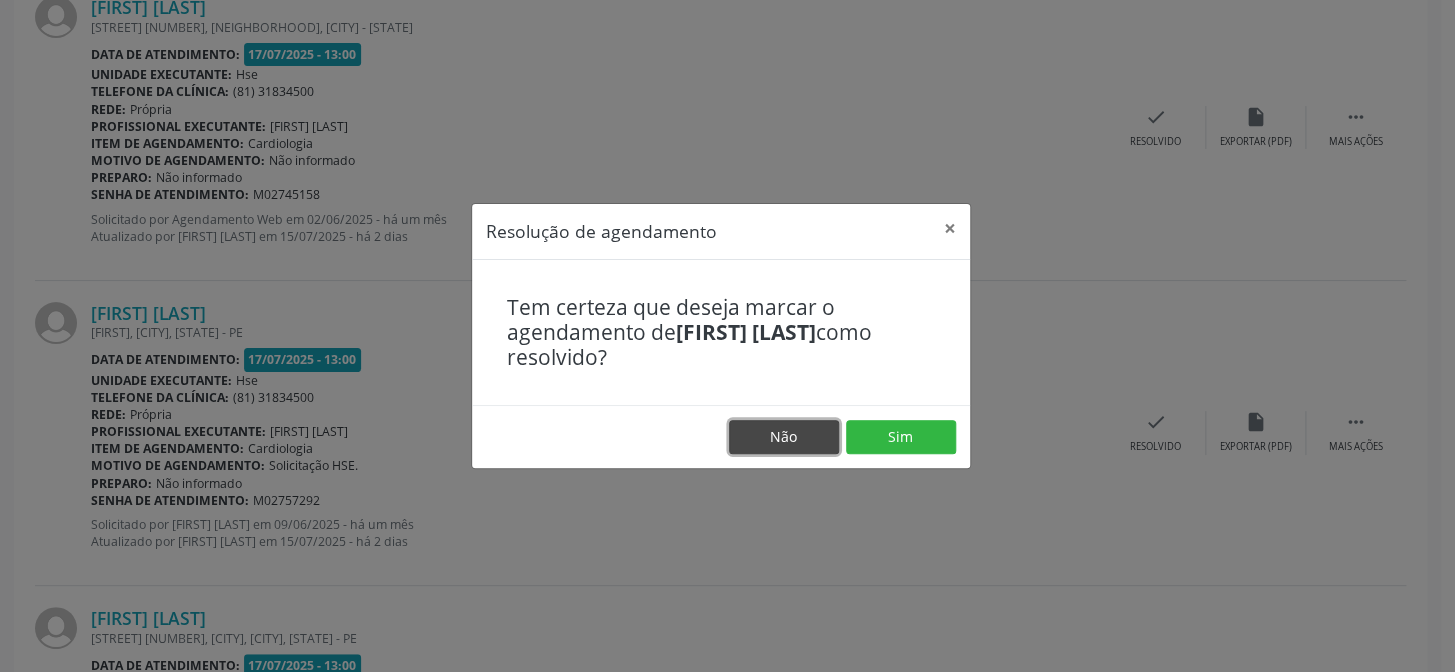 click on "Não" at bounding box center [784, 437] 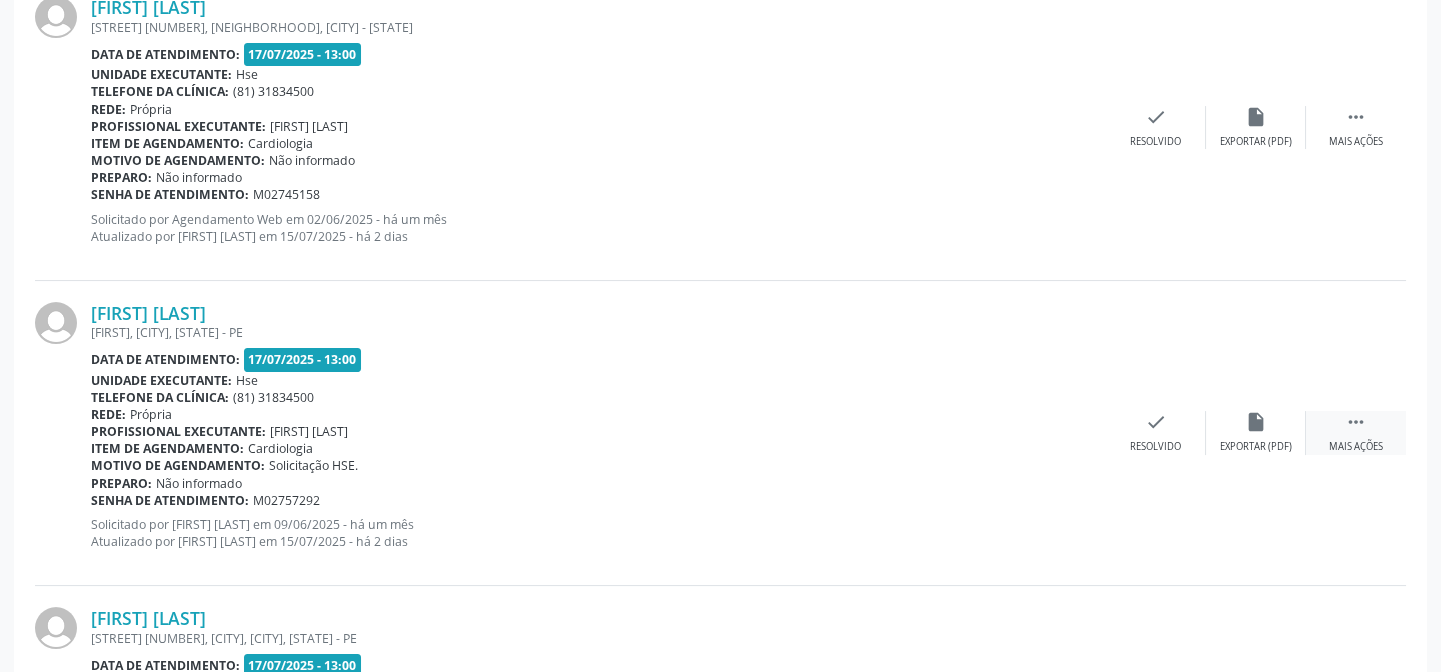 click on "
Mais ações" at bounding box center (1356, 432) 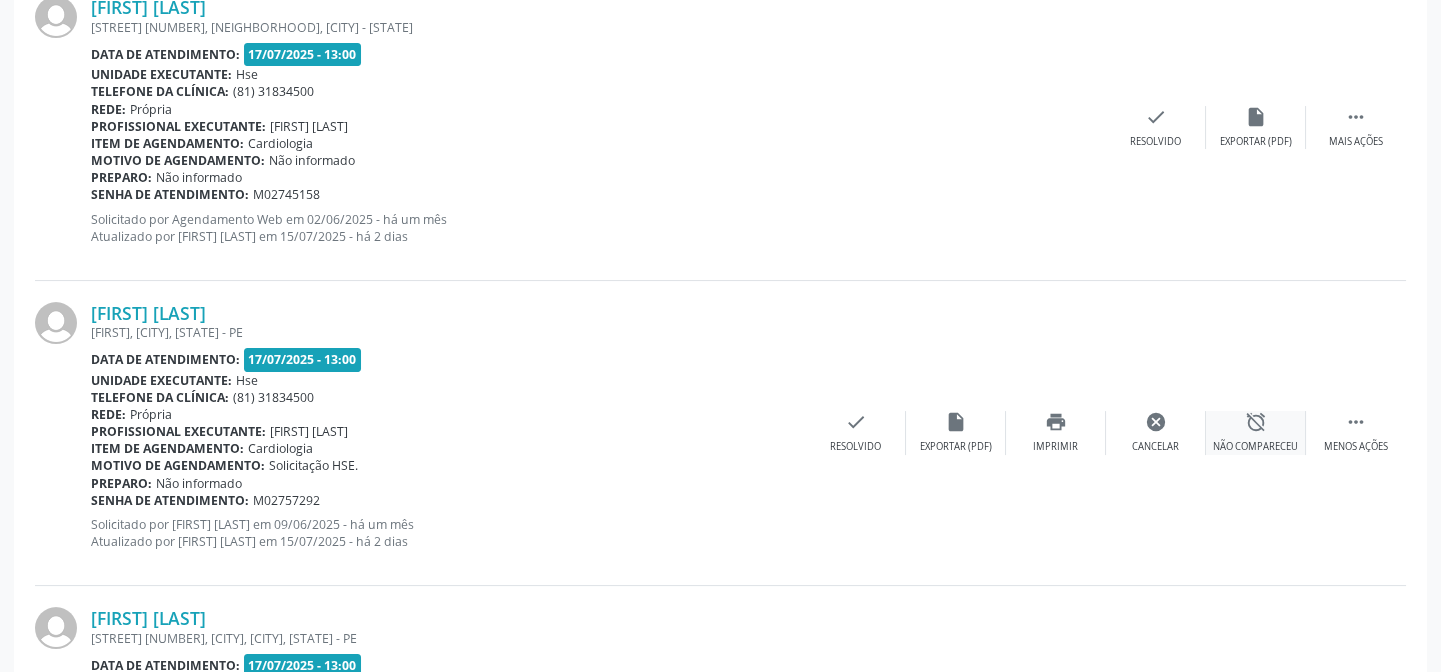 click on "alarm_off" at bounding box center [1256, 422] 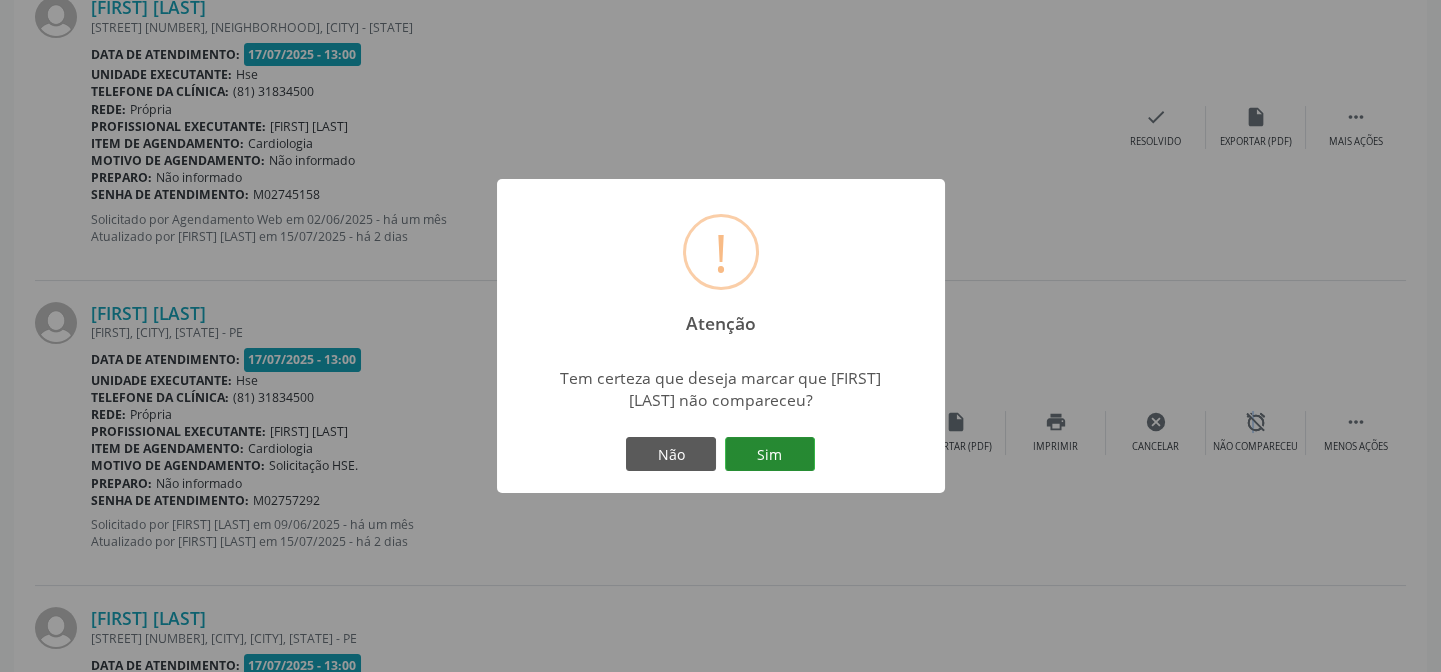 click on "Sim" at bounding box center [770, 454] 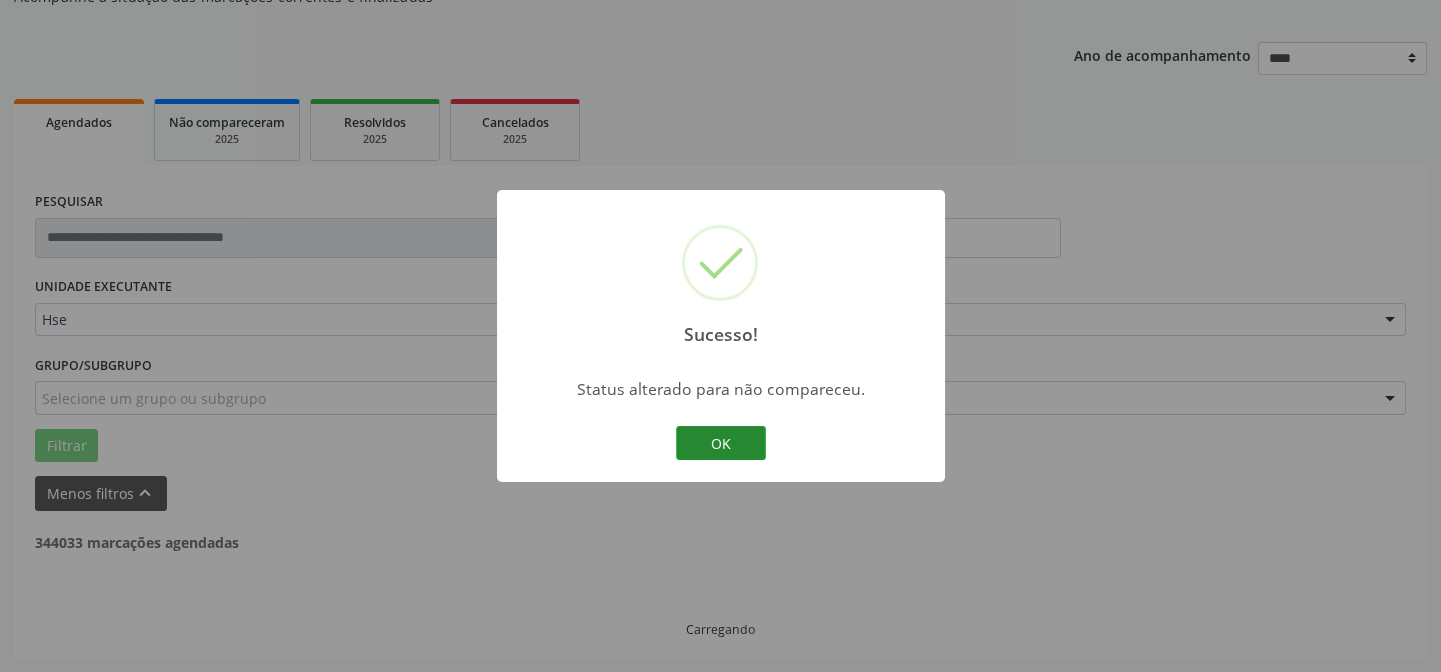 click on "OK" at bounding box center (721, 443) 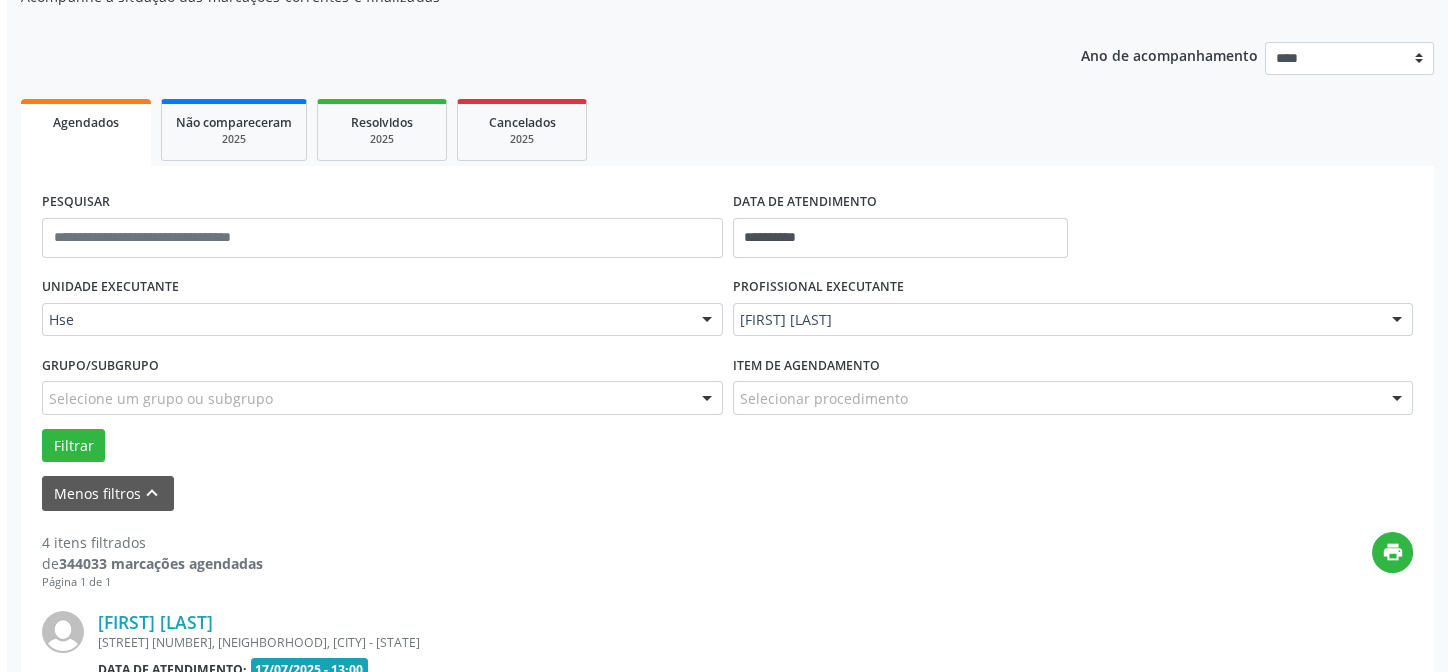 scroll, scrollTop: 815, scrollLeft: 0, axis: vertical 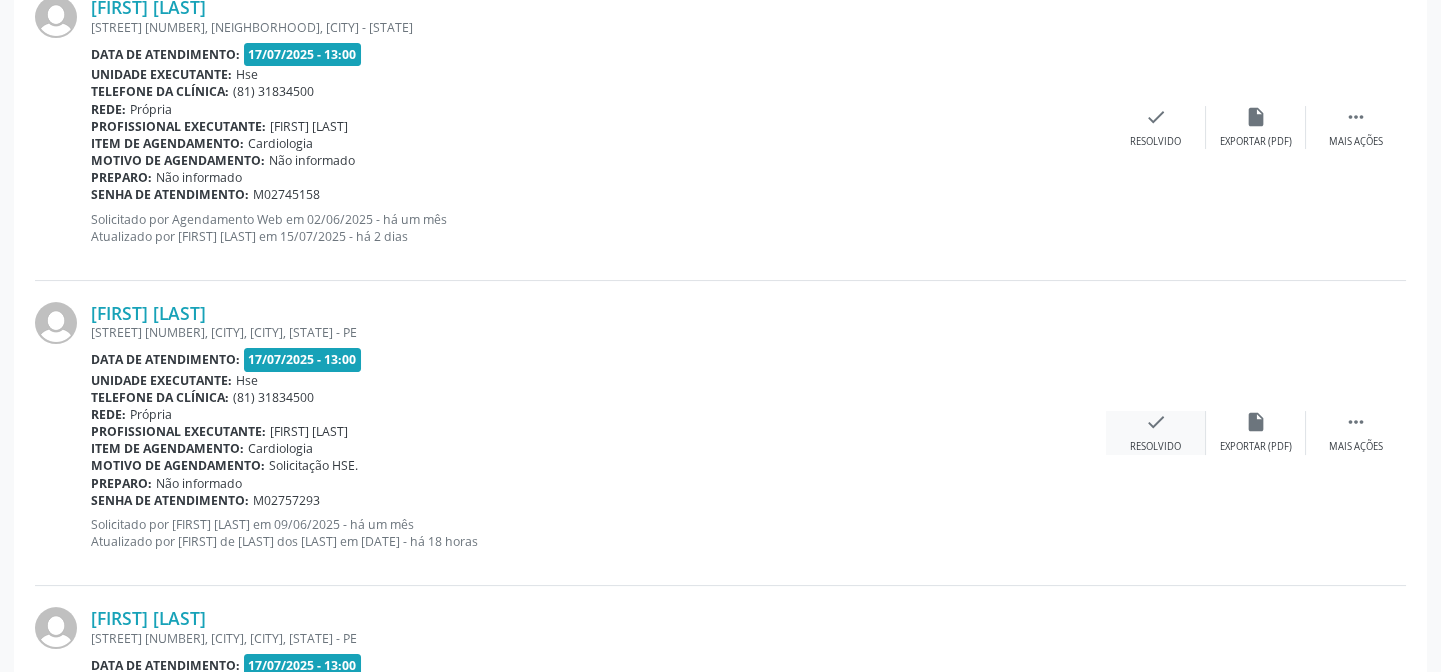 click on "check" at bounding box center [1156, 422] 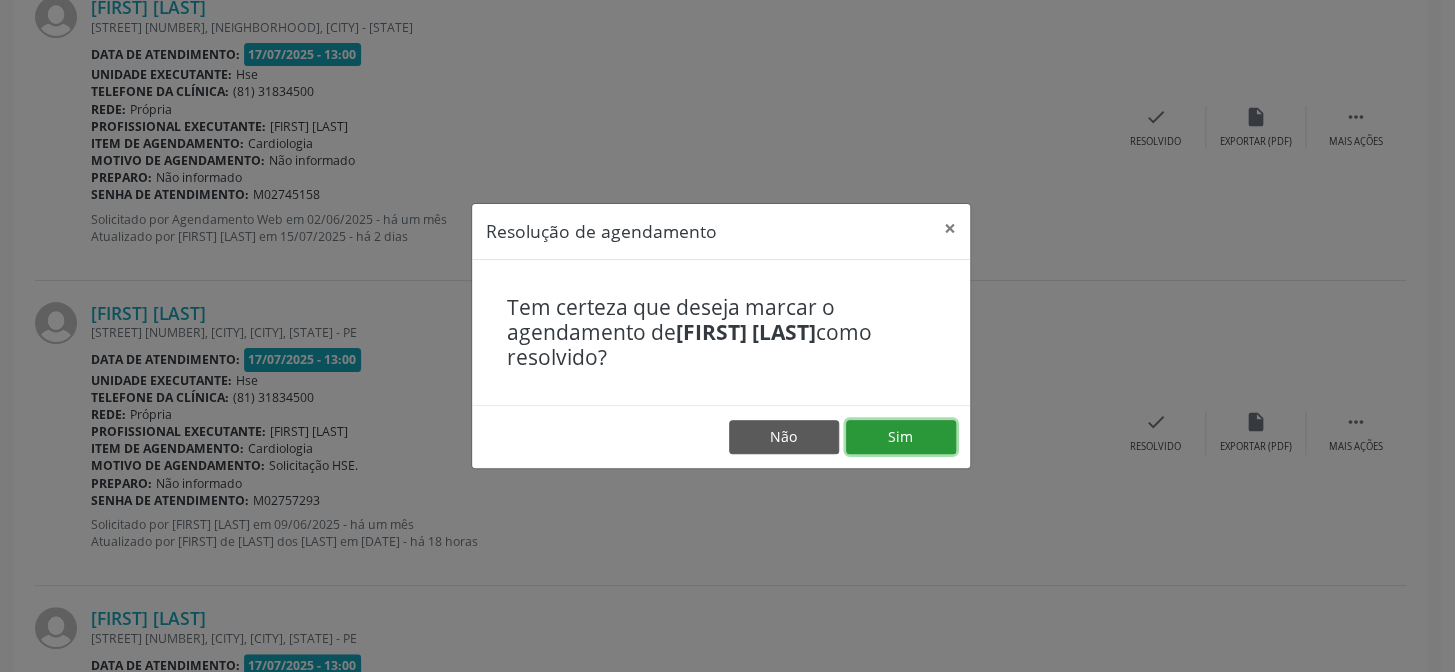 click on "Sim" at bounding box center [901, 437] 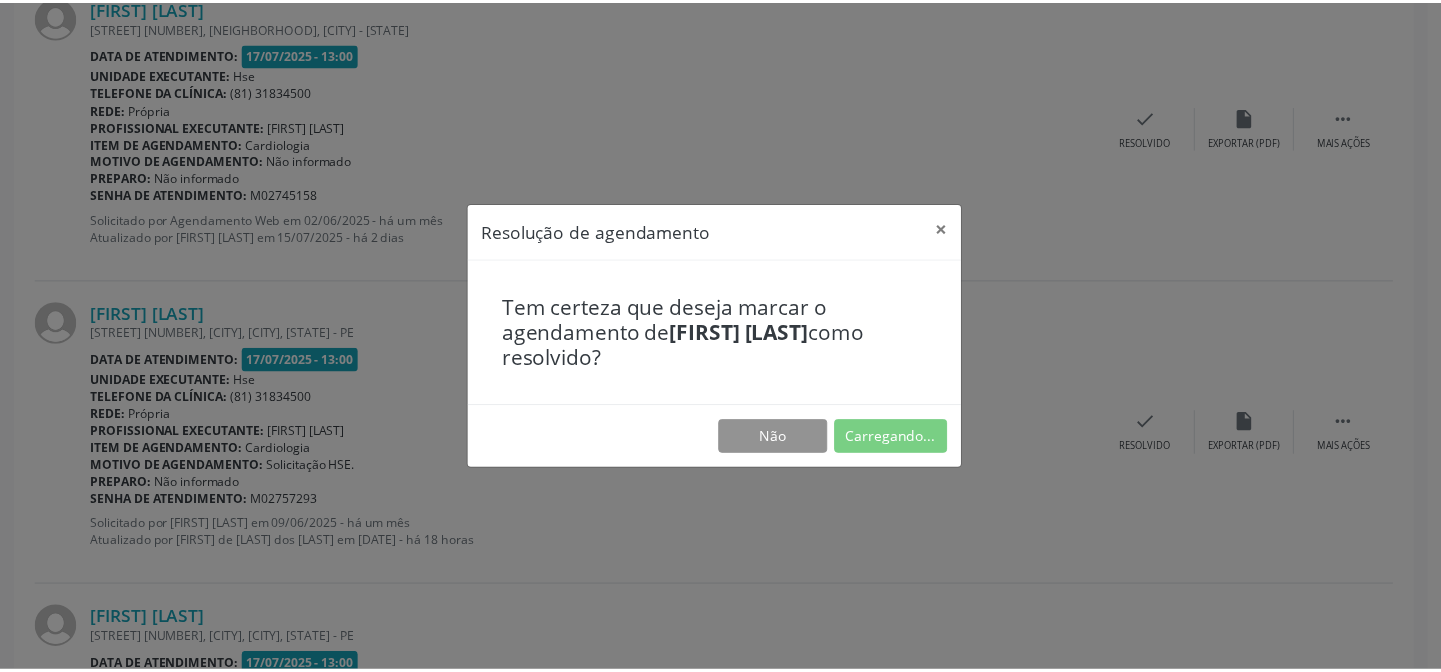 scroll, scrollTop: 179, scrollLeft: 0, axis: vertical 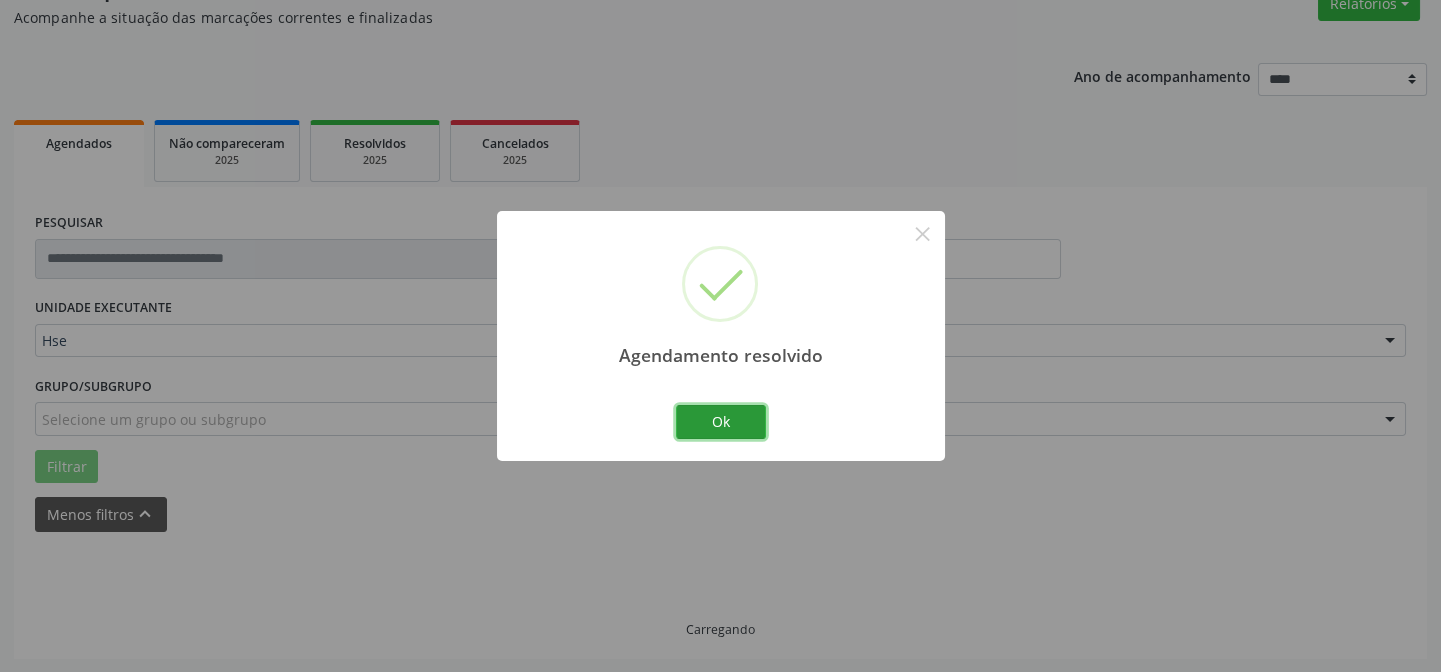 click on "Ok" at bounding box center (721, 422) 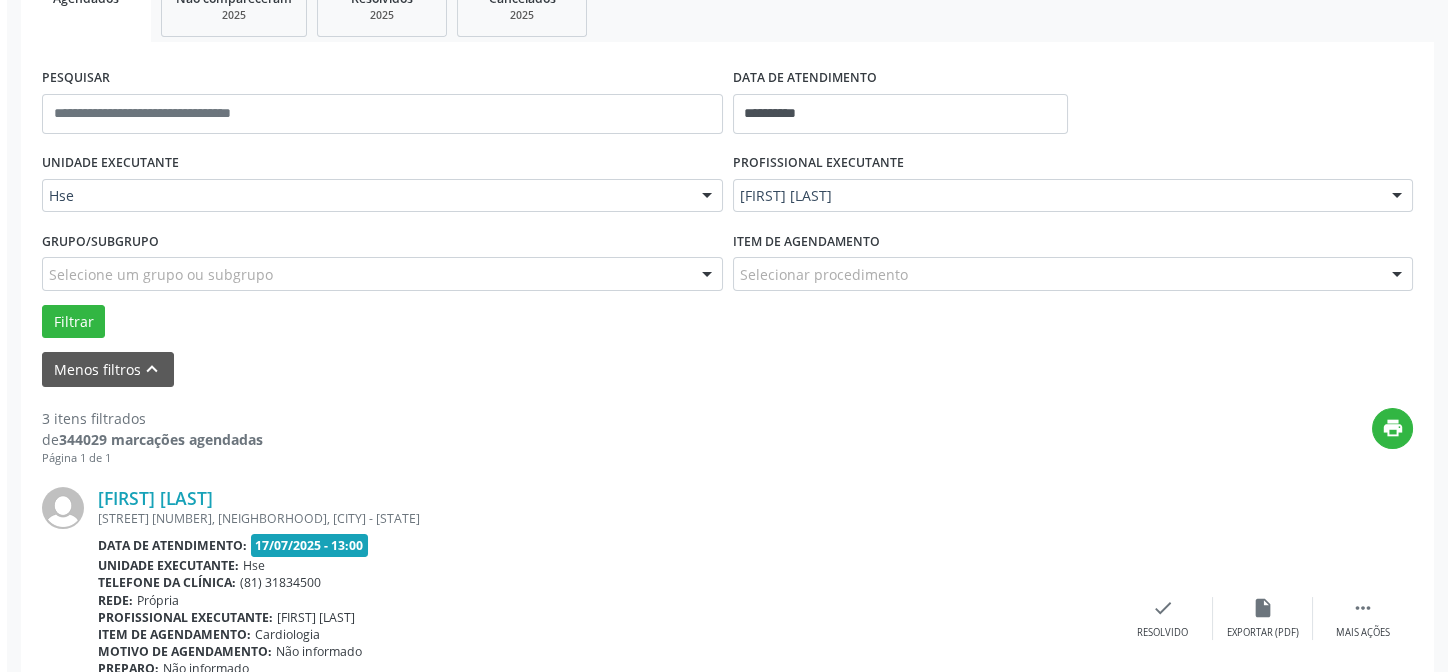 scroll, scrollTop: 360, scrollLeft: 0, axis: vertical 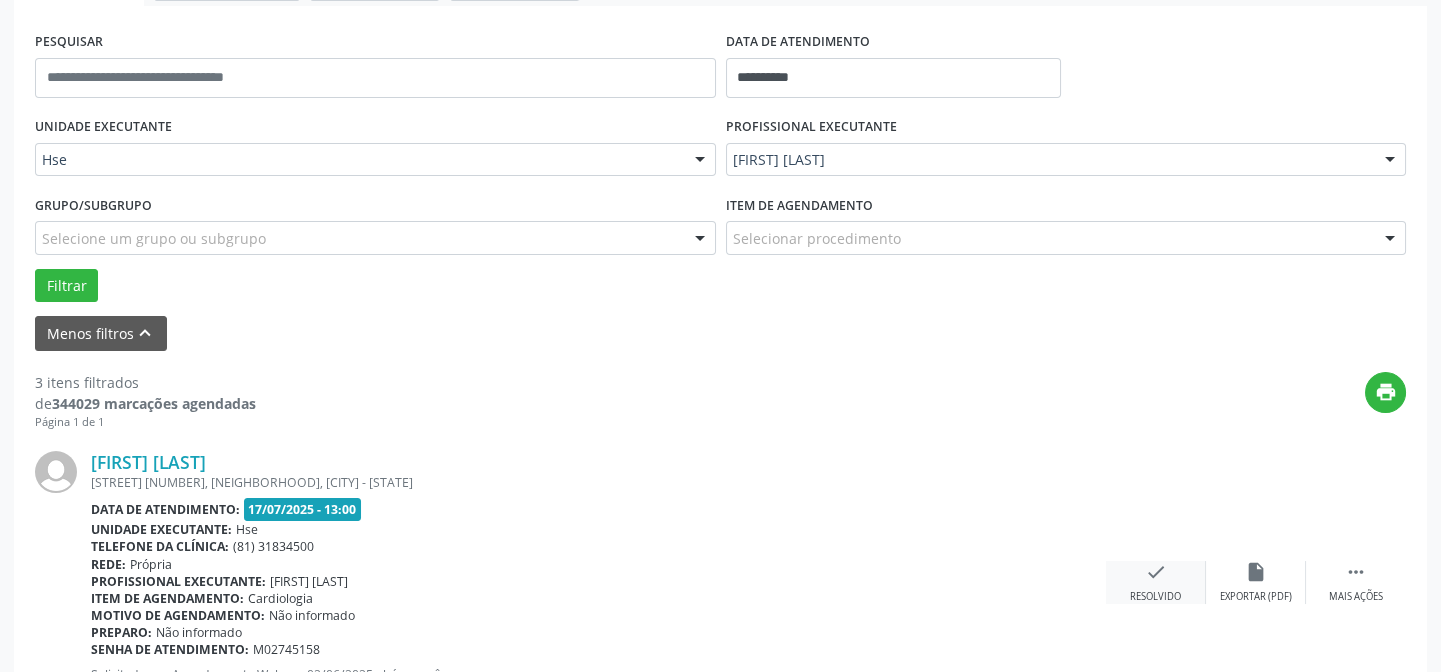 click on "check
Resolvido" at bounding box center (1156, 582) 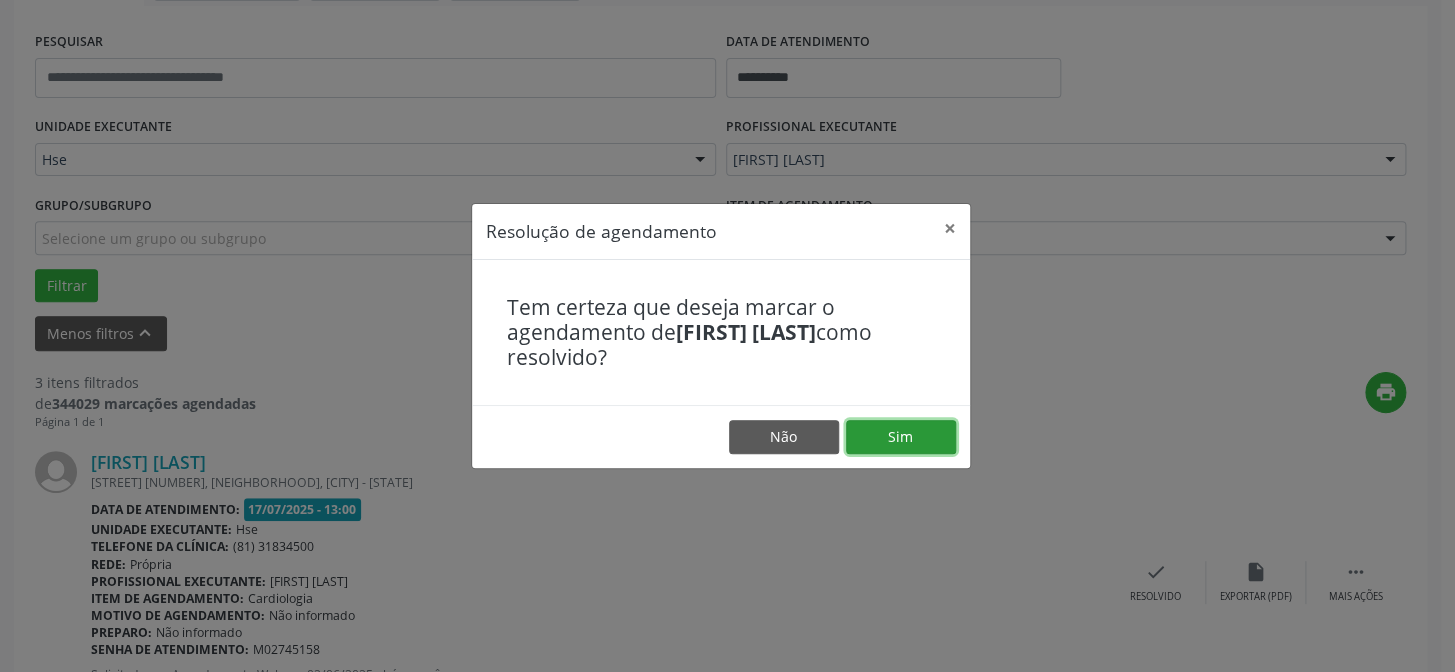 click on "Sim" at bounding box center [901, 437] 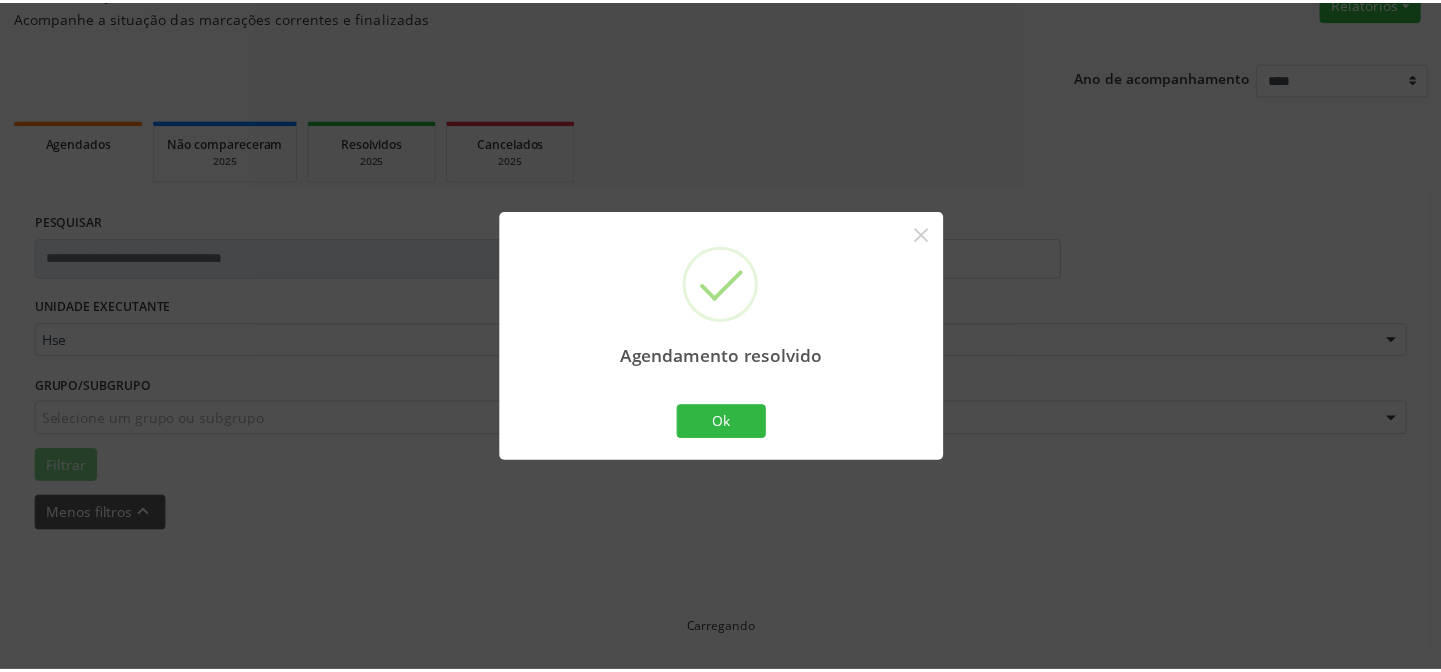 scroll, scrollTop: 179, scrollLeft: 0, axis: vertical 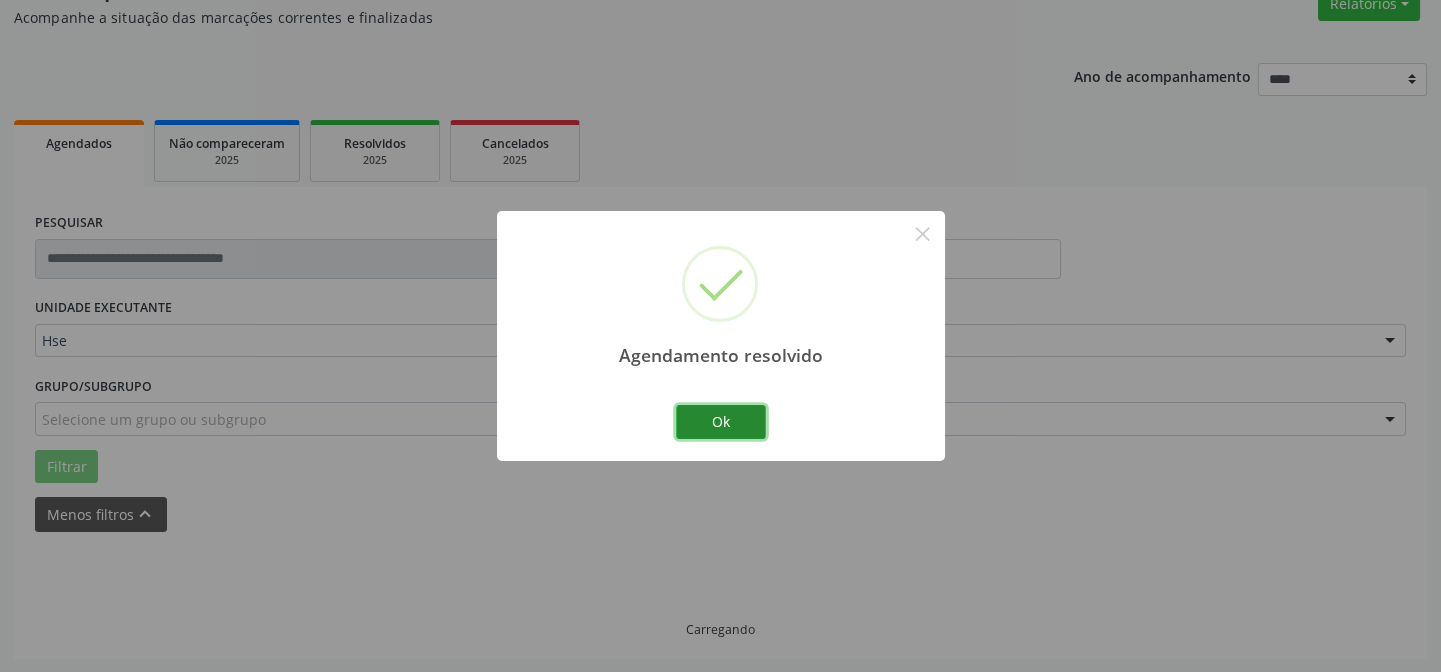 click on "Ok" at bounding box center (721, 422) 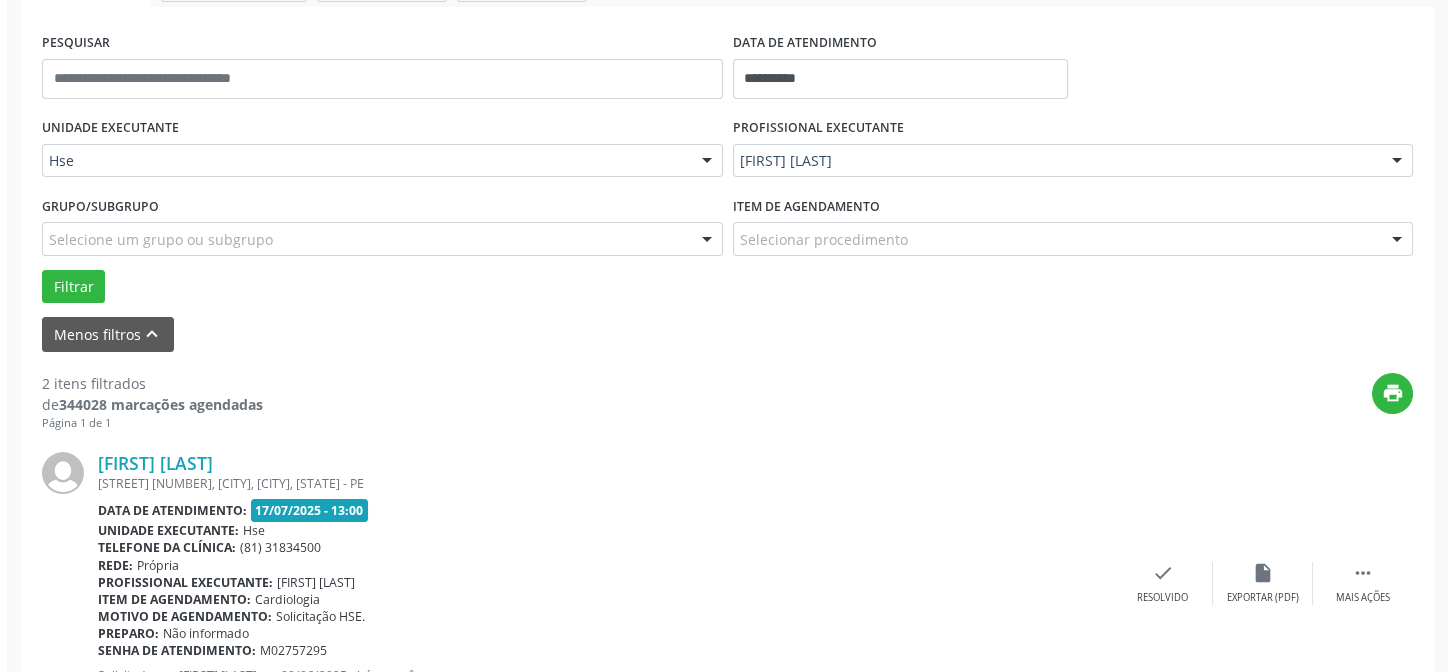 scroll, scrollTop: 360, scrollLeft: 0, axis: vertical 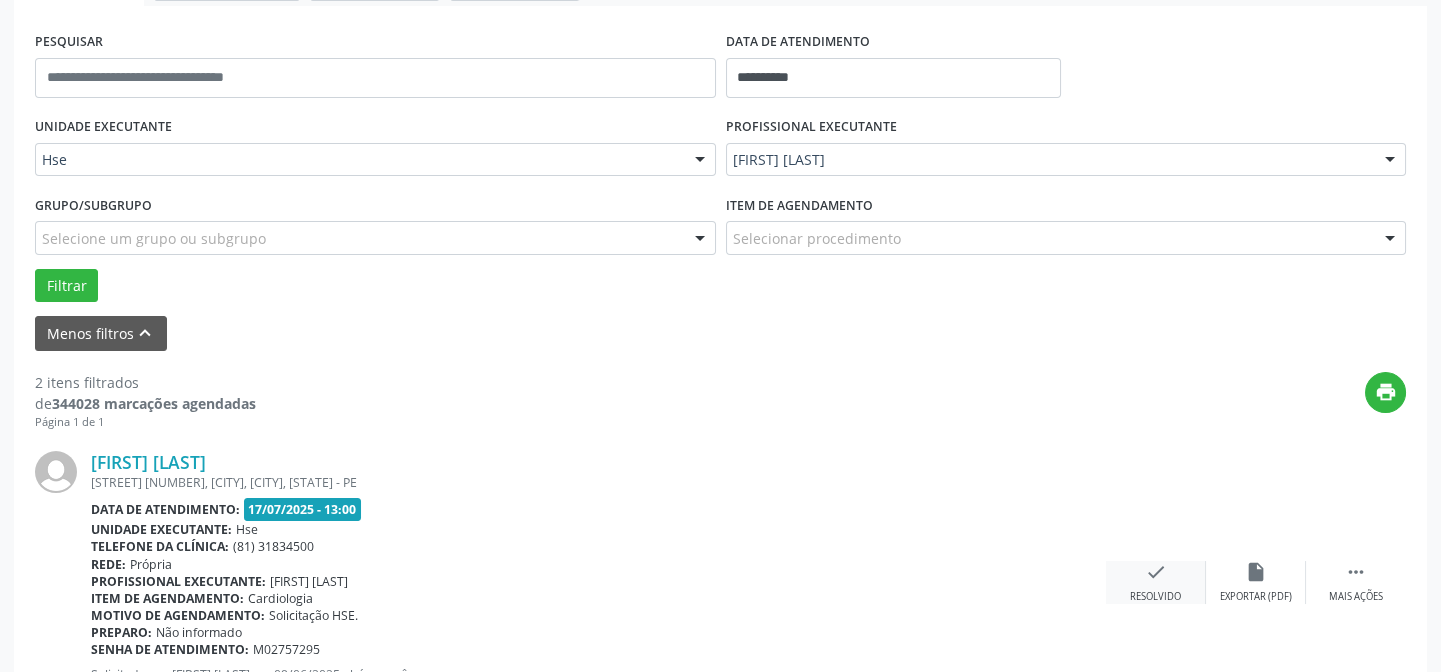 click on "check" at bounding box center [1156, 572] 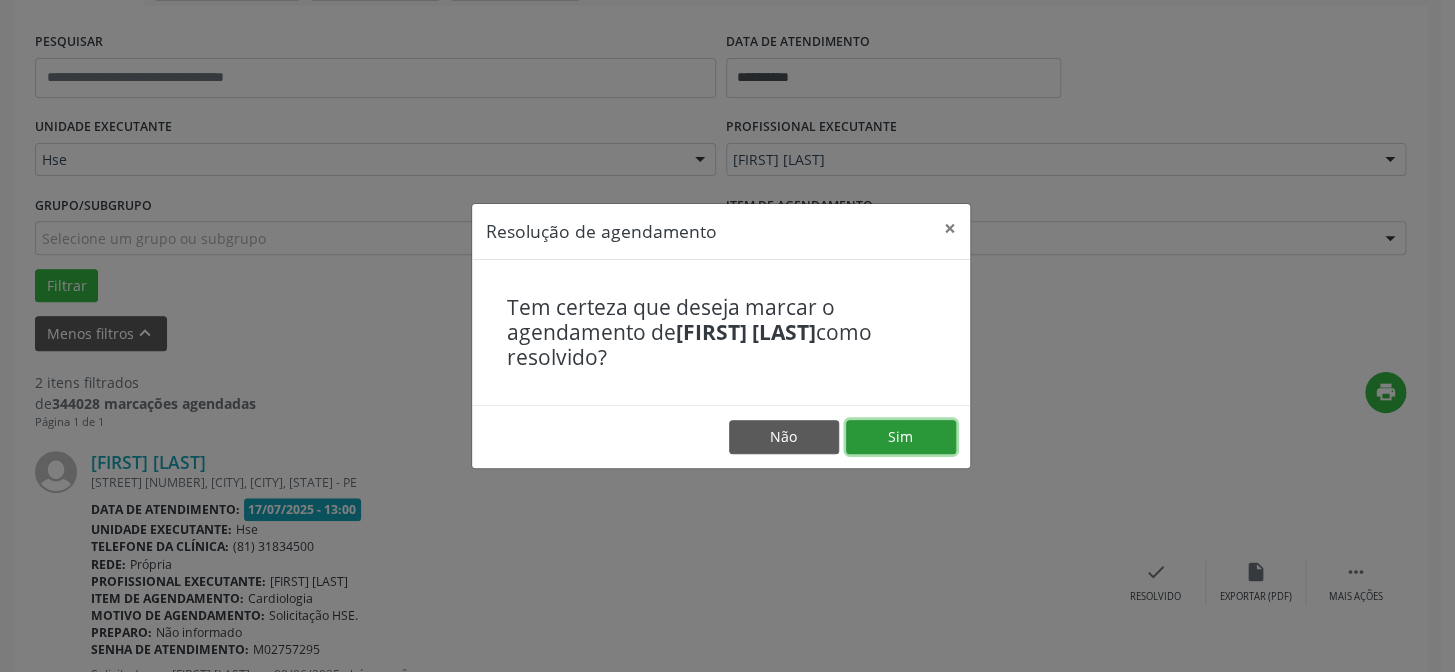 click on "Sim" at bounding box center (901, 437) 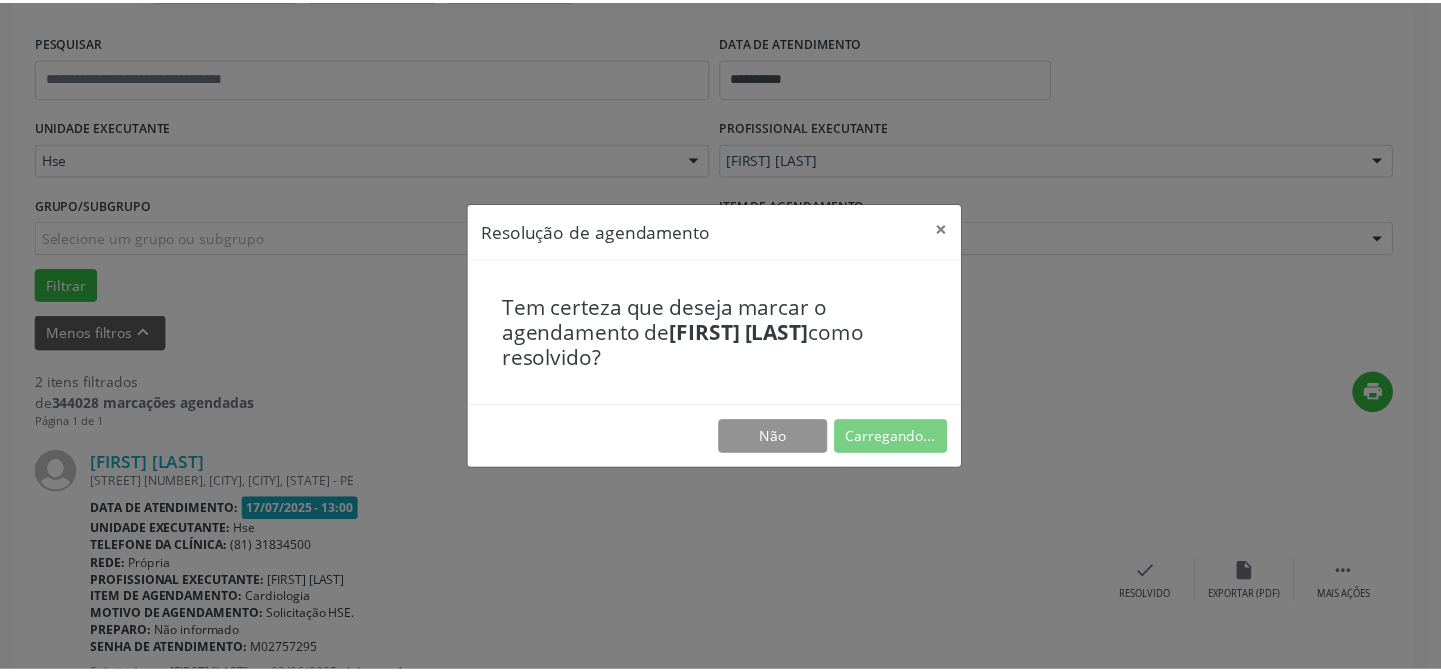 scroll, scrollTop: 179, scrollLeft: 0, axis: vertical 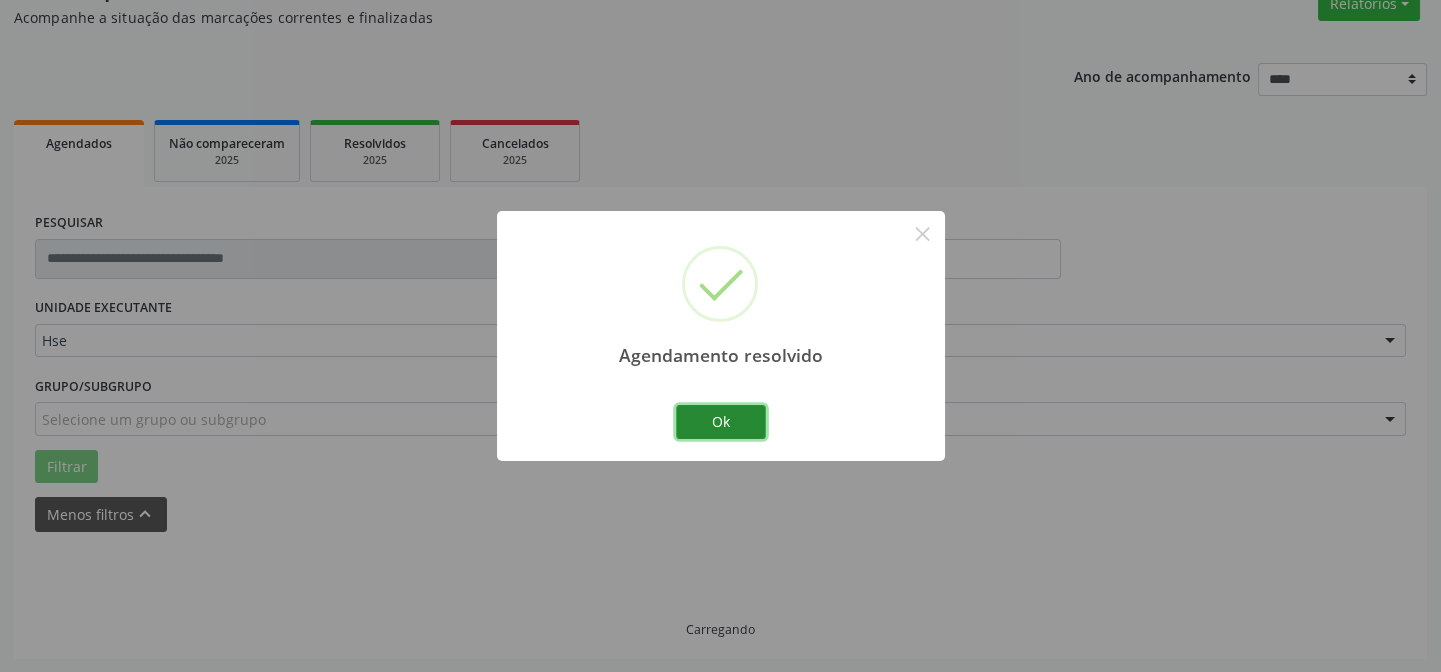 click on "Ok" at bounding box center [721, 422] 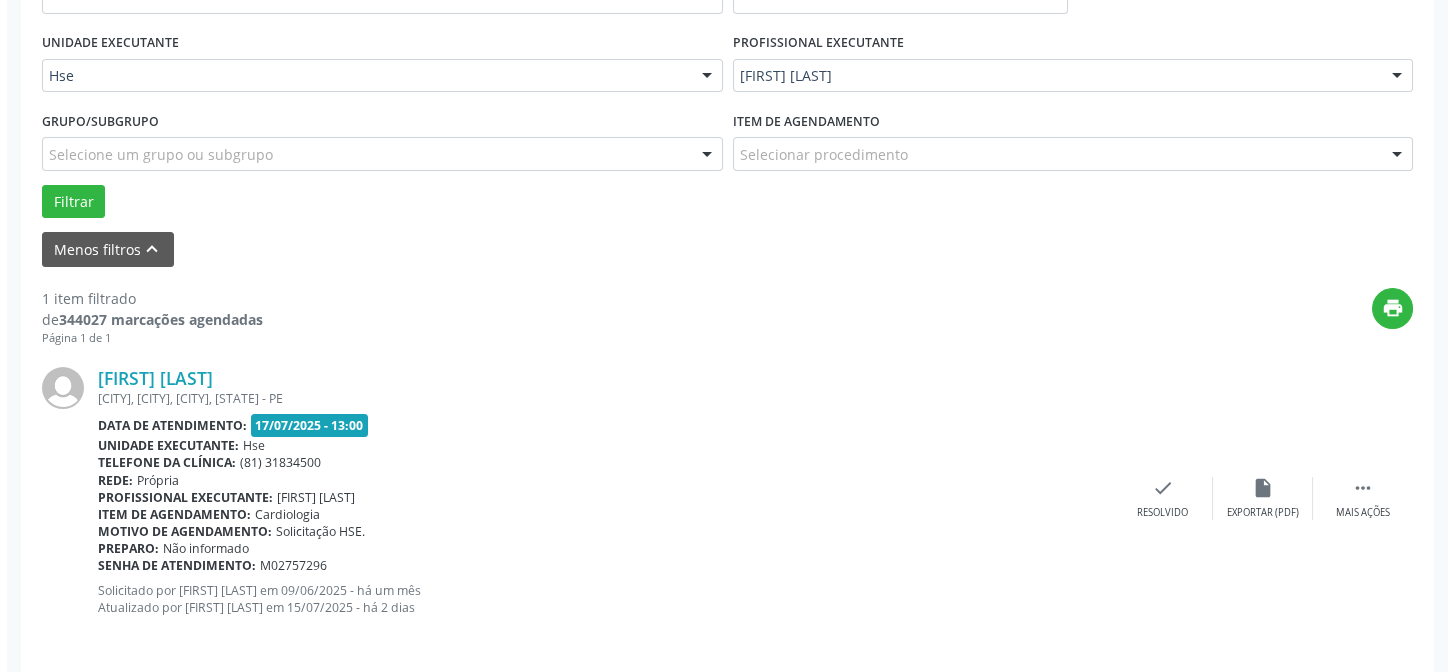 scroll, scrollTop: 451, scrollLeft: 0, axis: vertical 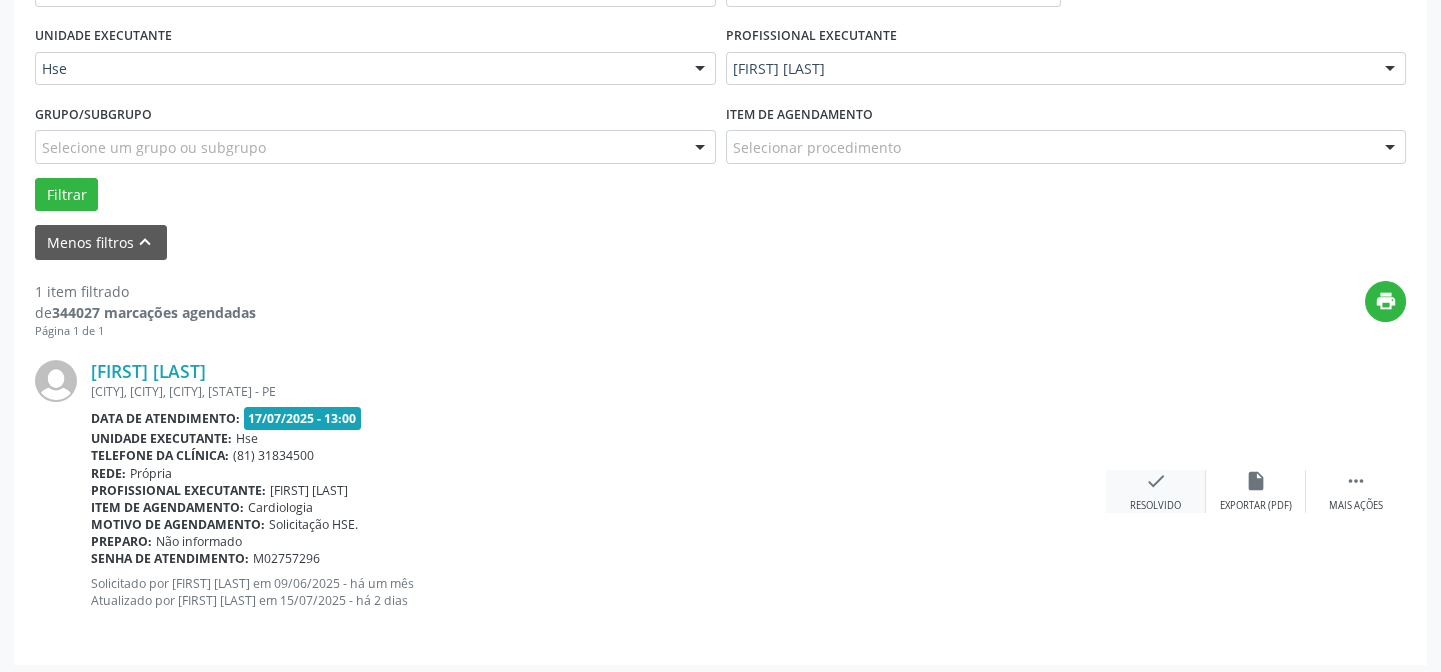 click on "check
Resolvido" at bounding box center [1156, 491] 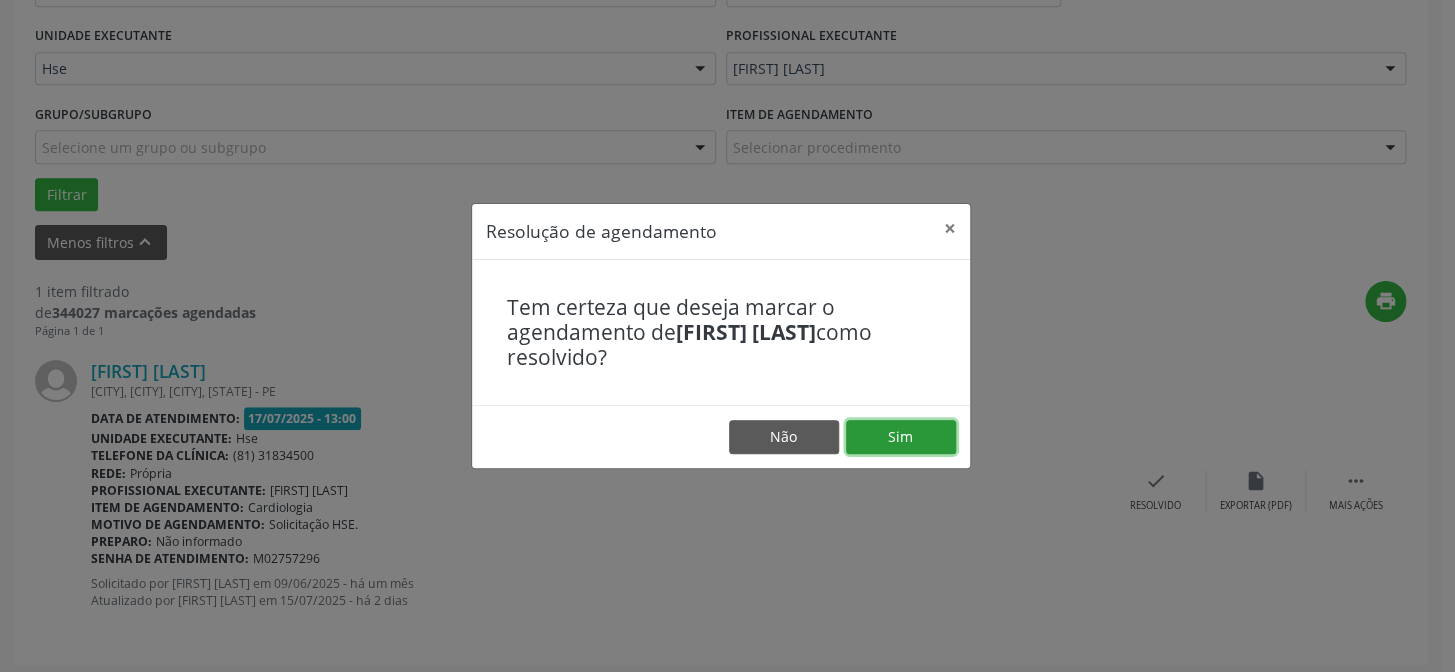 click on "Sim" at bounding box center [901, 437] 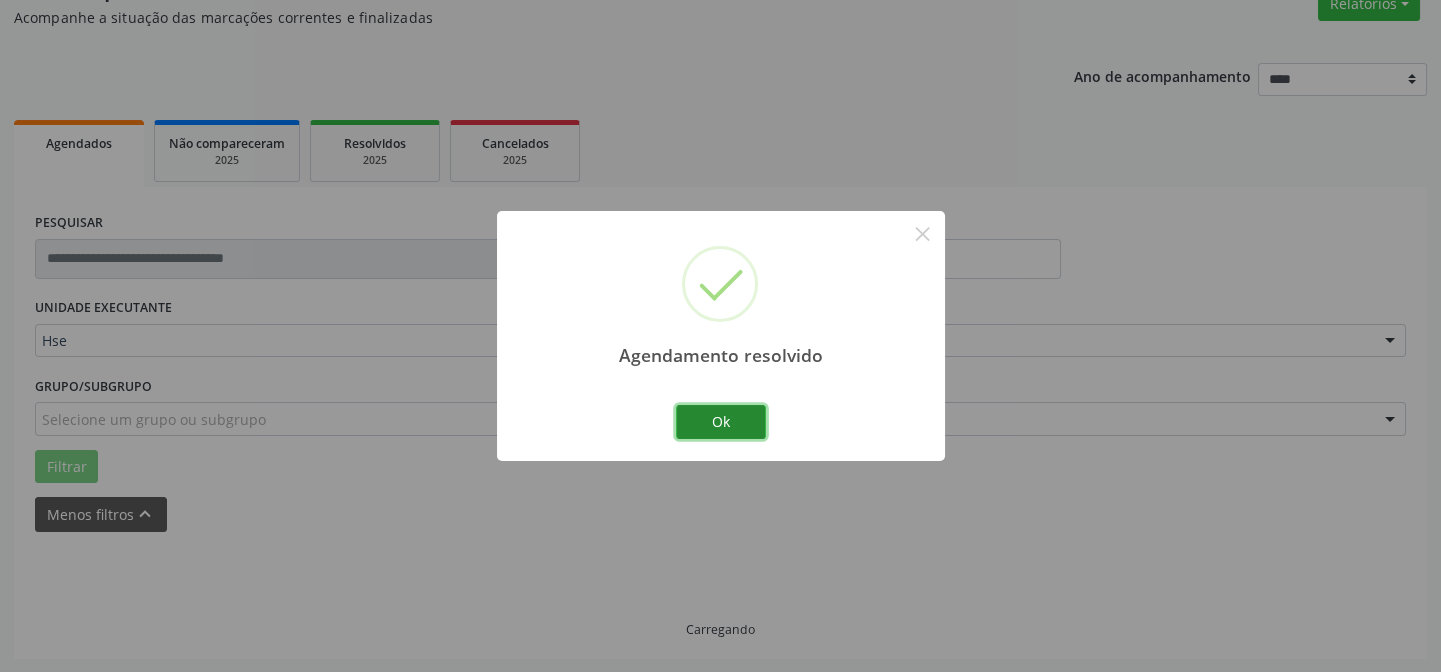 click on "Ok" at bounding box center [721, 422] 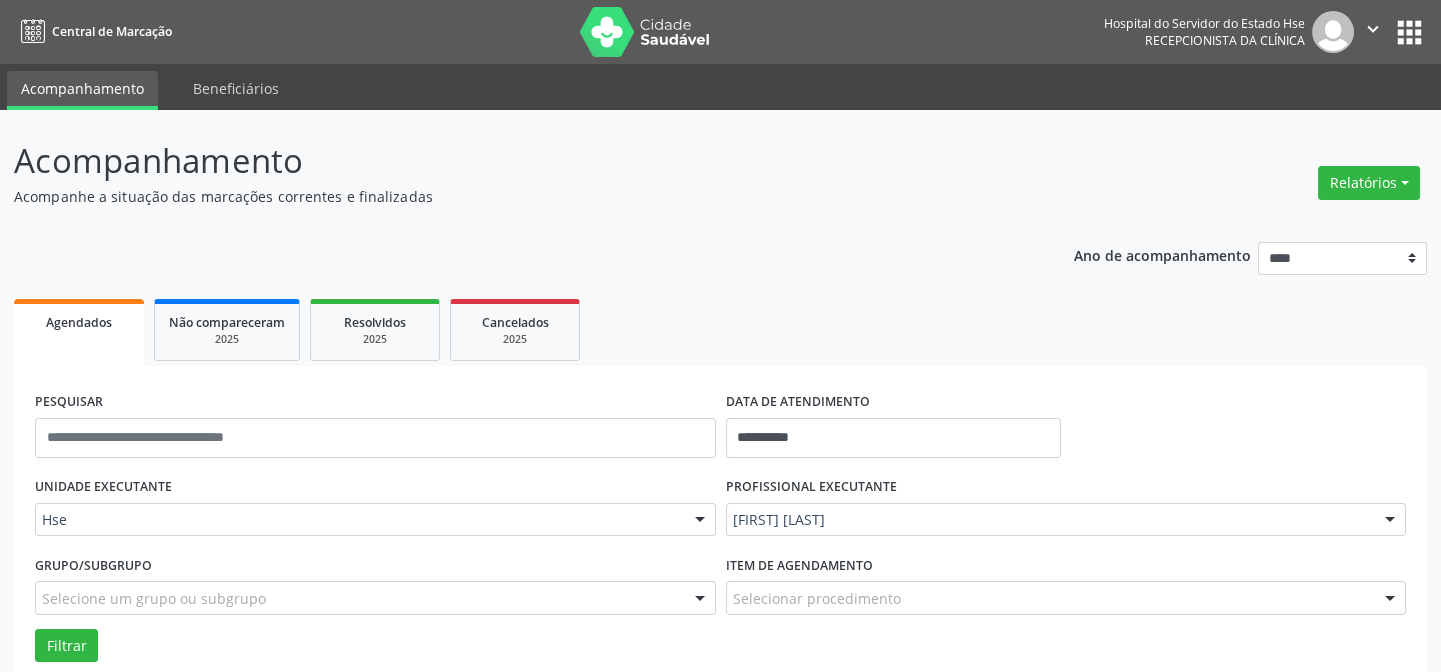 scroll, scrollTop: 135, scrollLeft: 0, axis: vertical 